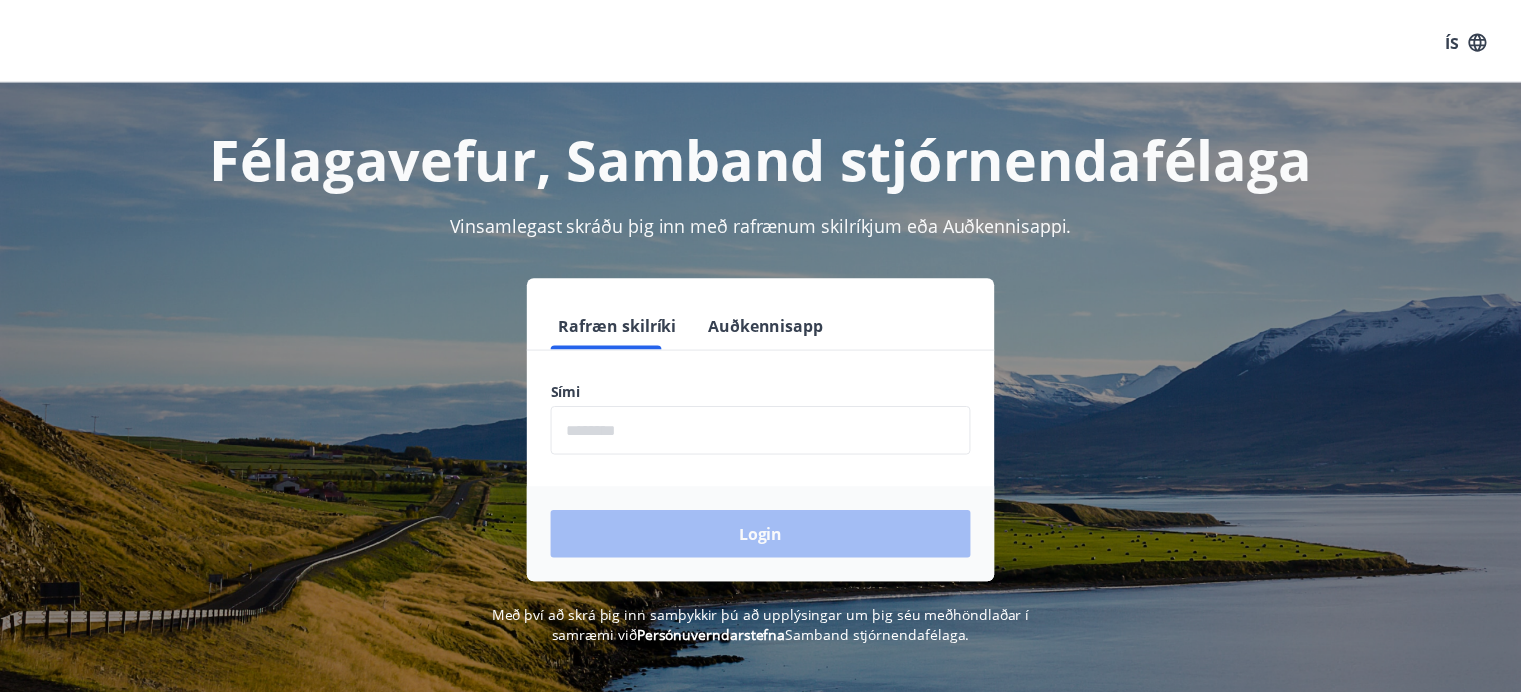 scroll, scrollTop: 0, scrollLeft: 0, axis: both 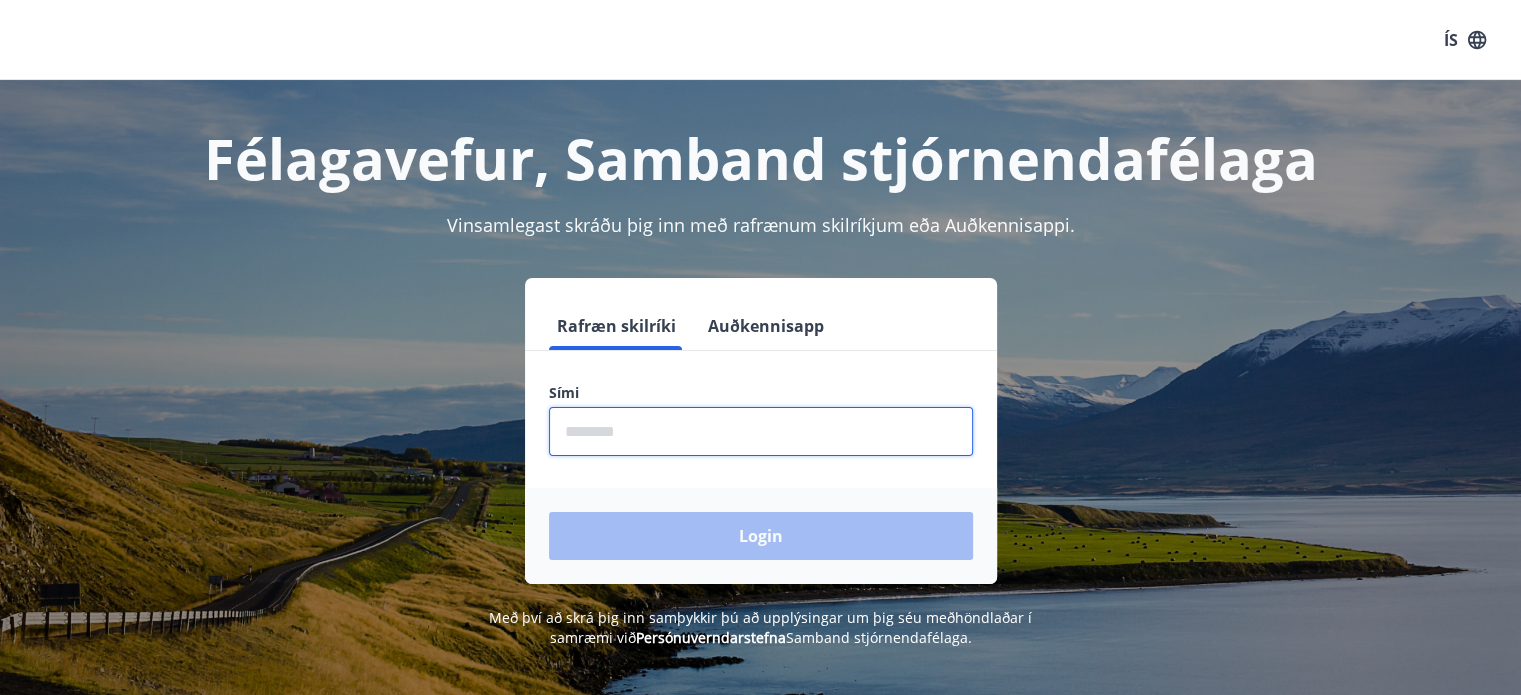 click at bounding box center [761, 431] 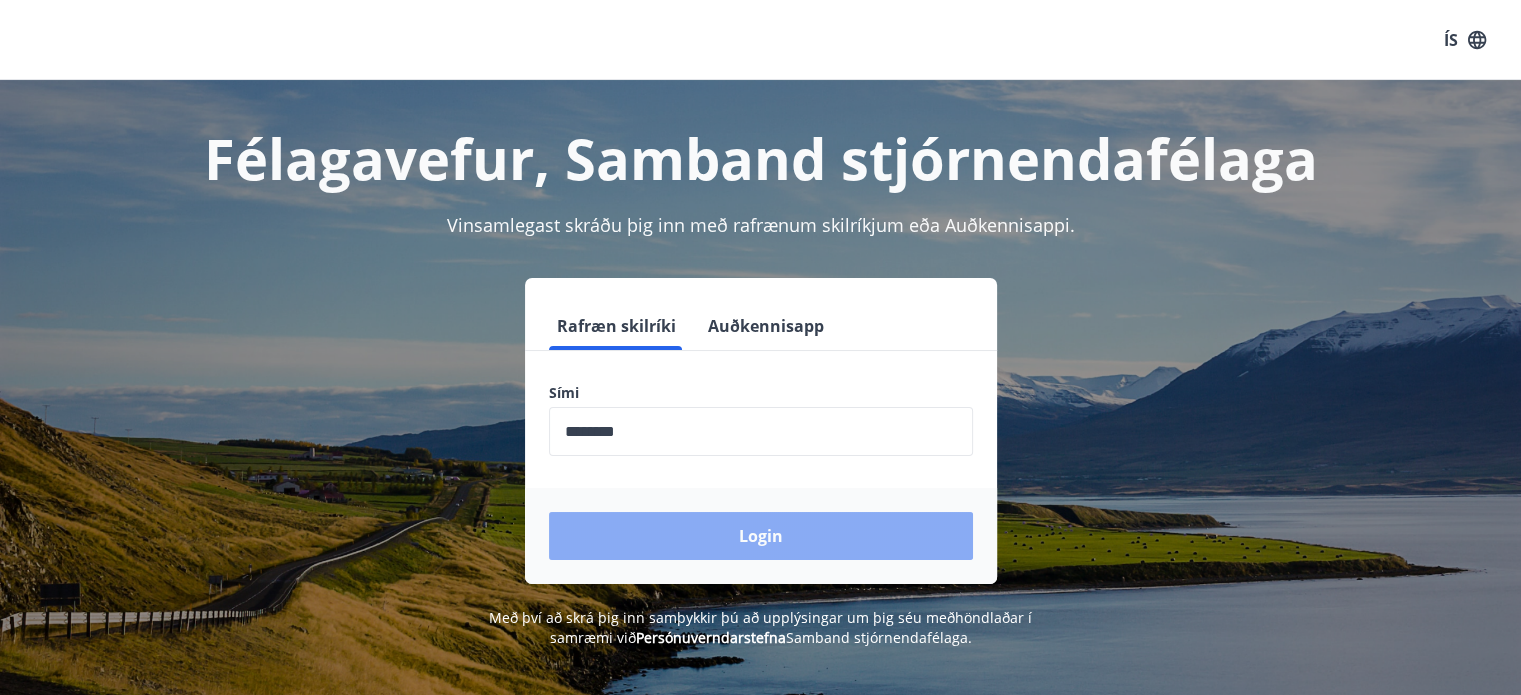 click on "Login" at bounding box center (761, 536) 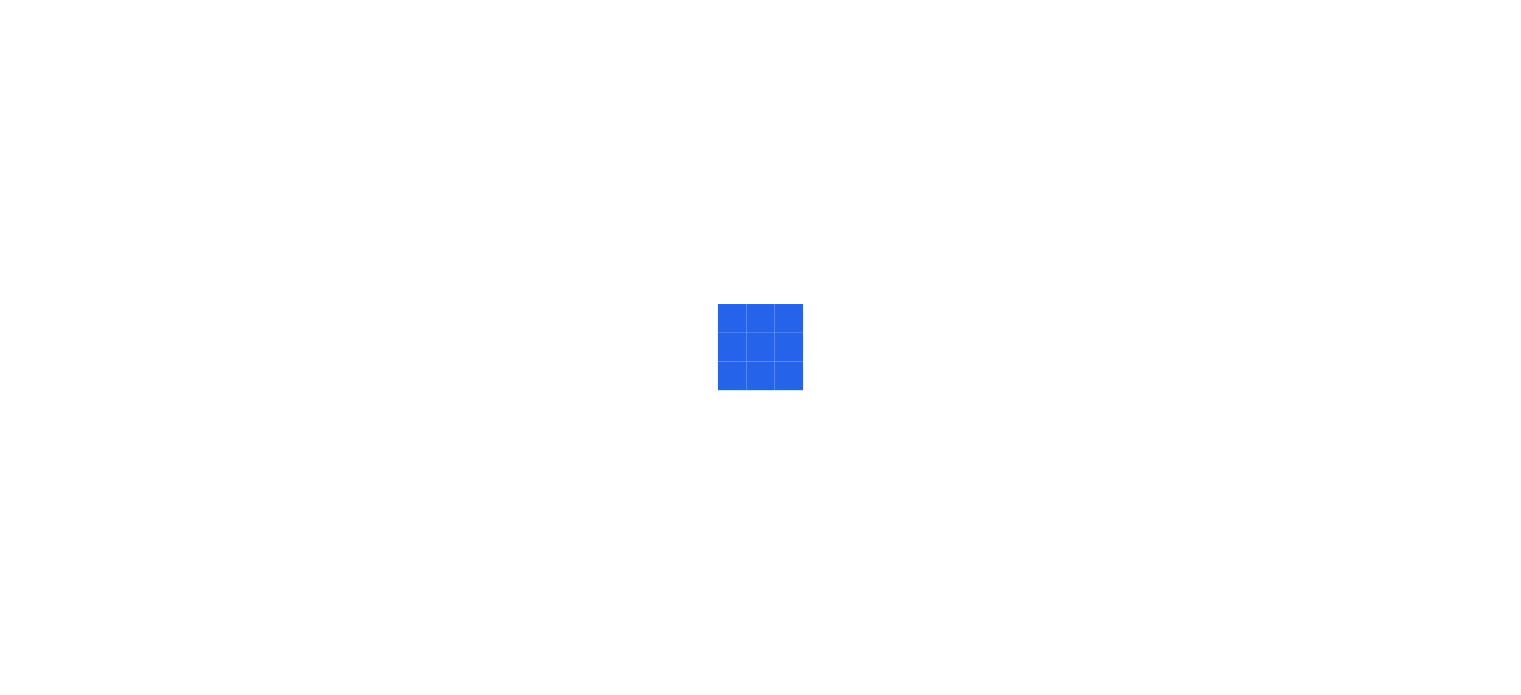 scroll, scrollTop: 0, scrollLeft: 0, axis: both 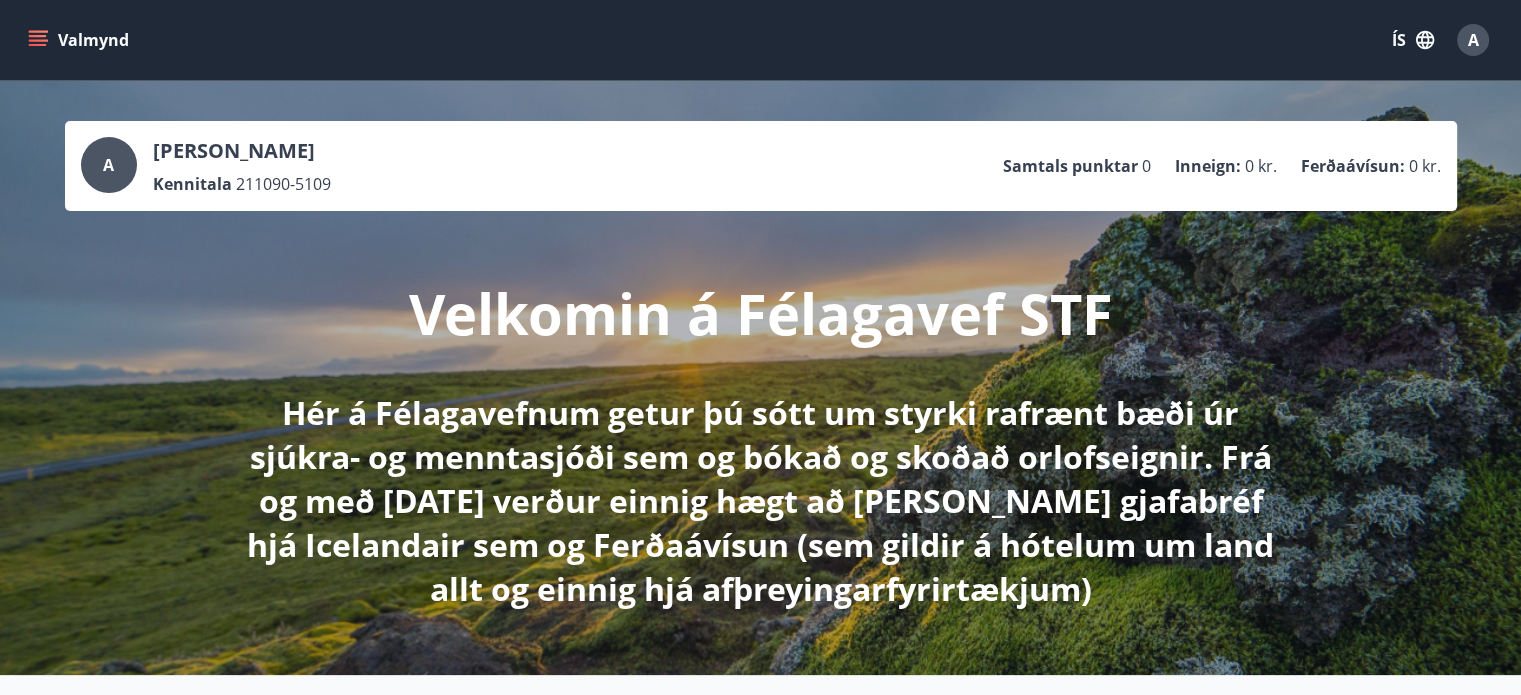 click 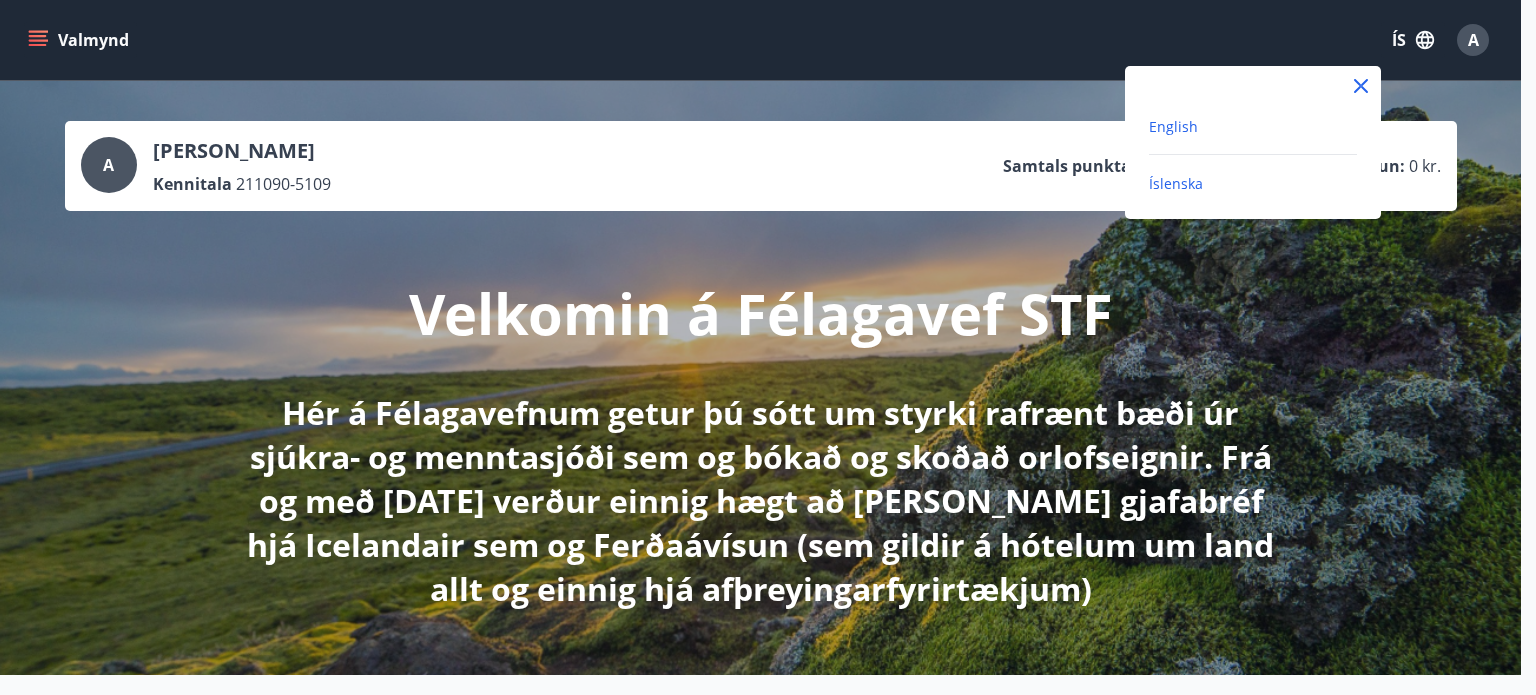 click on "English" at bounding box center (1173, 126) 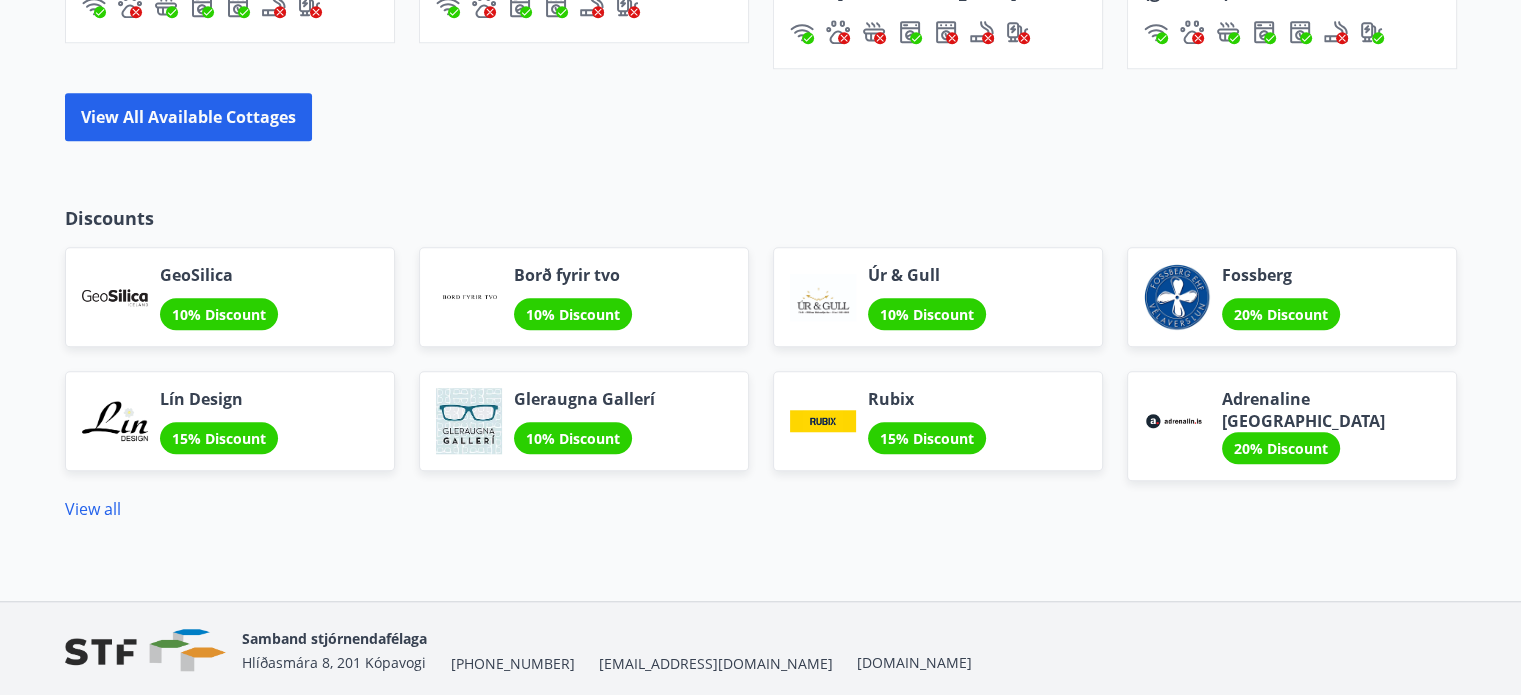 scroll, scrollTop: 1644, scrollLeft: 0, axis: vertical 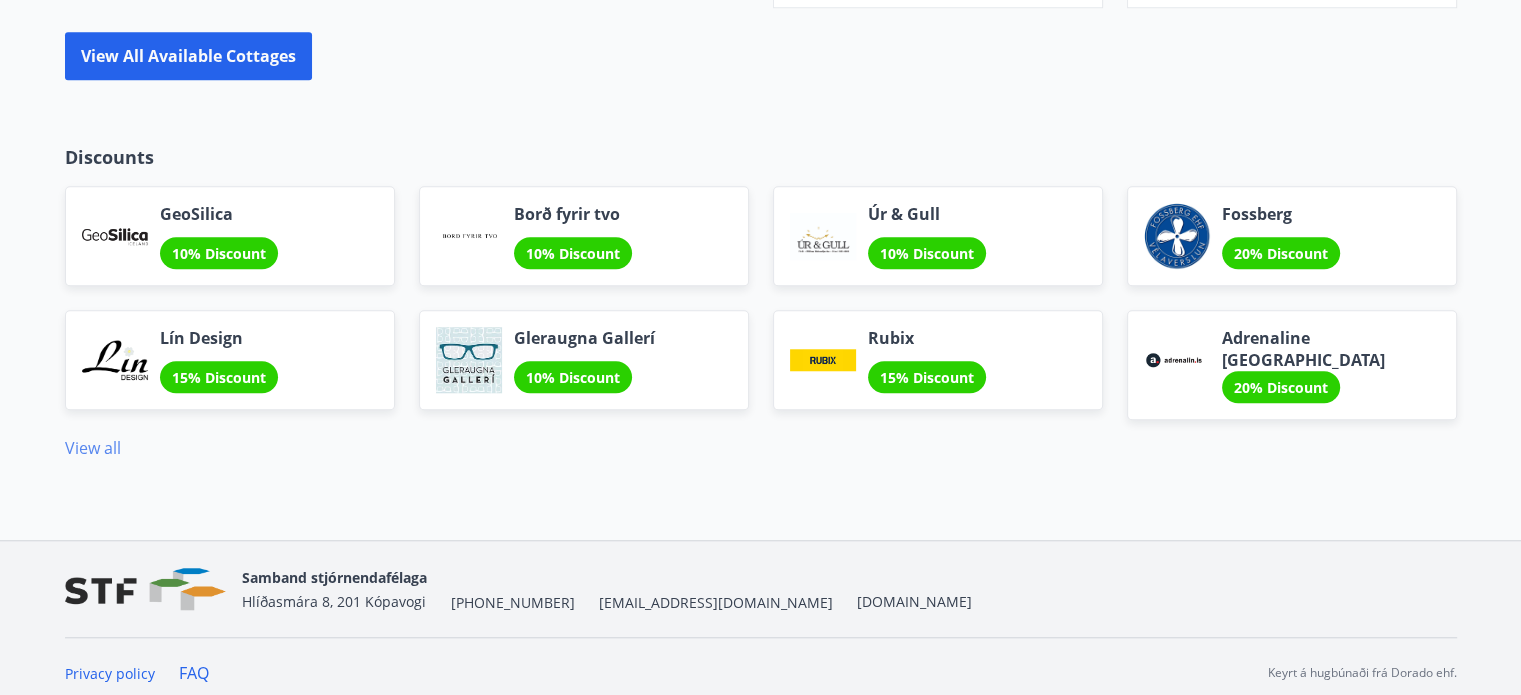 click on "View all" at bounding box center [93, 448] 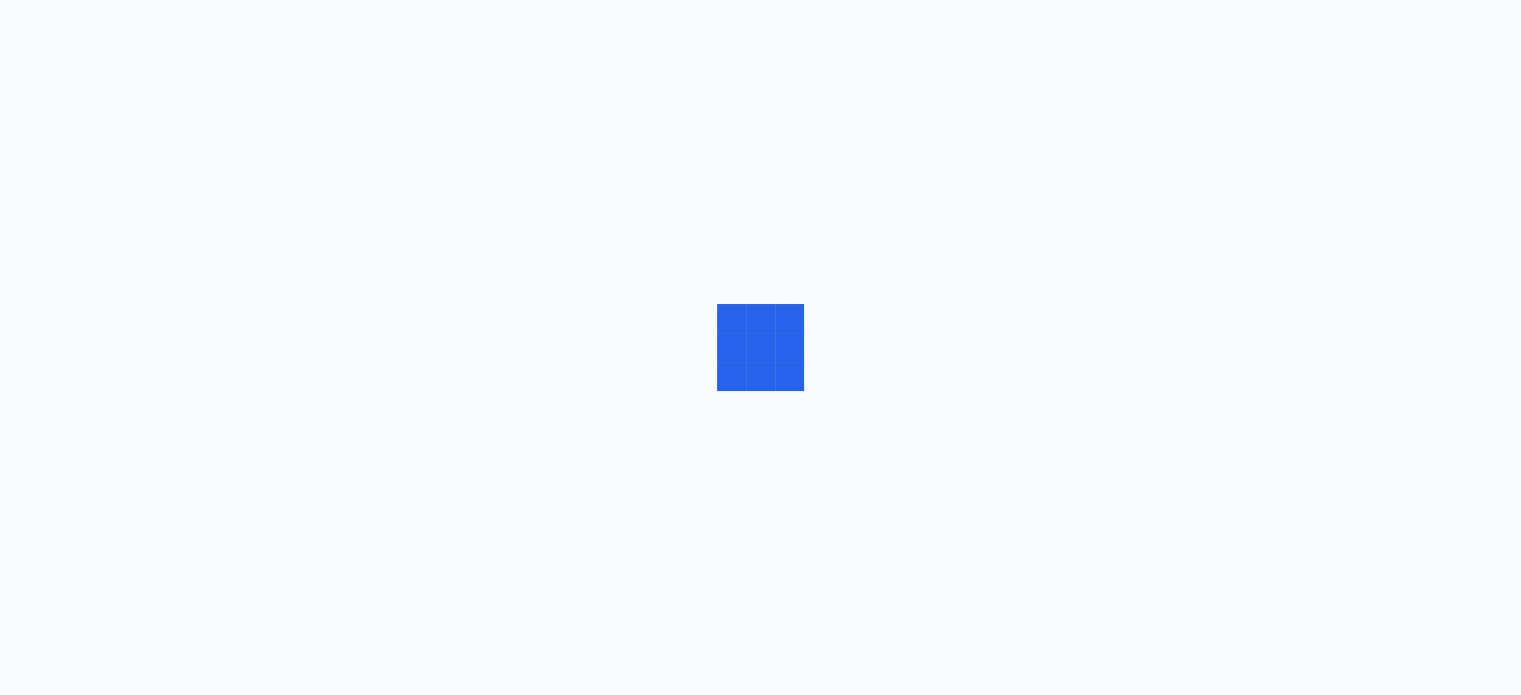 scroll, scrollTop: 0, scrollLeft: 0, axis: both 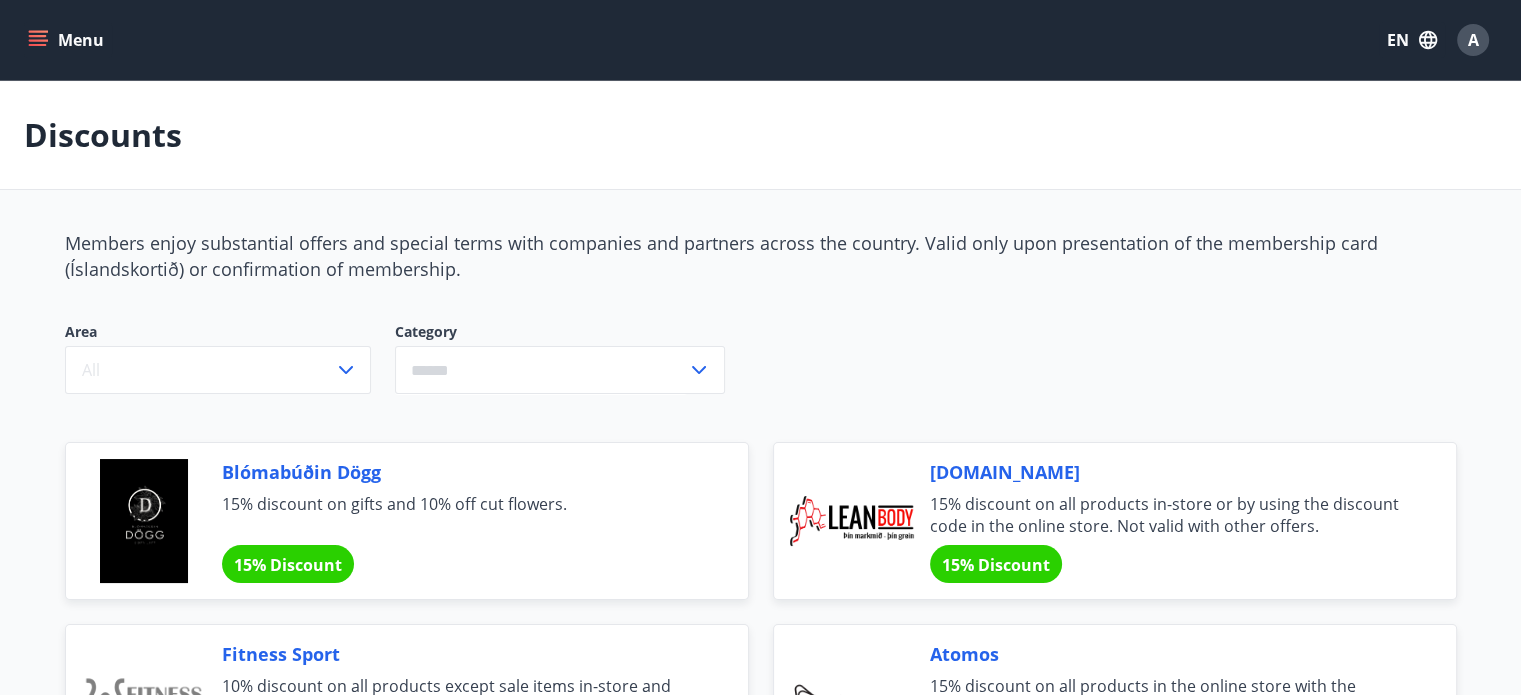 click 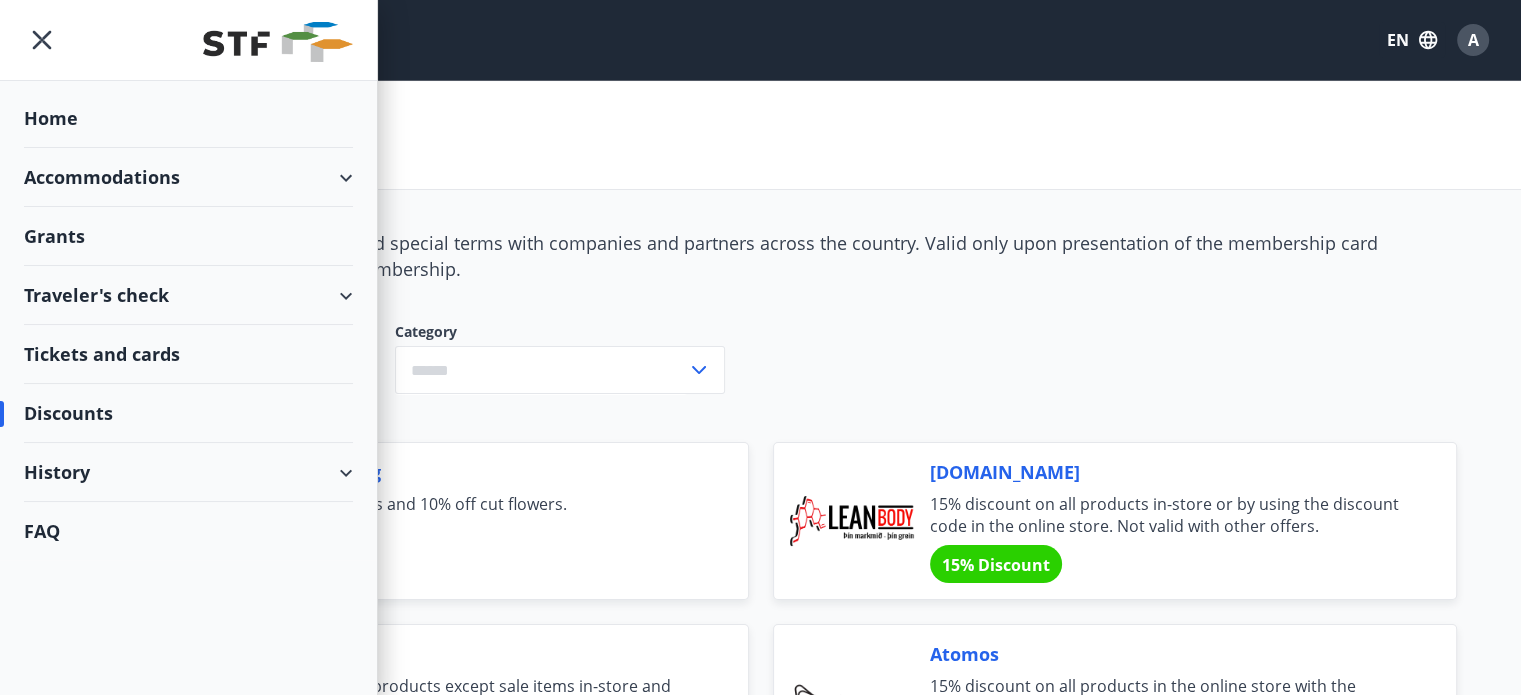 click on "Tickets and cards" at bounding box center [188, 354] 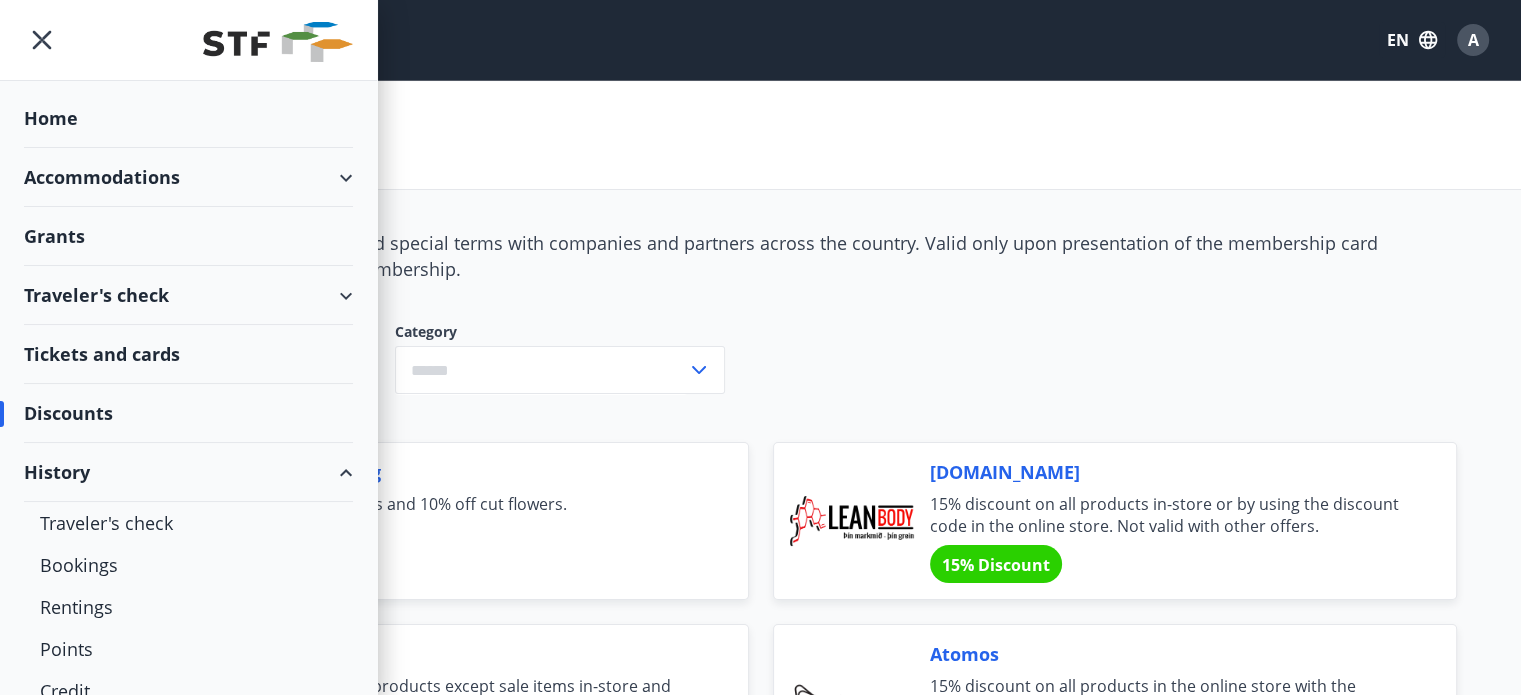click on "Traveler's check" at bounding box center [188, 295] 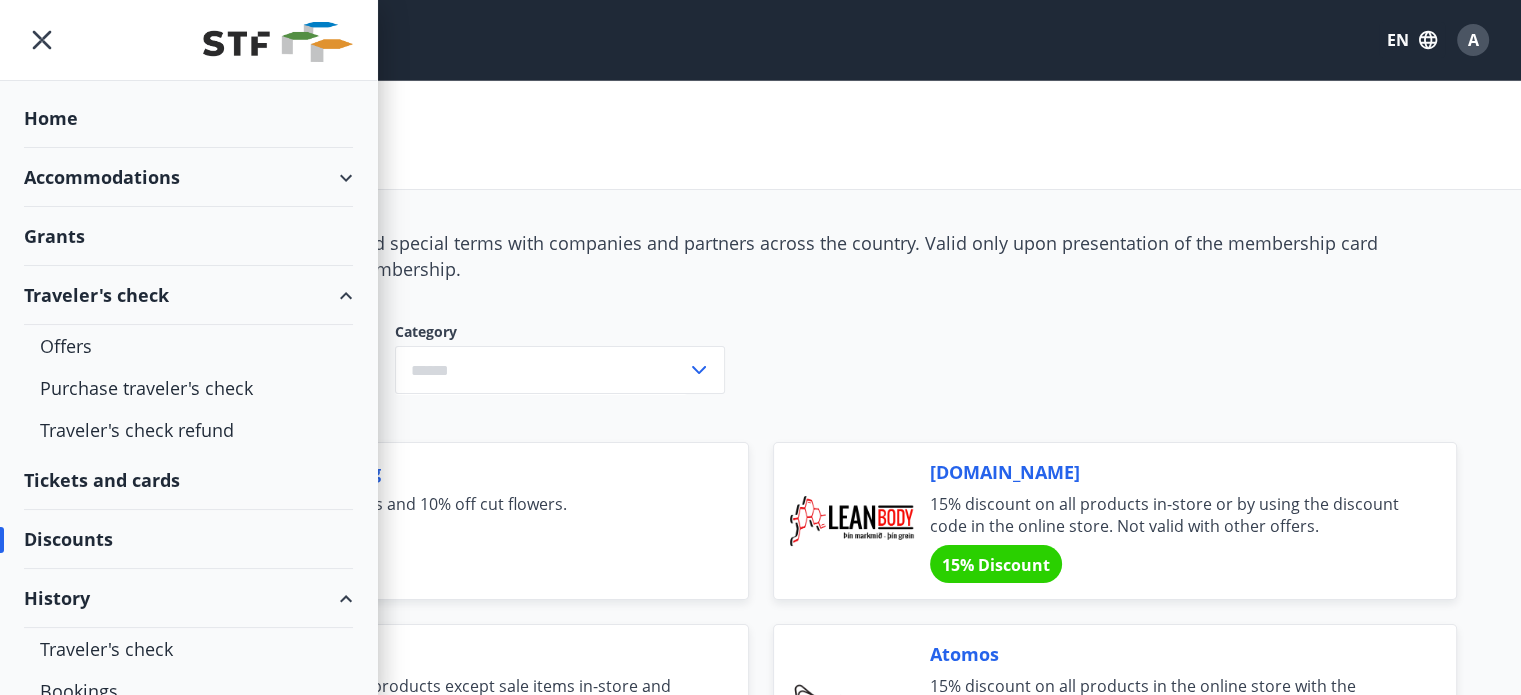 click on "Accommodations" at bounding box center [188, 177] 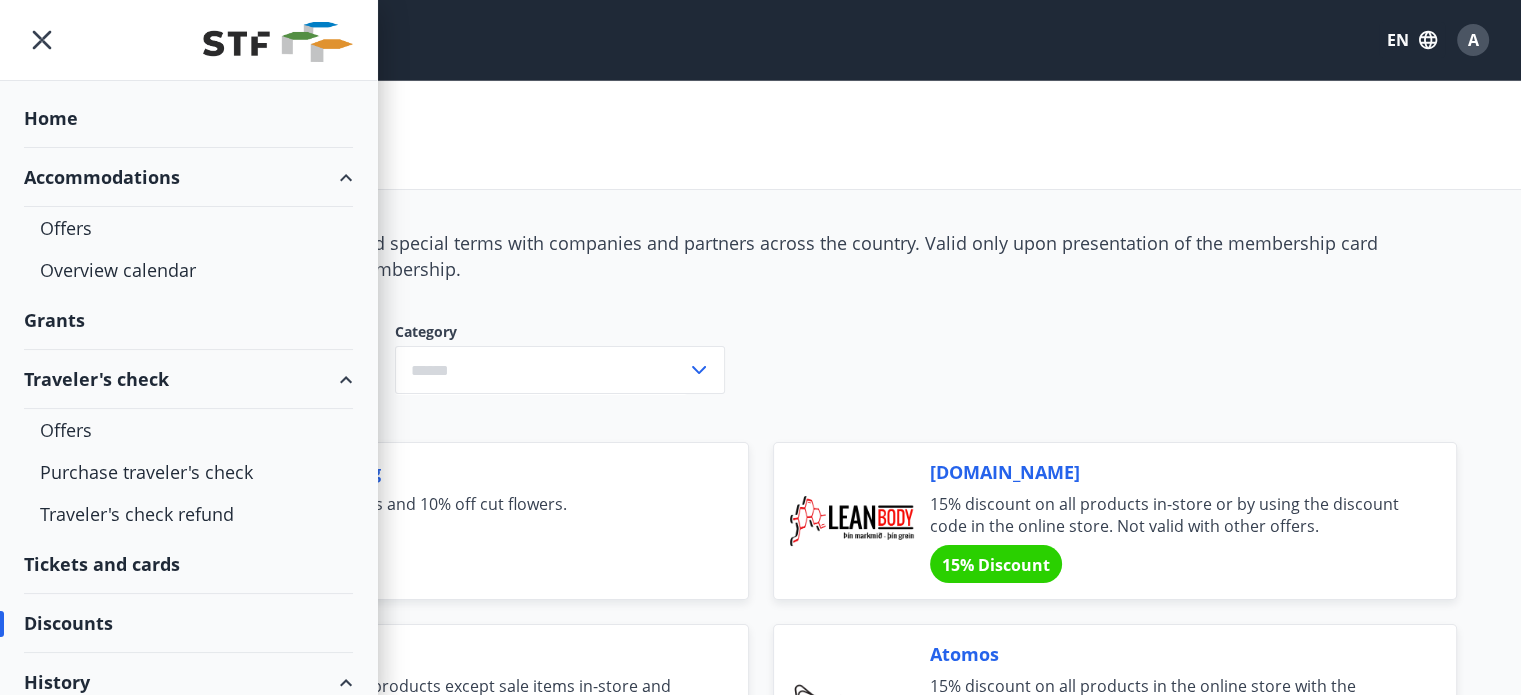 click on "Home" at bounding box center (188, 118) 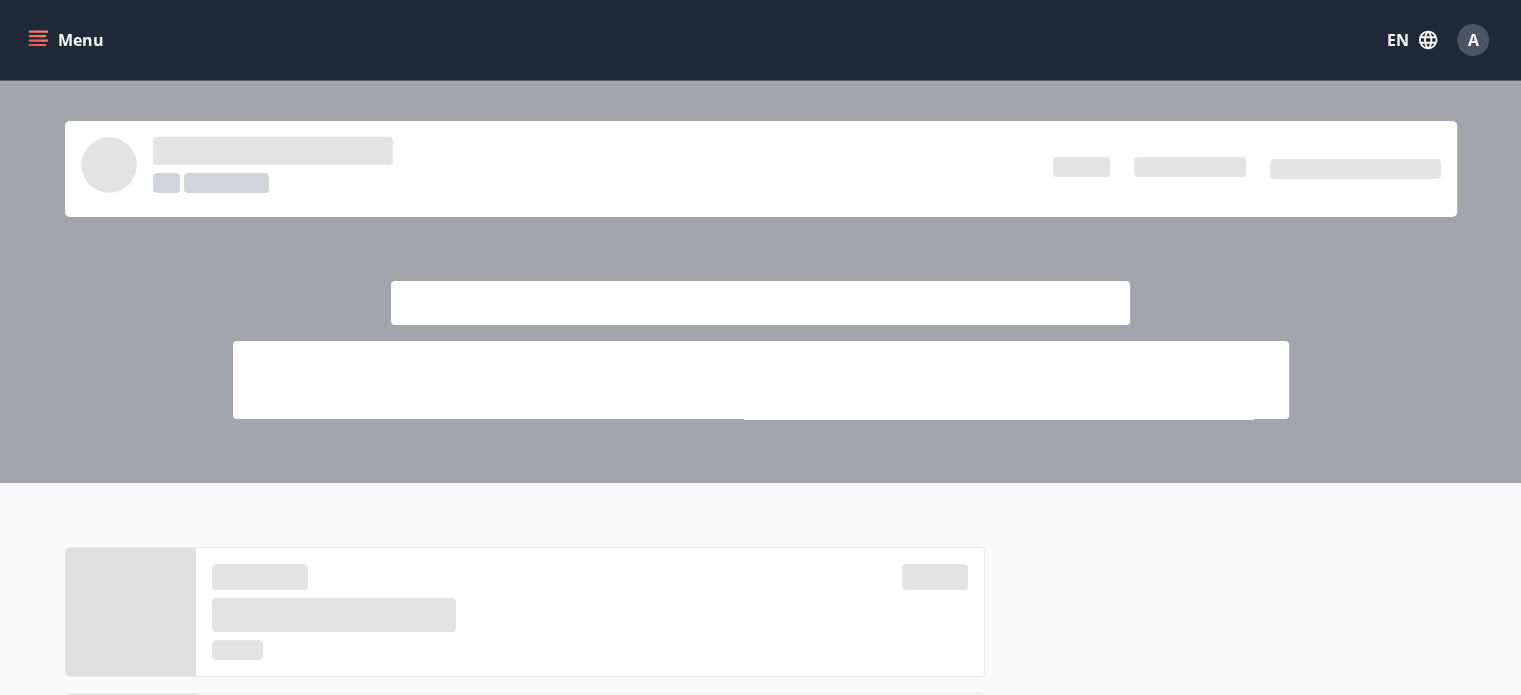 click on "A" at bounding box center (1473, 40) 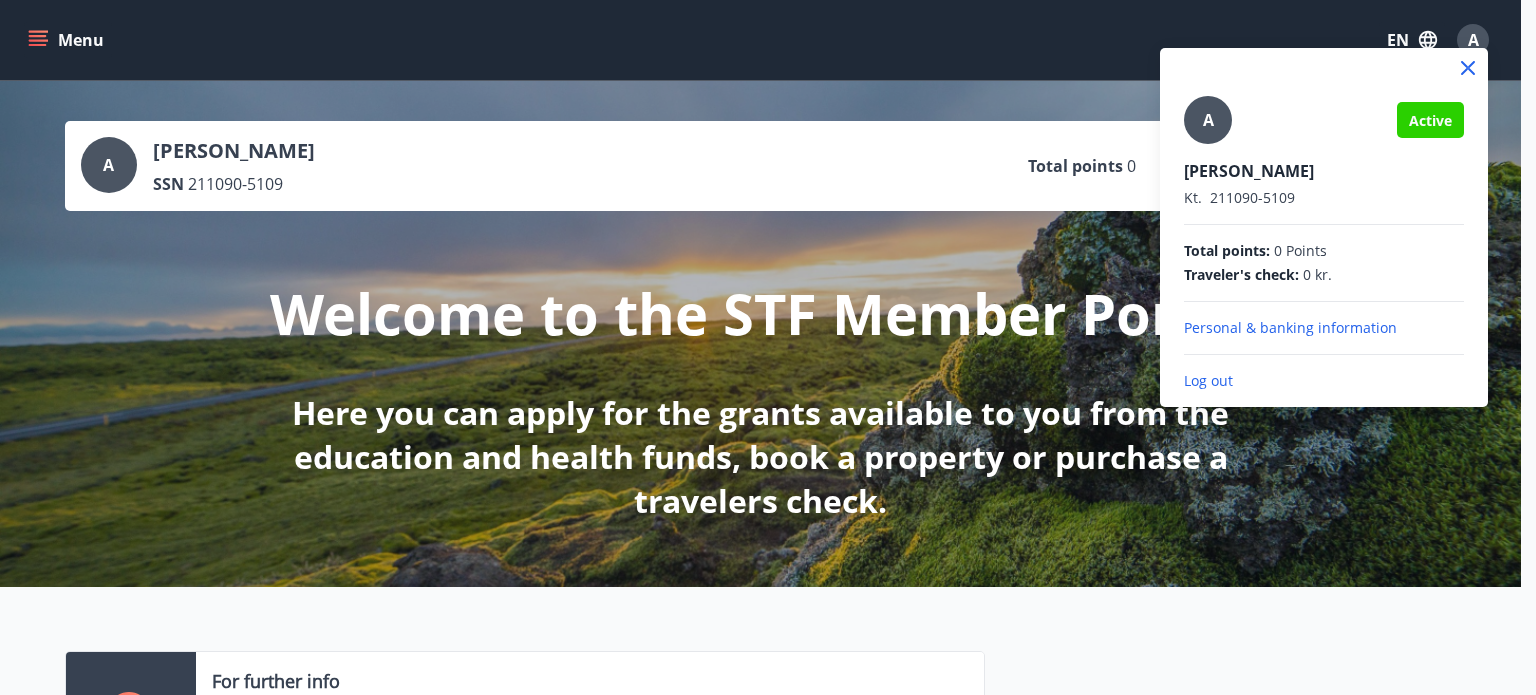 click on "Personal & banking information" at bounding box center (1324, 328) 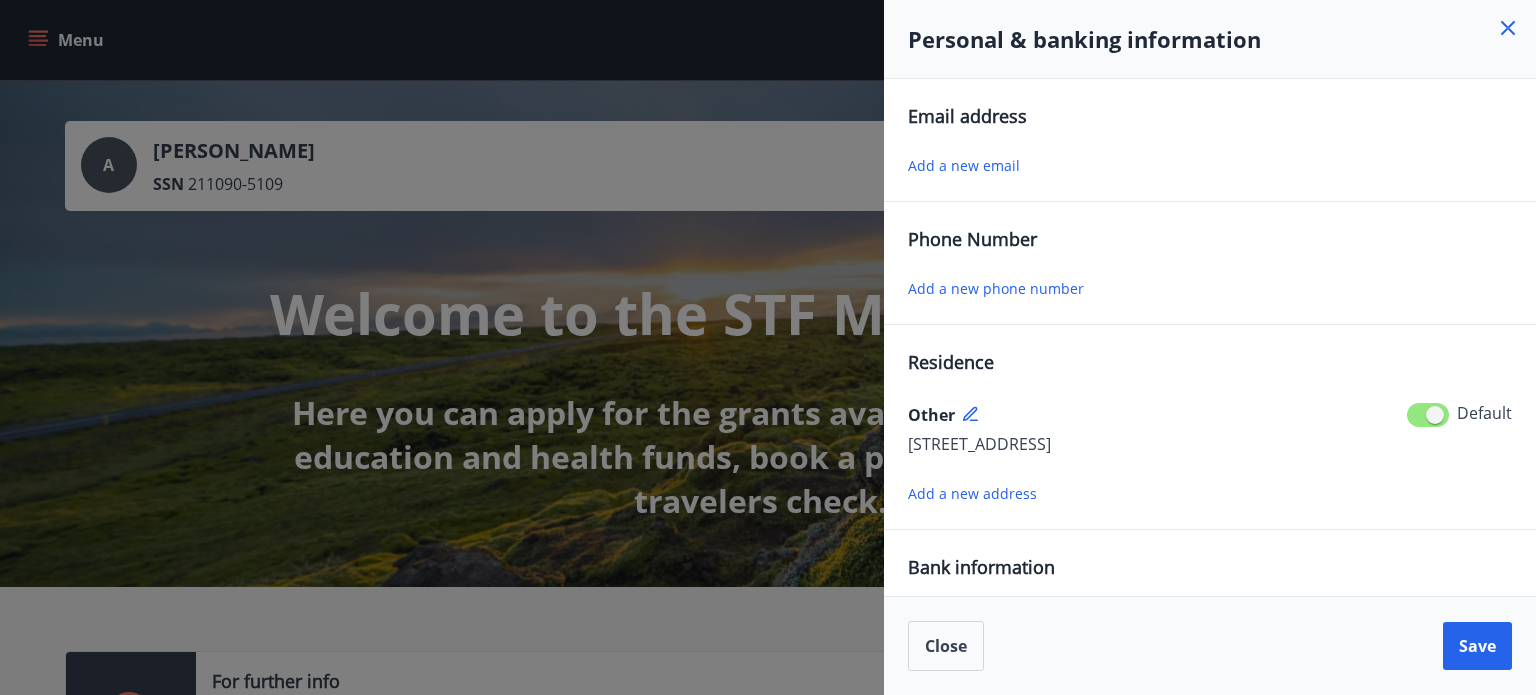 click on "Add a new email" at bounding box center (964, 165) 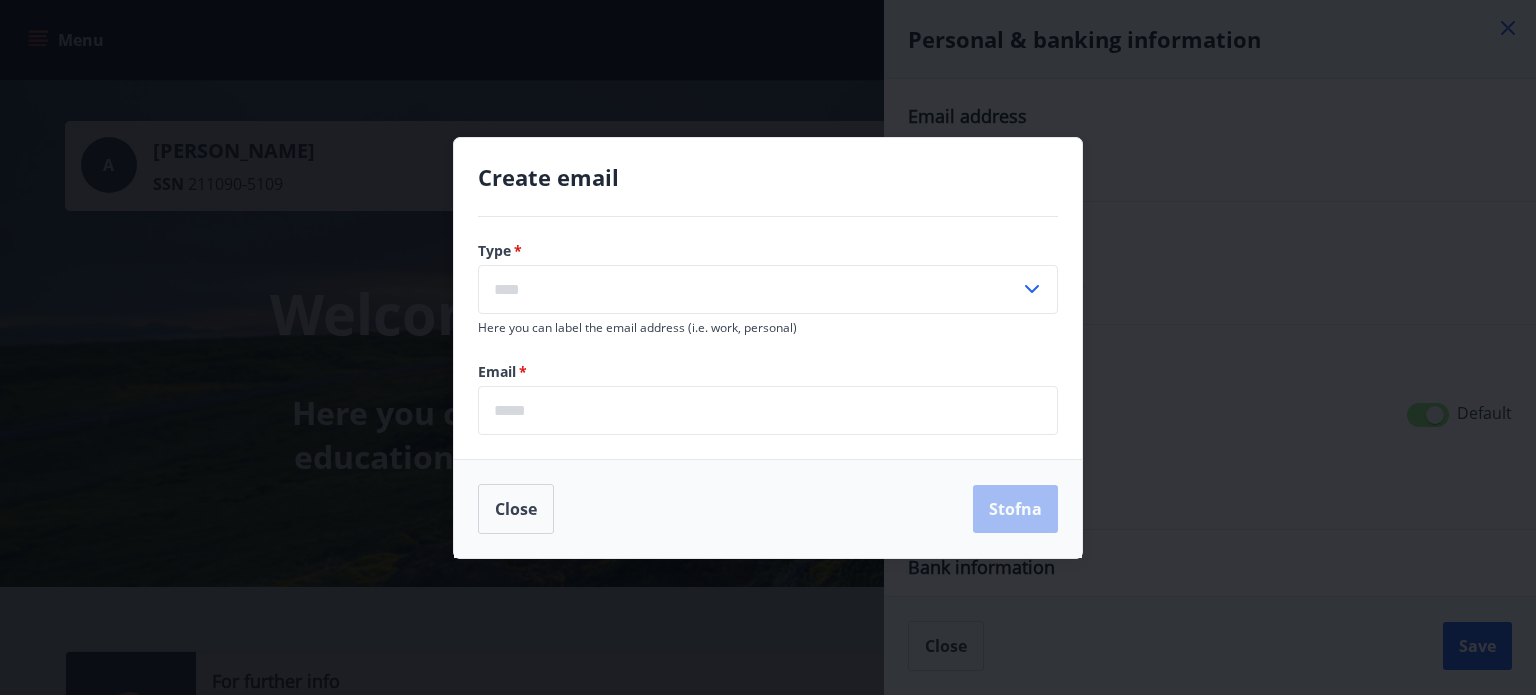 click at bounding box center [749, 289] 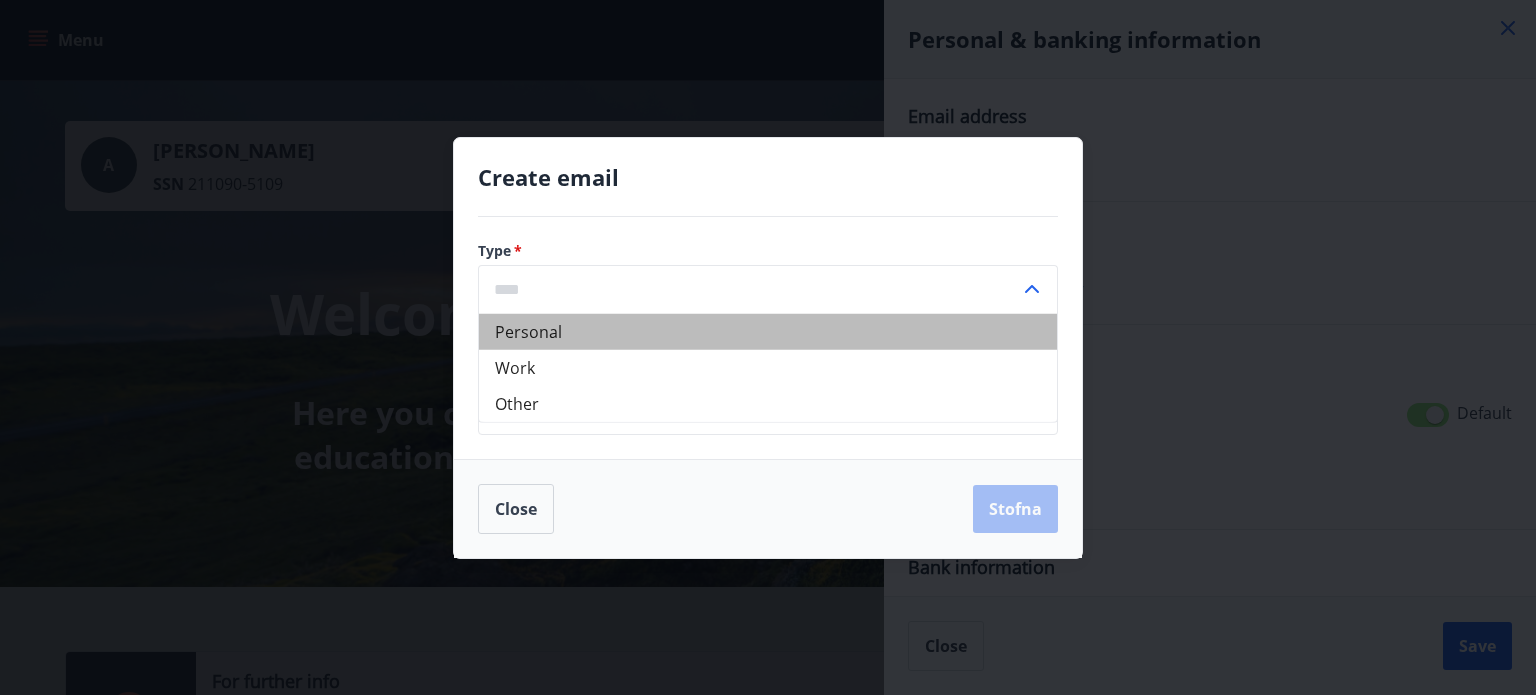 click on "Personal" at bounding box center (768, 331) 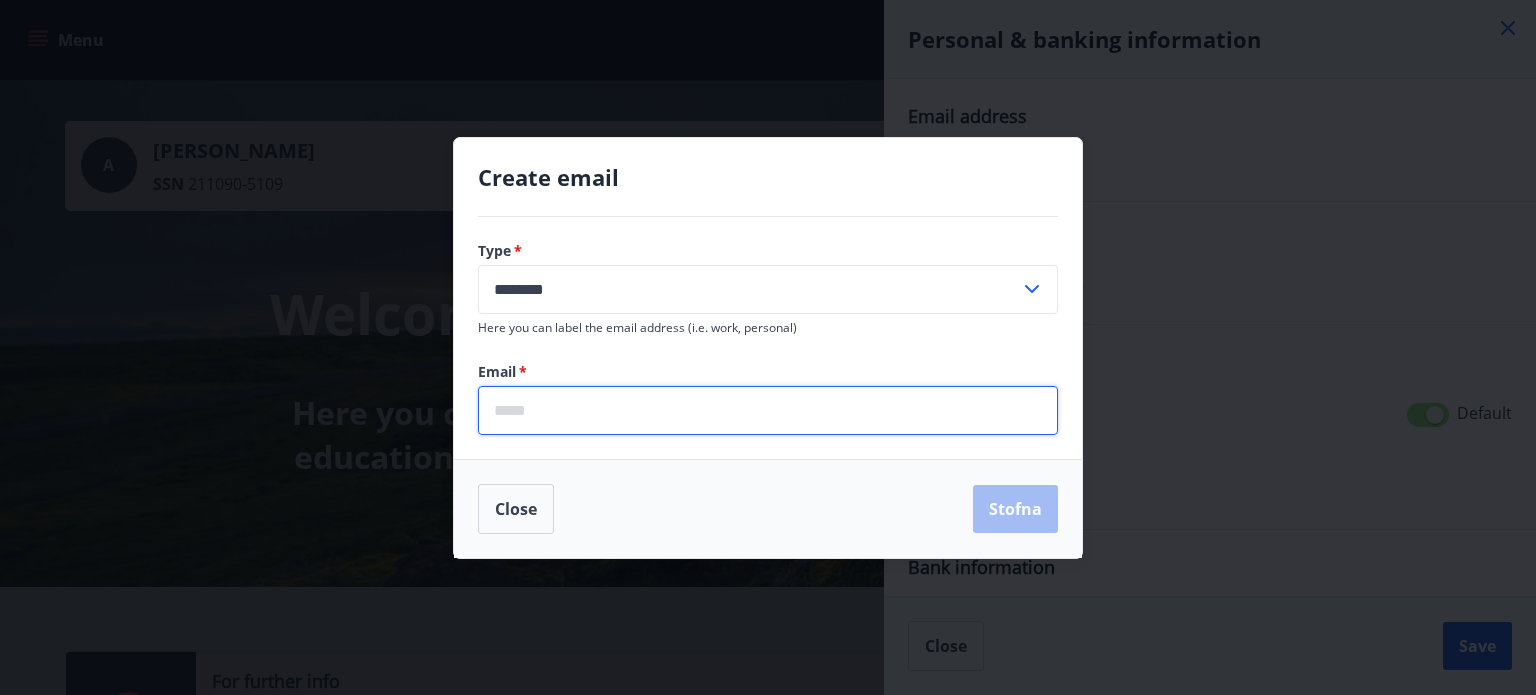 click at bounding box center [768, 410] 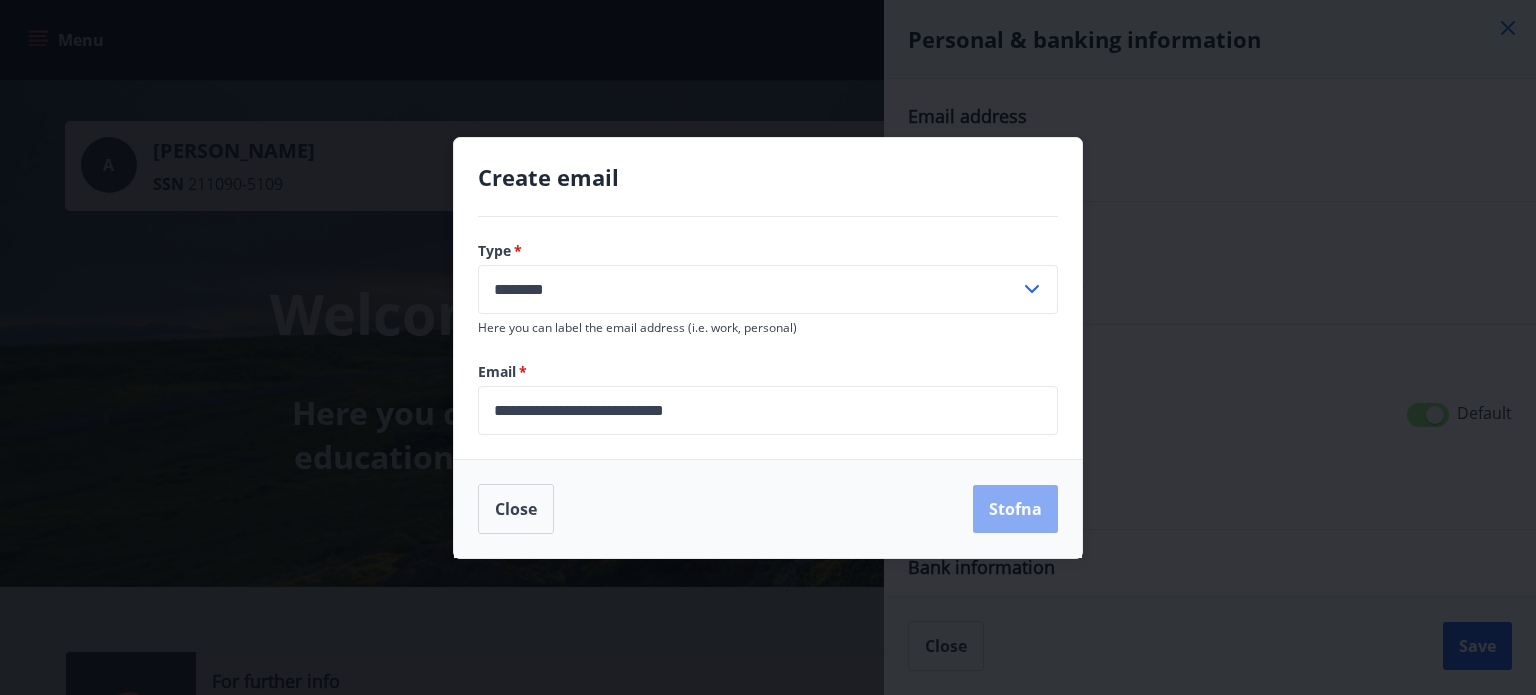 click on "Stofna" at bounding box center [1015, 509] 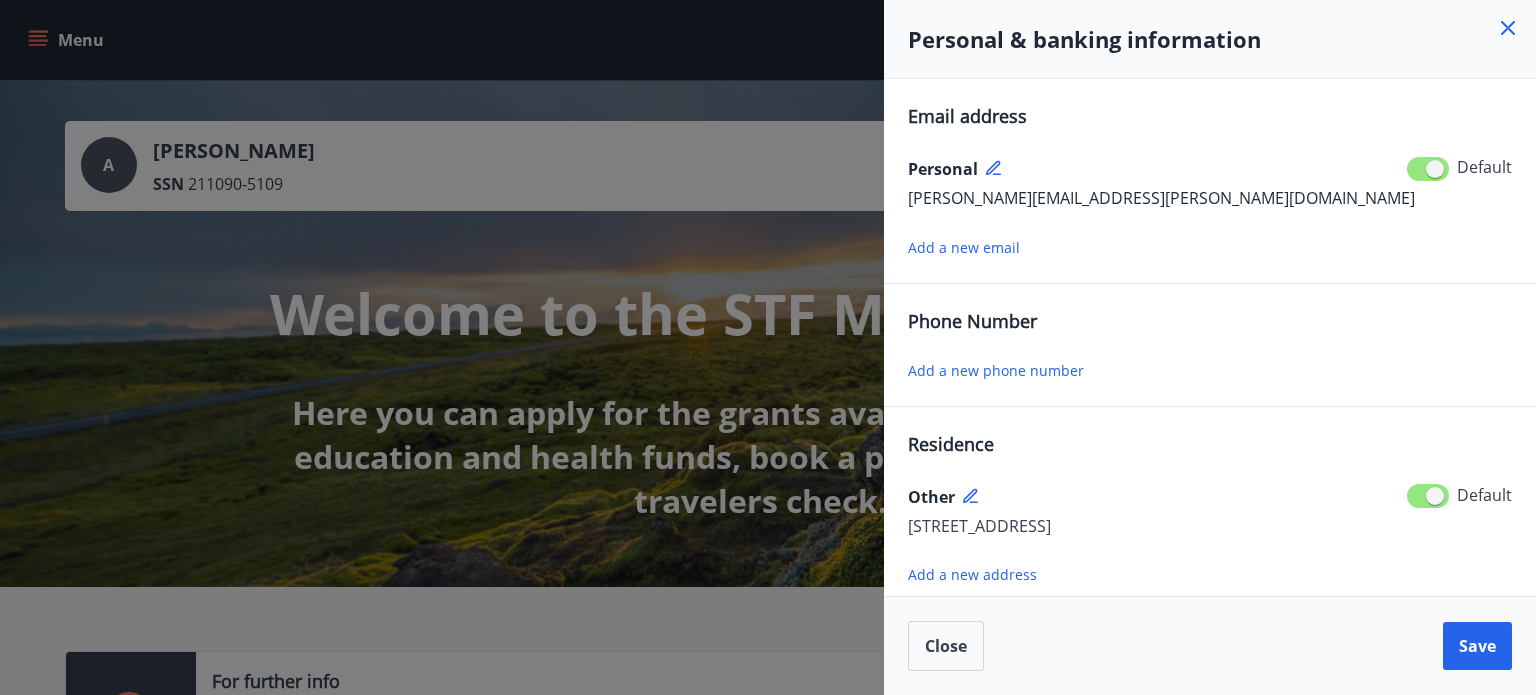 click on "Add a new phone number" at bounding box center [996, 370] 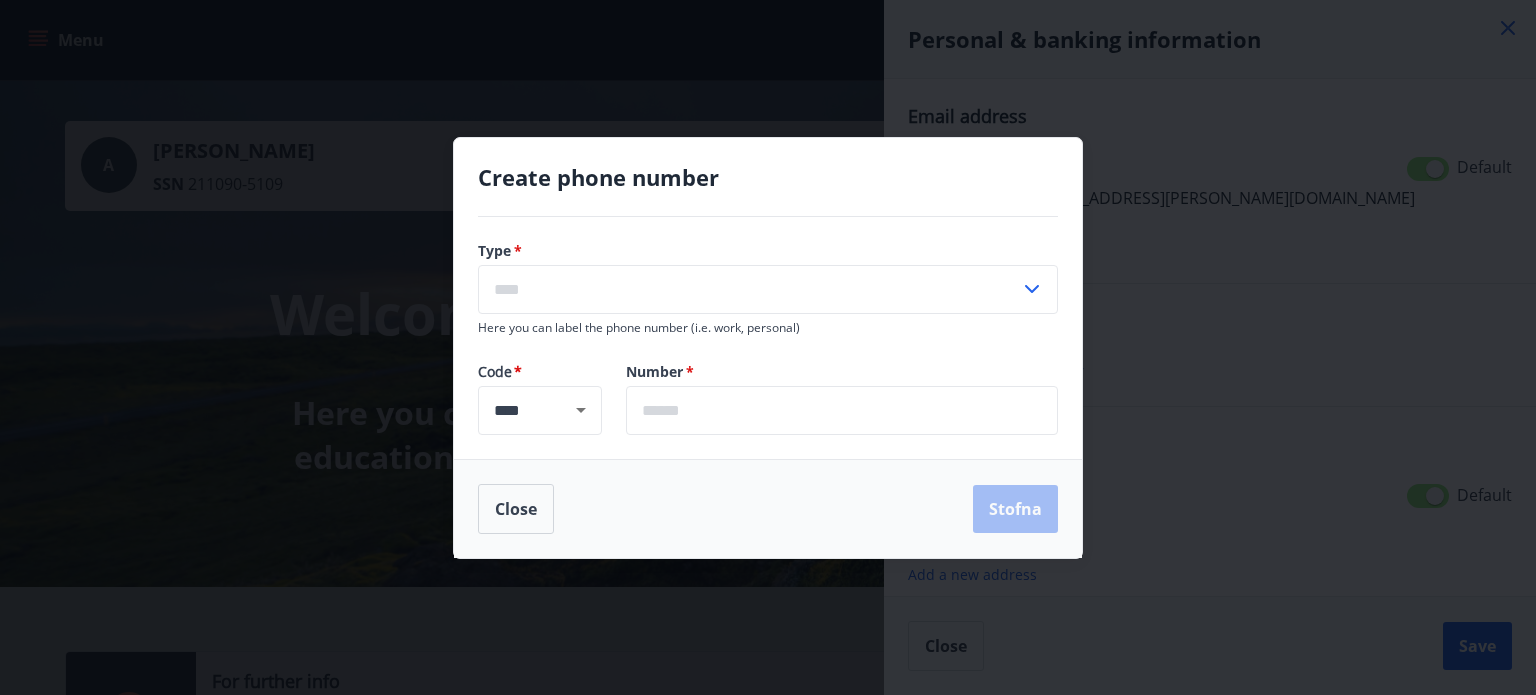 click at bounding box center [749, 289] 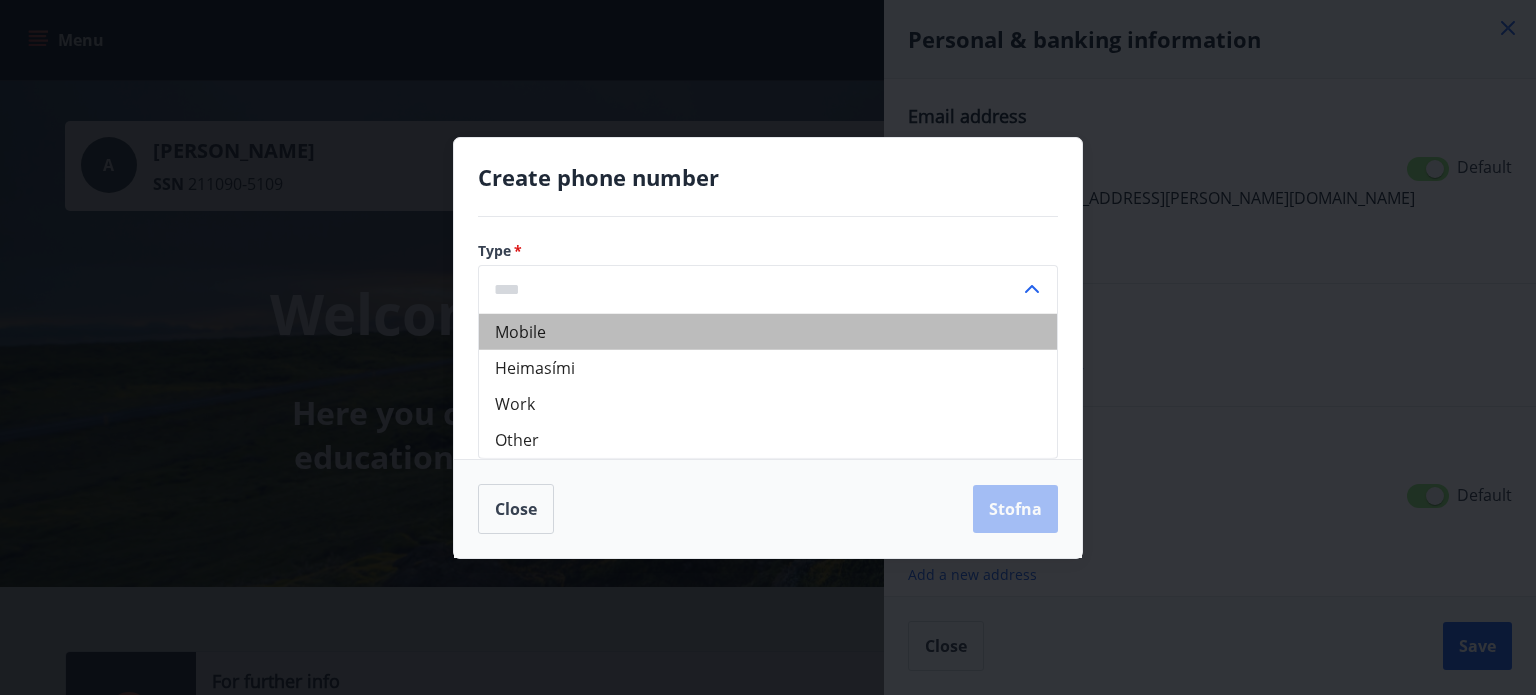 click on "Mobile" at bounding box center [768, 331] 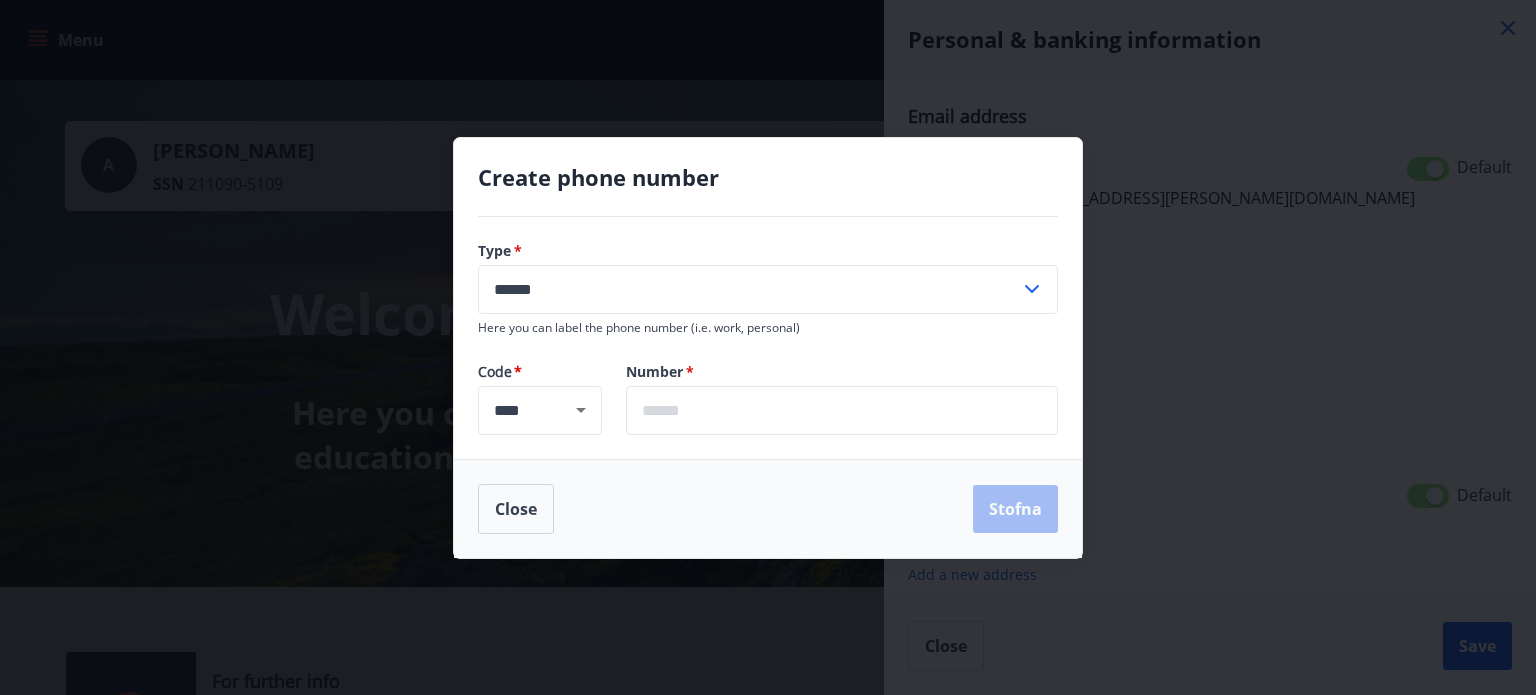 click at bounding box center [842, 410] 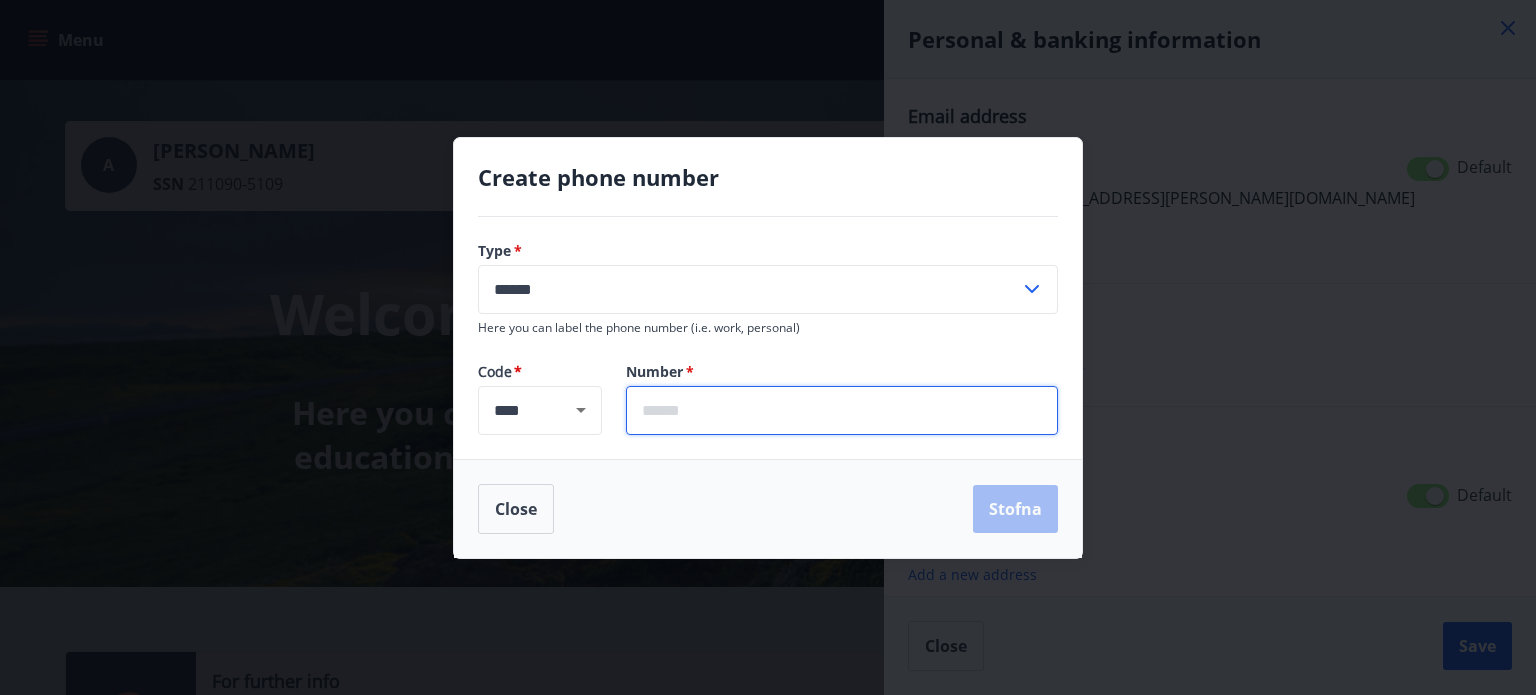 type on "*******" 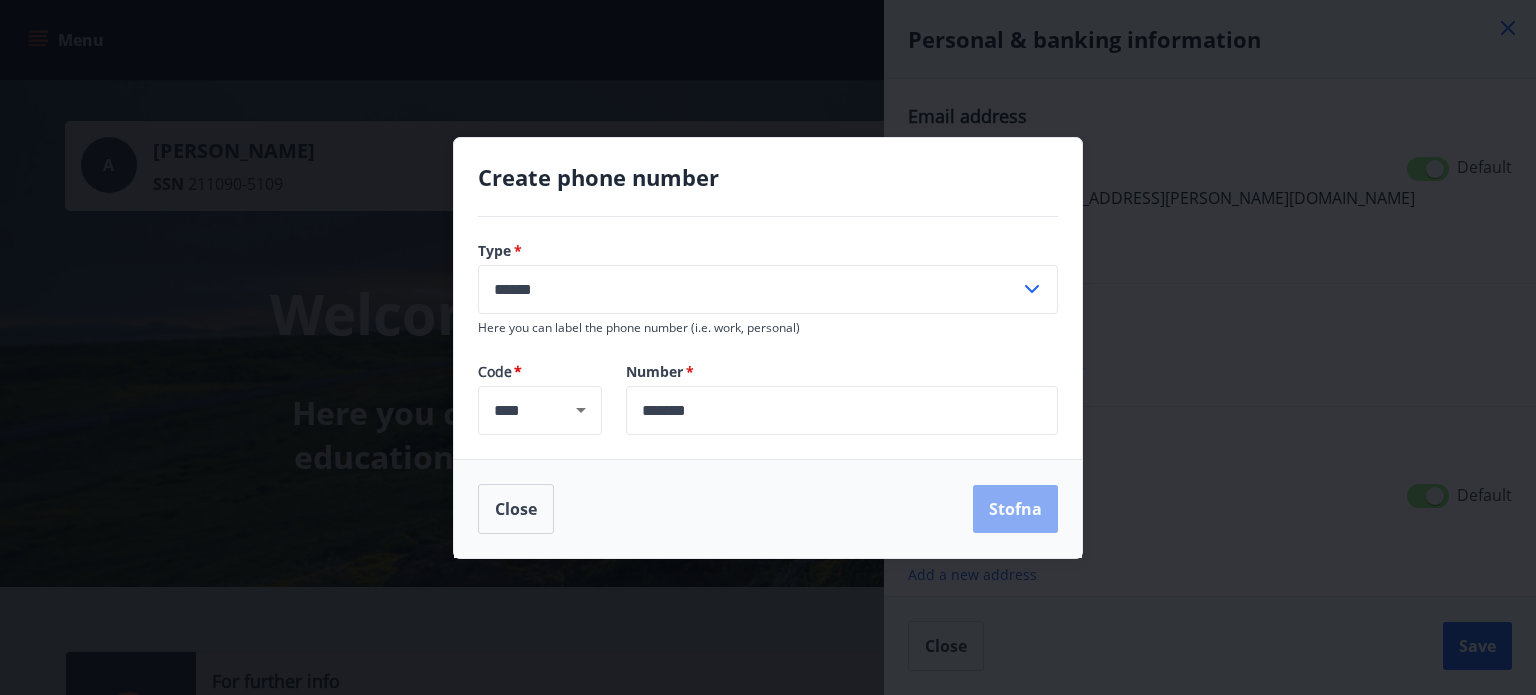click on "Stofna" at bounding box center [1015, 509] 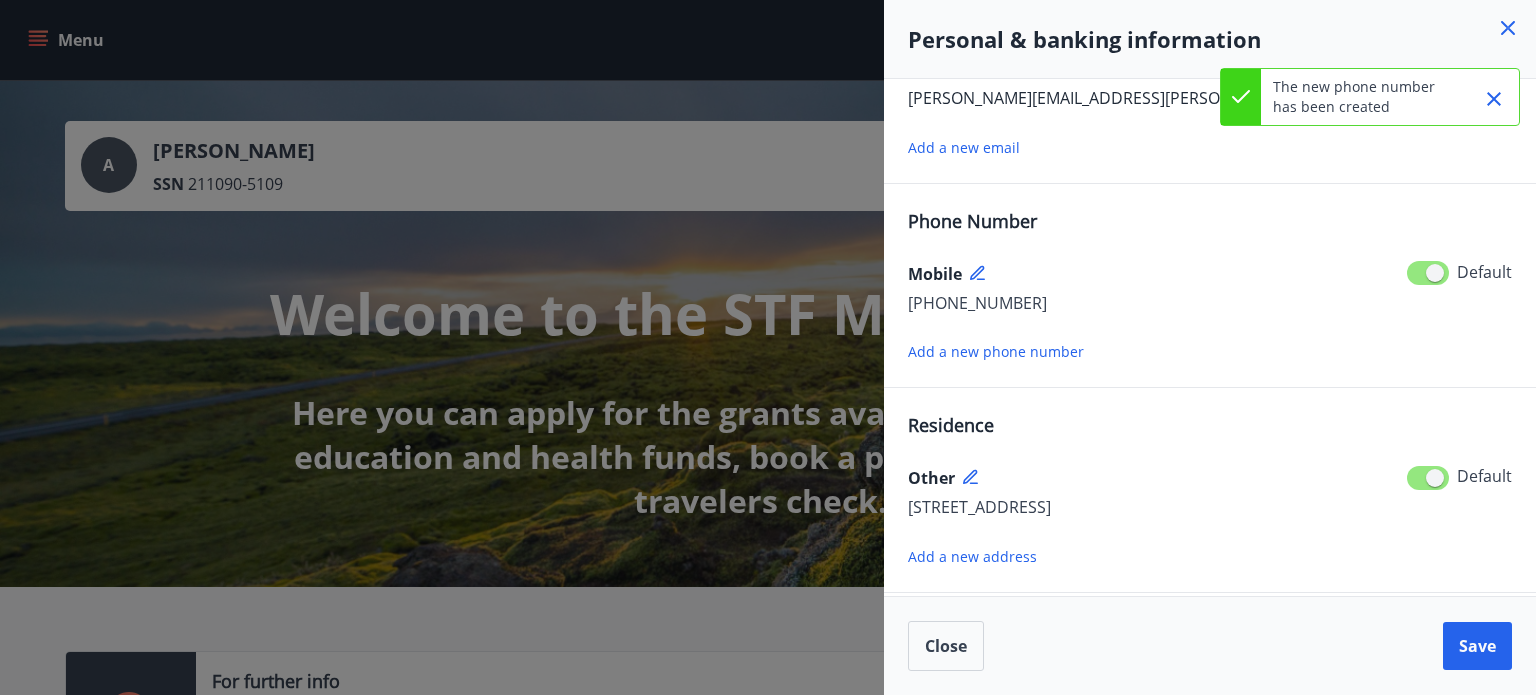 scroll, scrollTop: 0, scrollLeft: 0, axis: both 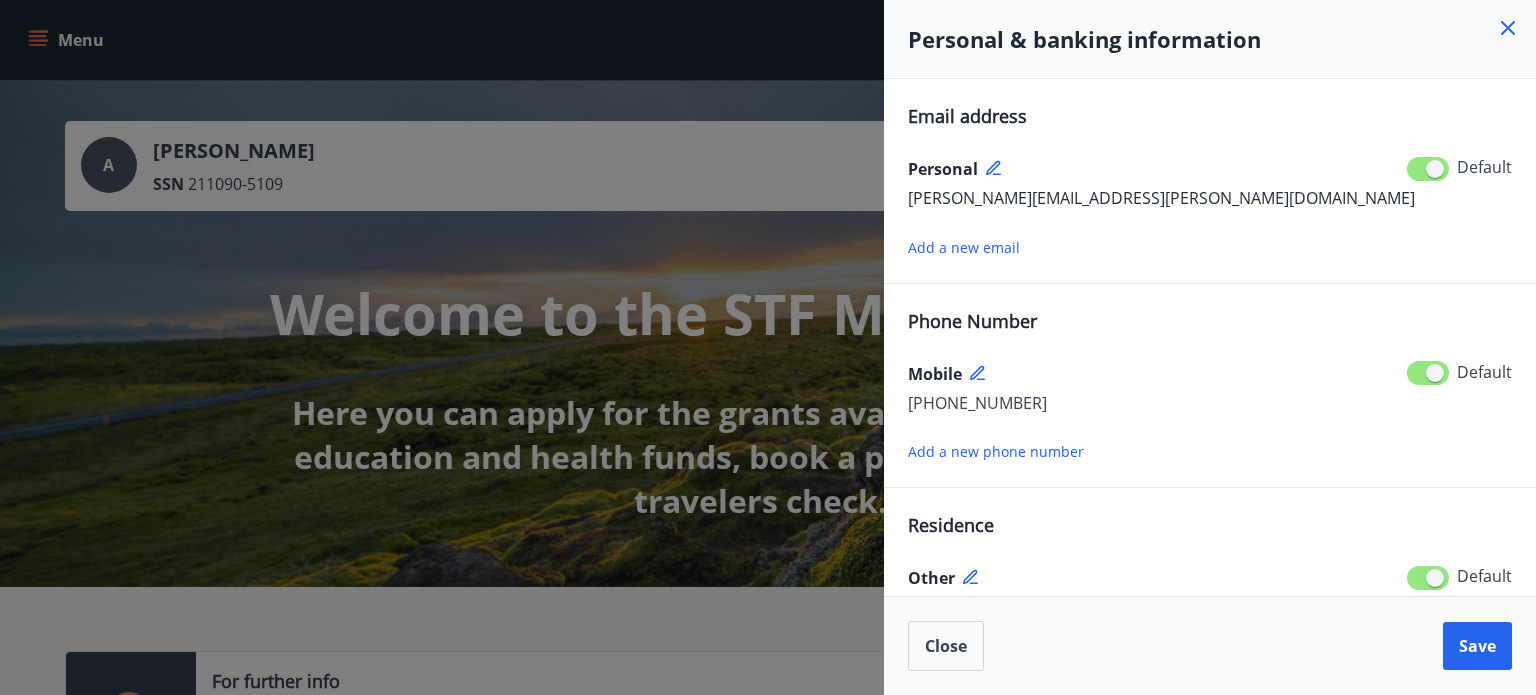 click on "Email address Personal andrzej.falkowski@mailmix.pl Default Add a new email Phone Number Mobile +354 768-0313 Default Add a new phone number Residence Other Hringbraut 61, 230, Reykjanesbæ, Poland Default Add a new address Bank information Account" at bounding box center [1210, 337] 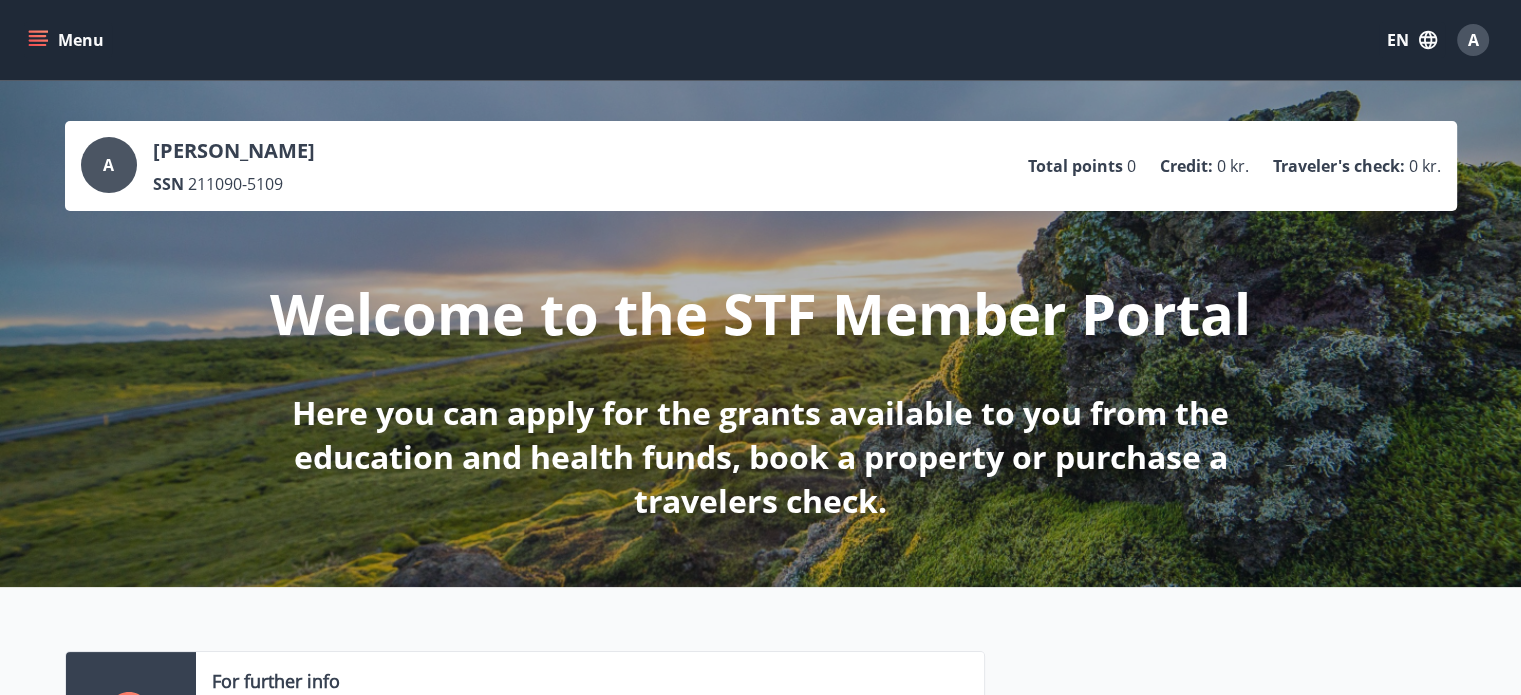 click on "A" at bounding box center [1473, 40] 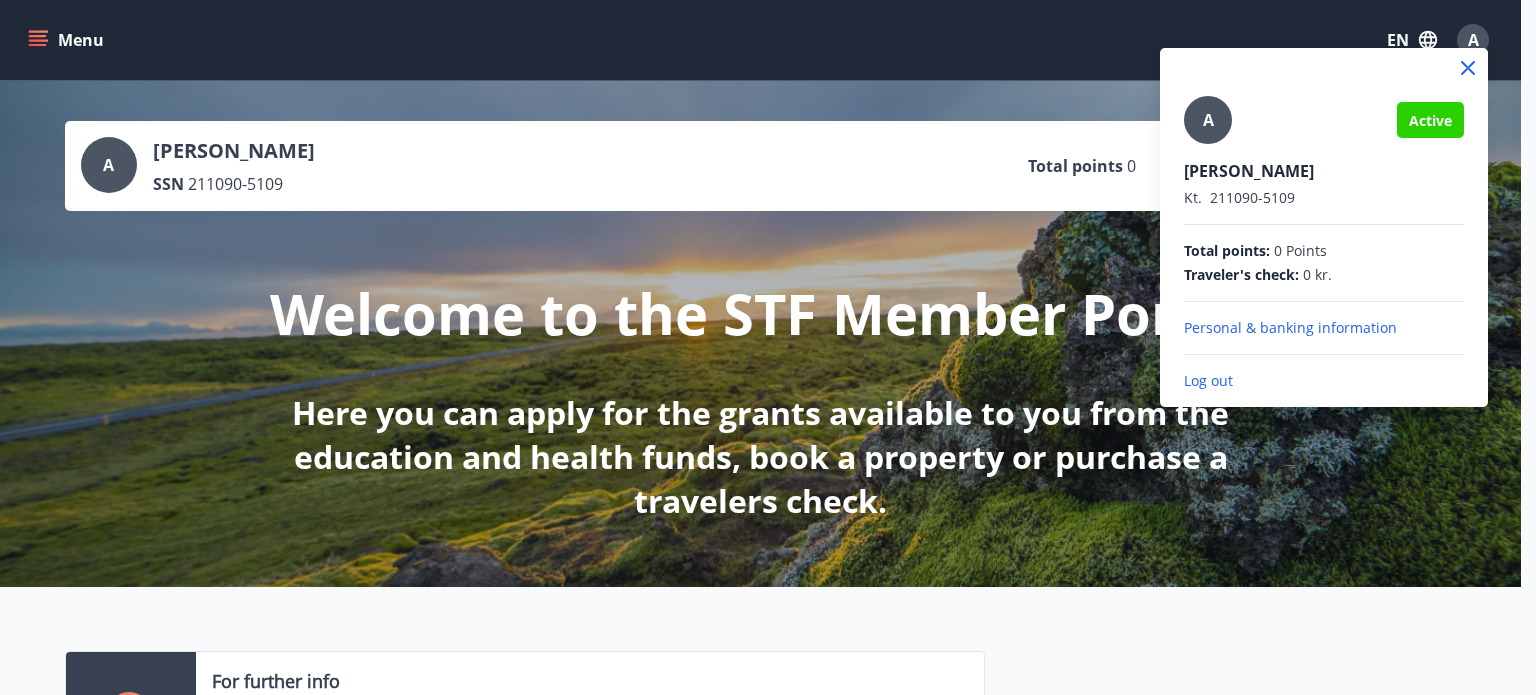 click on "Personal & banking information" at bounding box center [1324, 328] 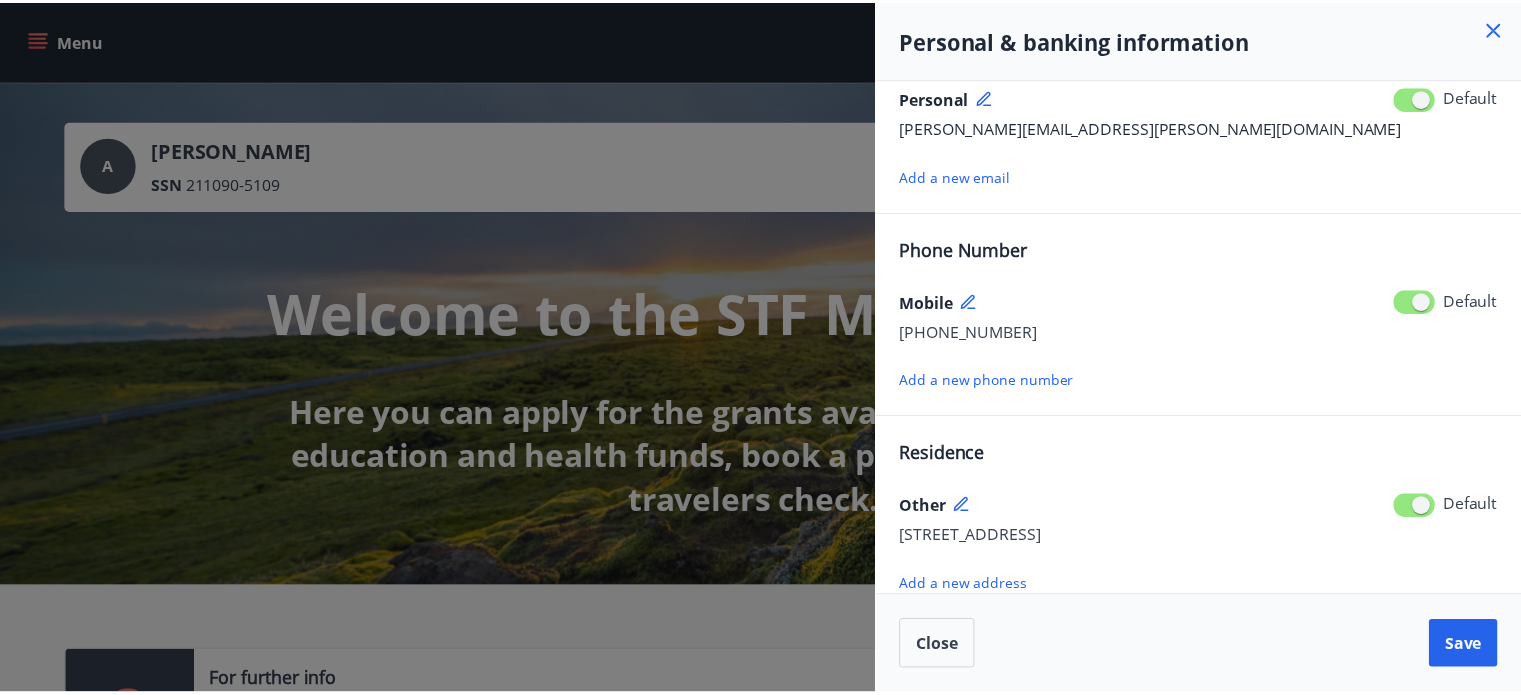 scroll, scrollTop: 100, scrollLeft: 0, axis: vertical 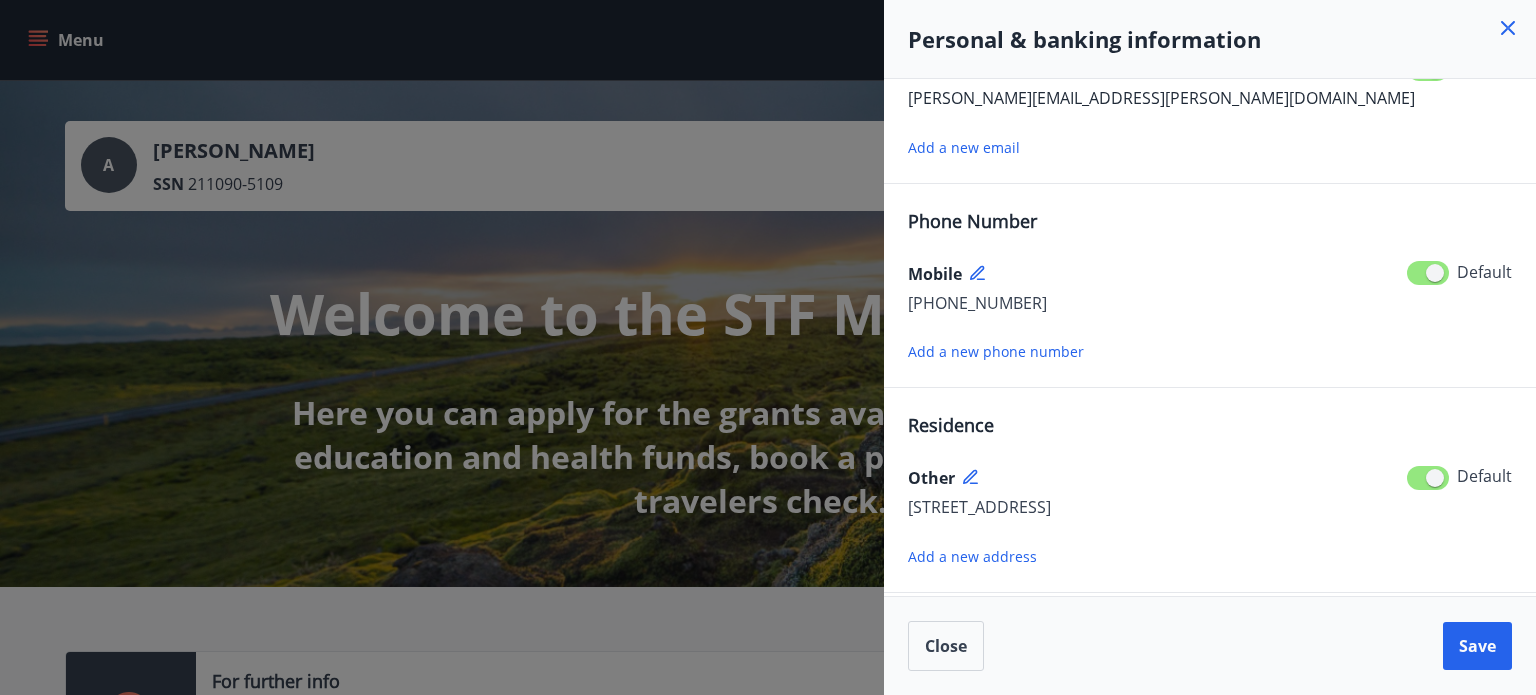 click 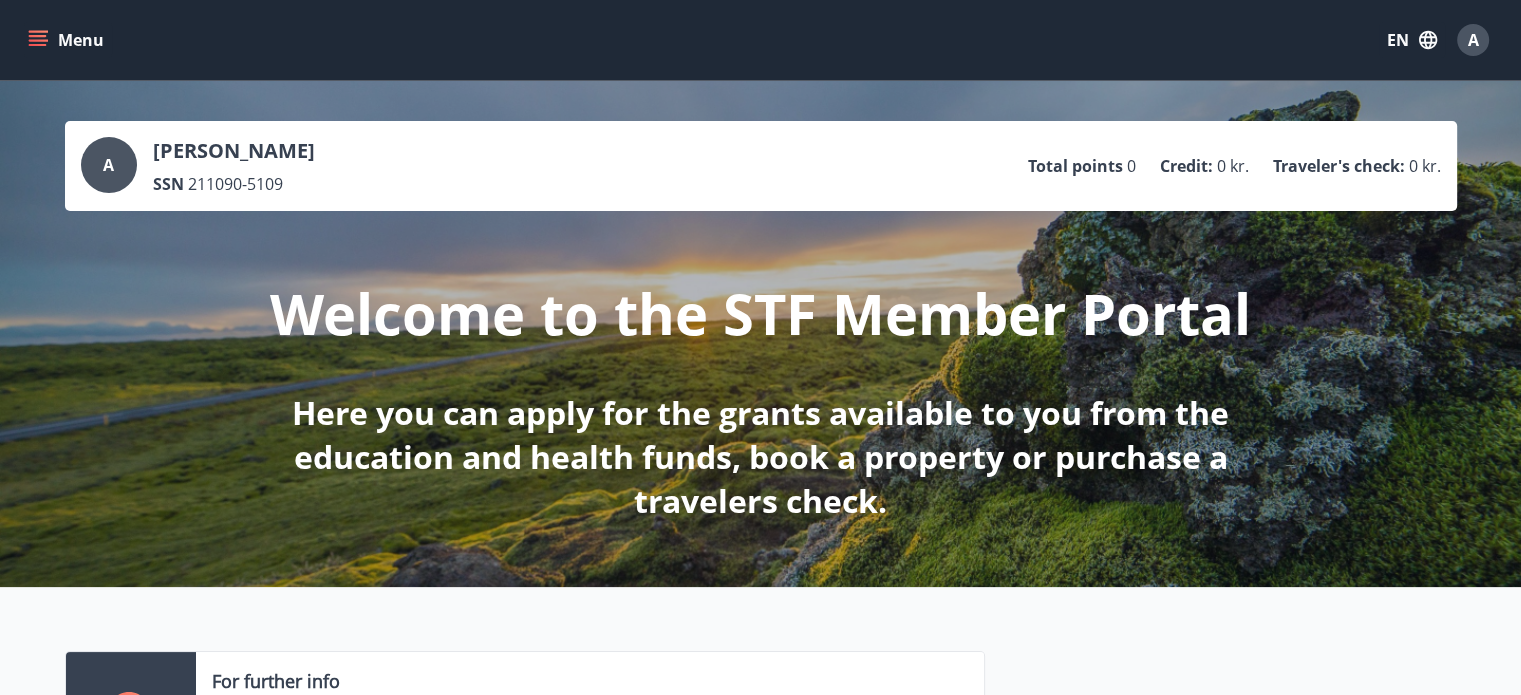 click on "A Andrzej Mariusz Falkowski SSN 211090-5109 Total points 0 Credit : 0 kr. Traveler's check : 0 kr." at bounding box center (761, 166) 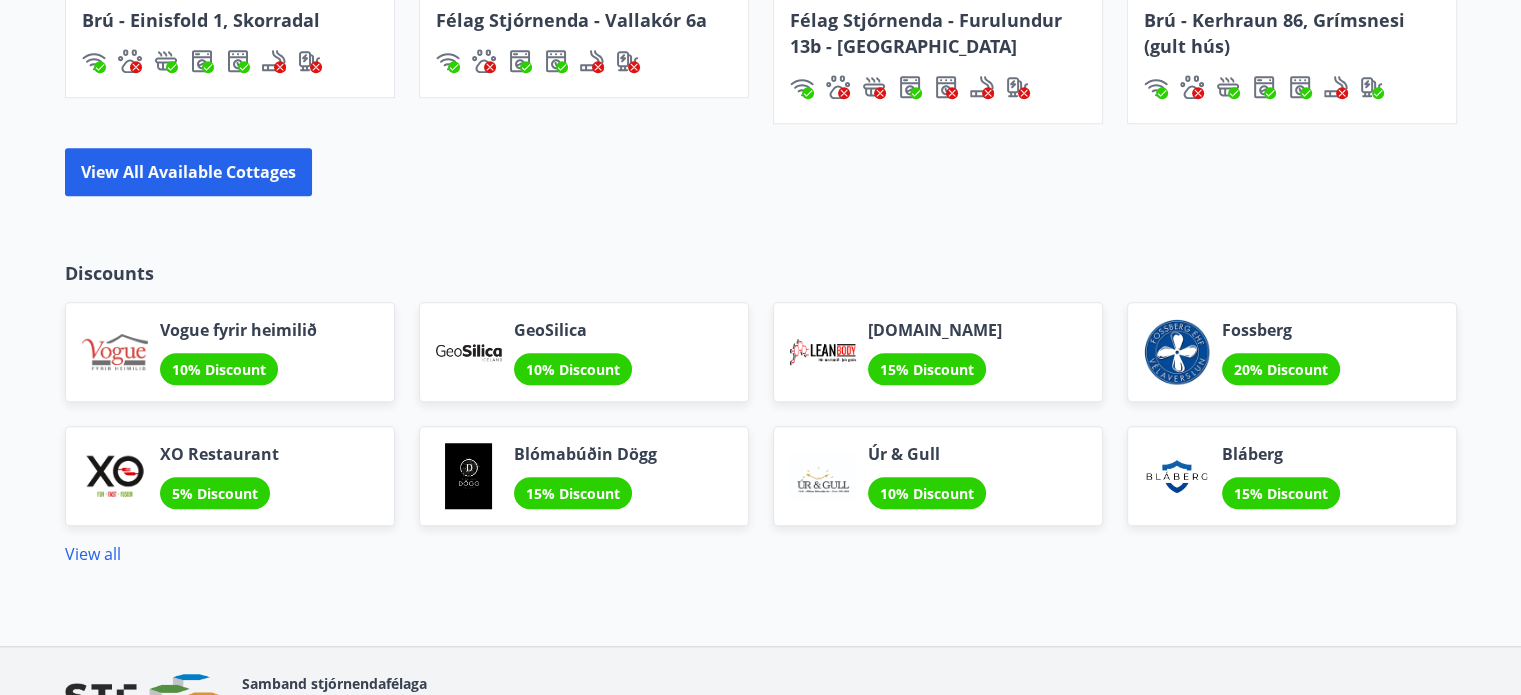 scroll, scrollTop: 0, scrollLeft: 0, axis: both 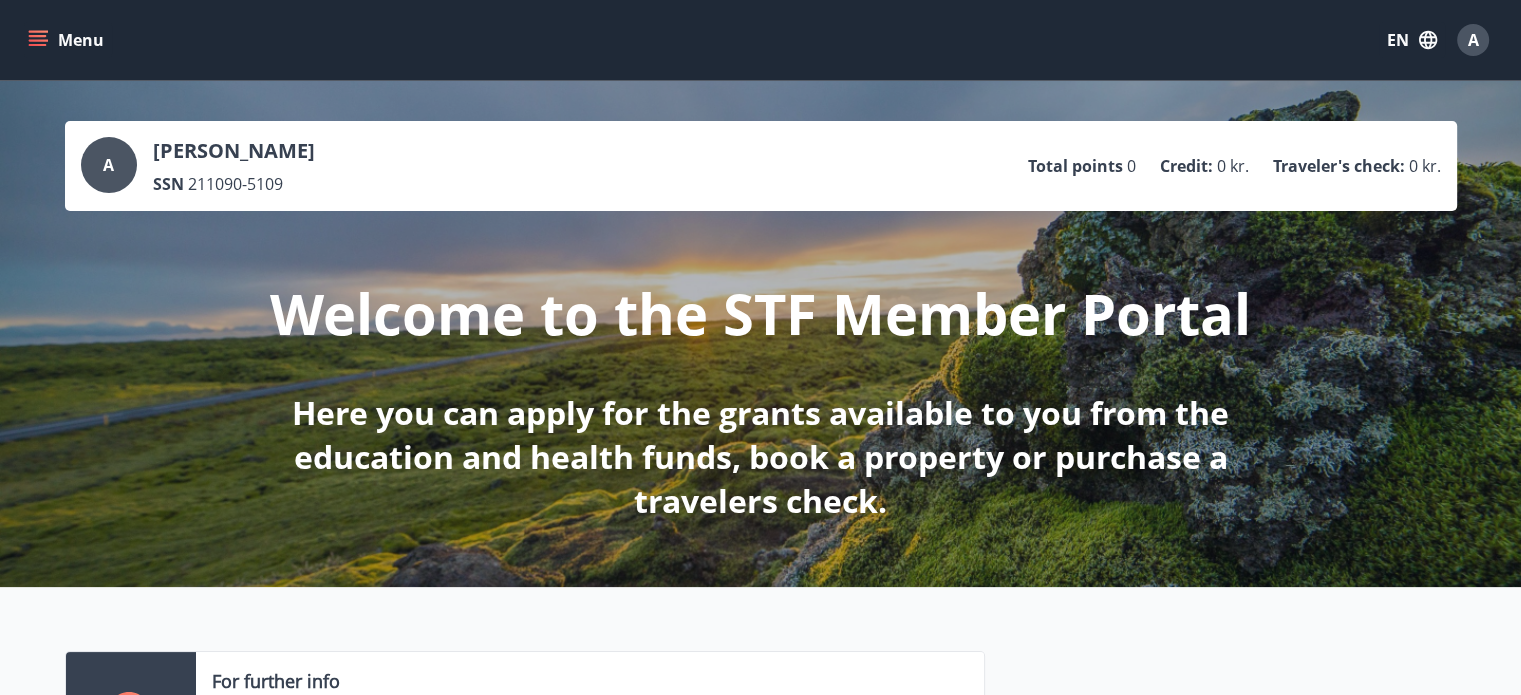 click on "Menu" at bounding box center (68, 40) 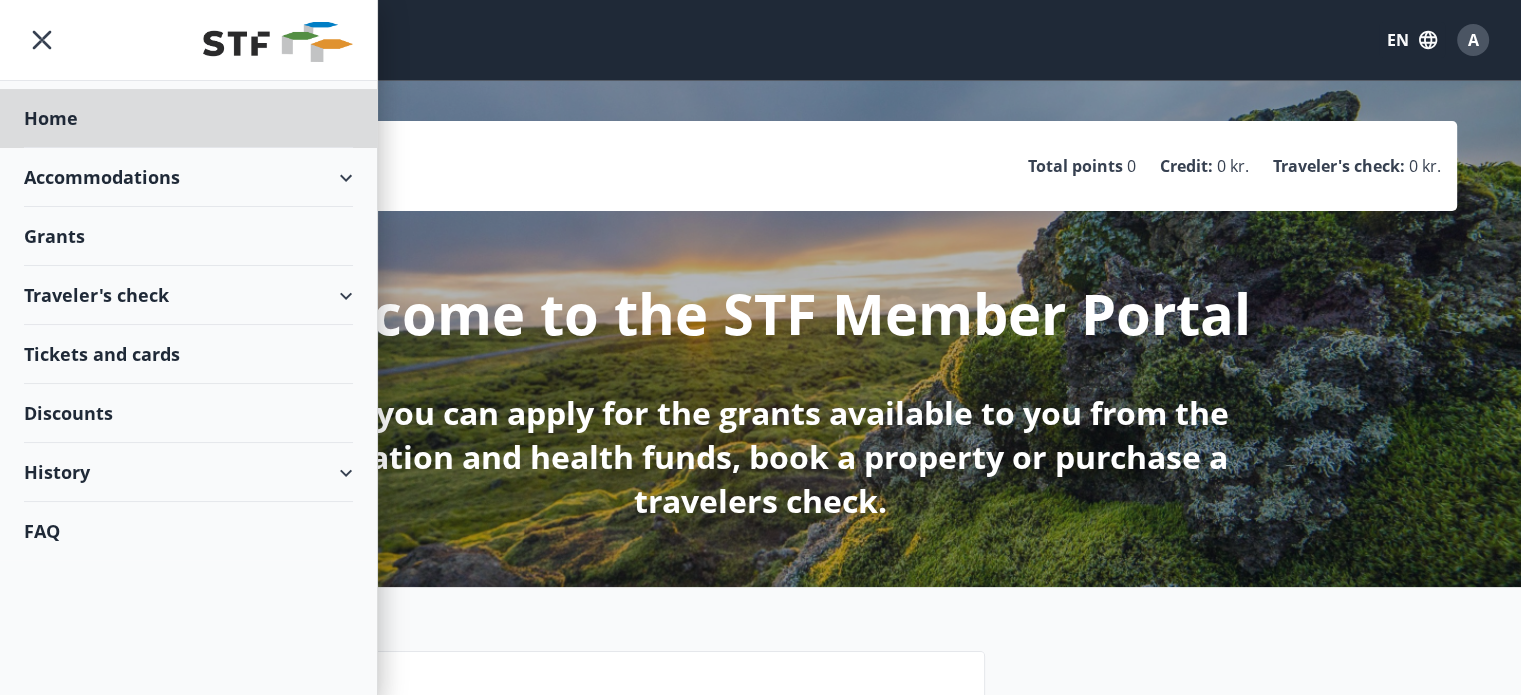 click on "Grants" at bounding box center (188, 118) 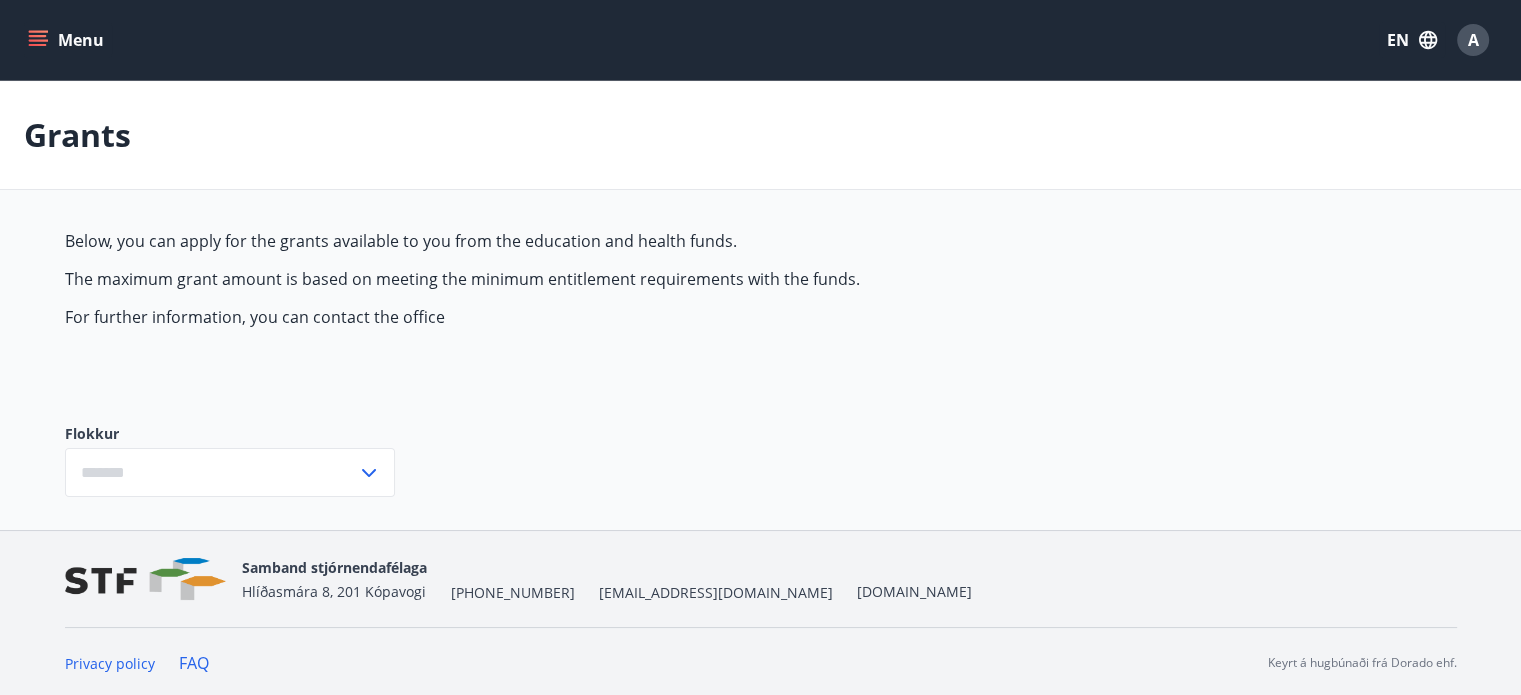 click on "Menu" at bounding box center (68, 40) 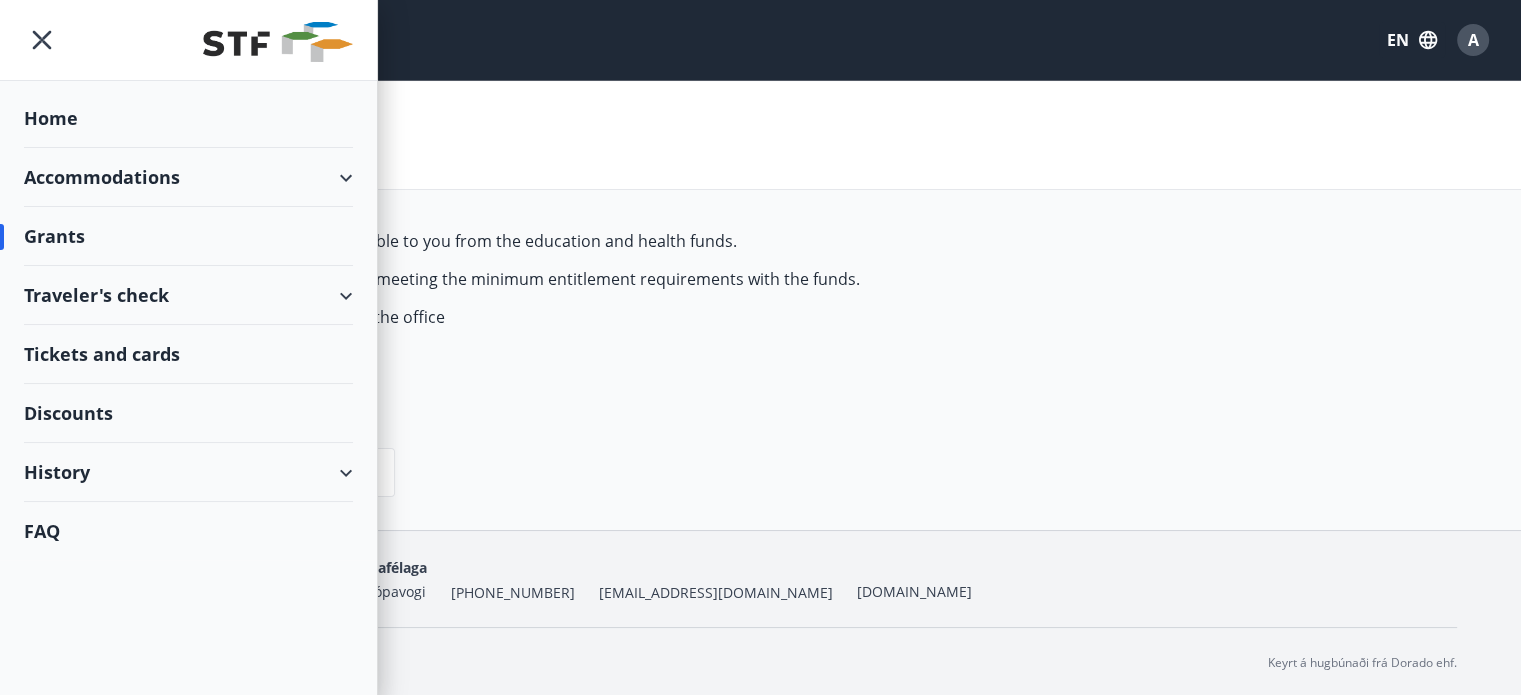 click on "Below, you can apply for the grants available to you from the education and health funds.
The maximum grant amount is based on meeting the minimum entitlement requirements with the funds.
For further information, you can contact the office
Flokkur ​" at bounding box center [761, 379] 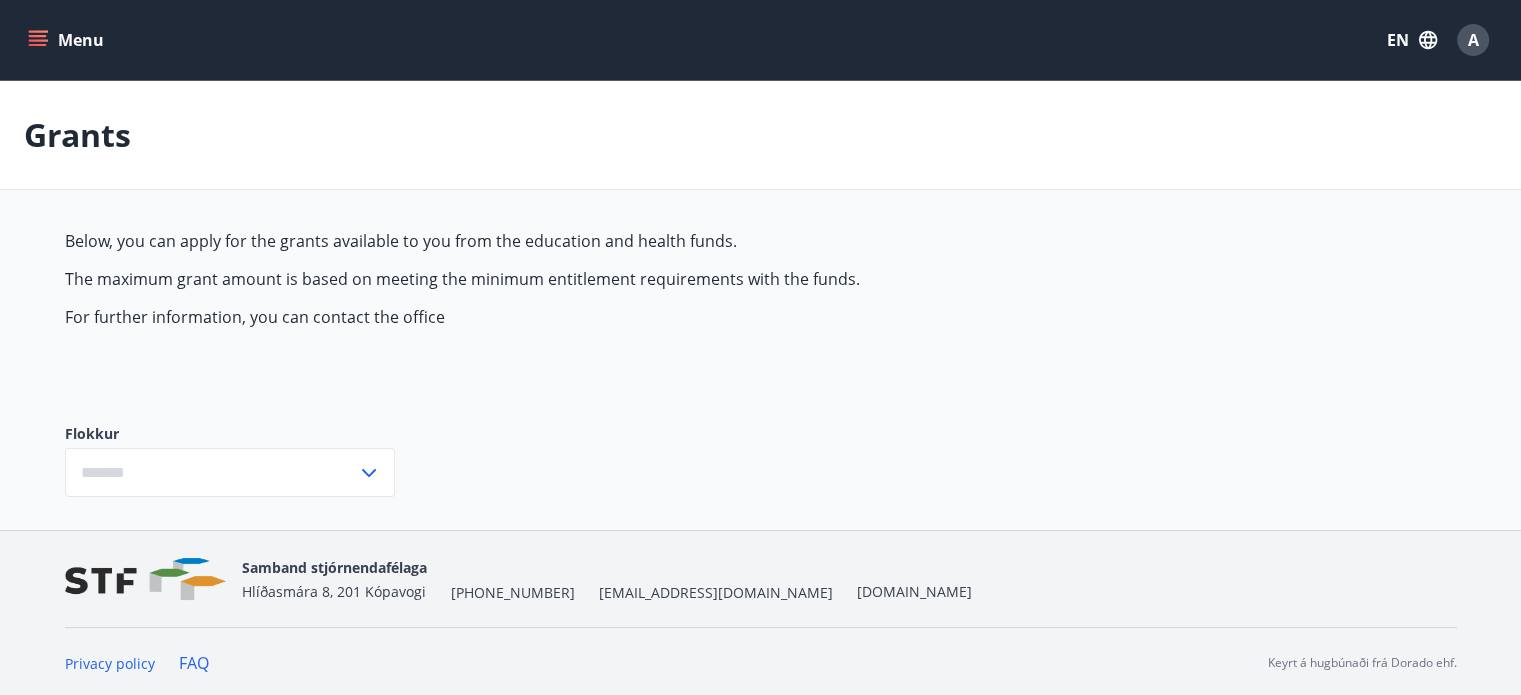 click at bounding box center [211, 472] 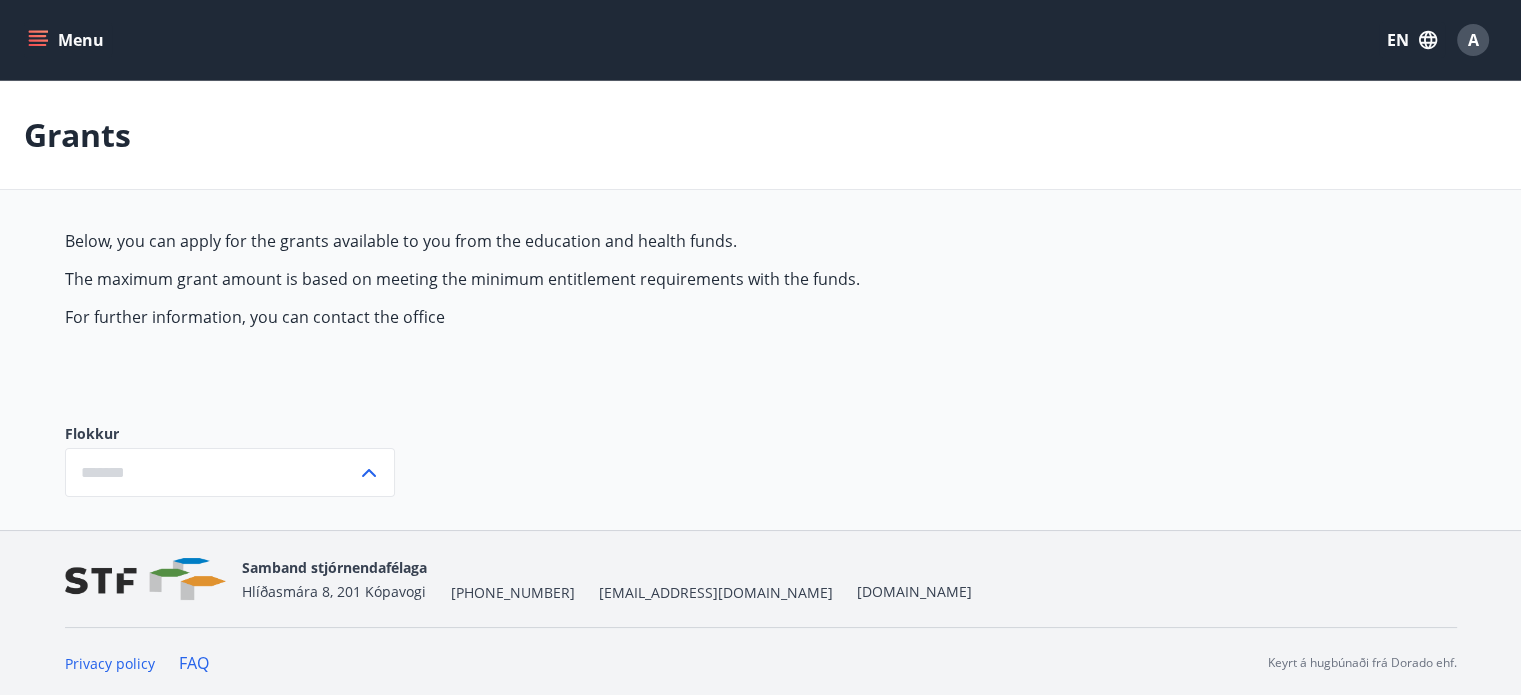 click 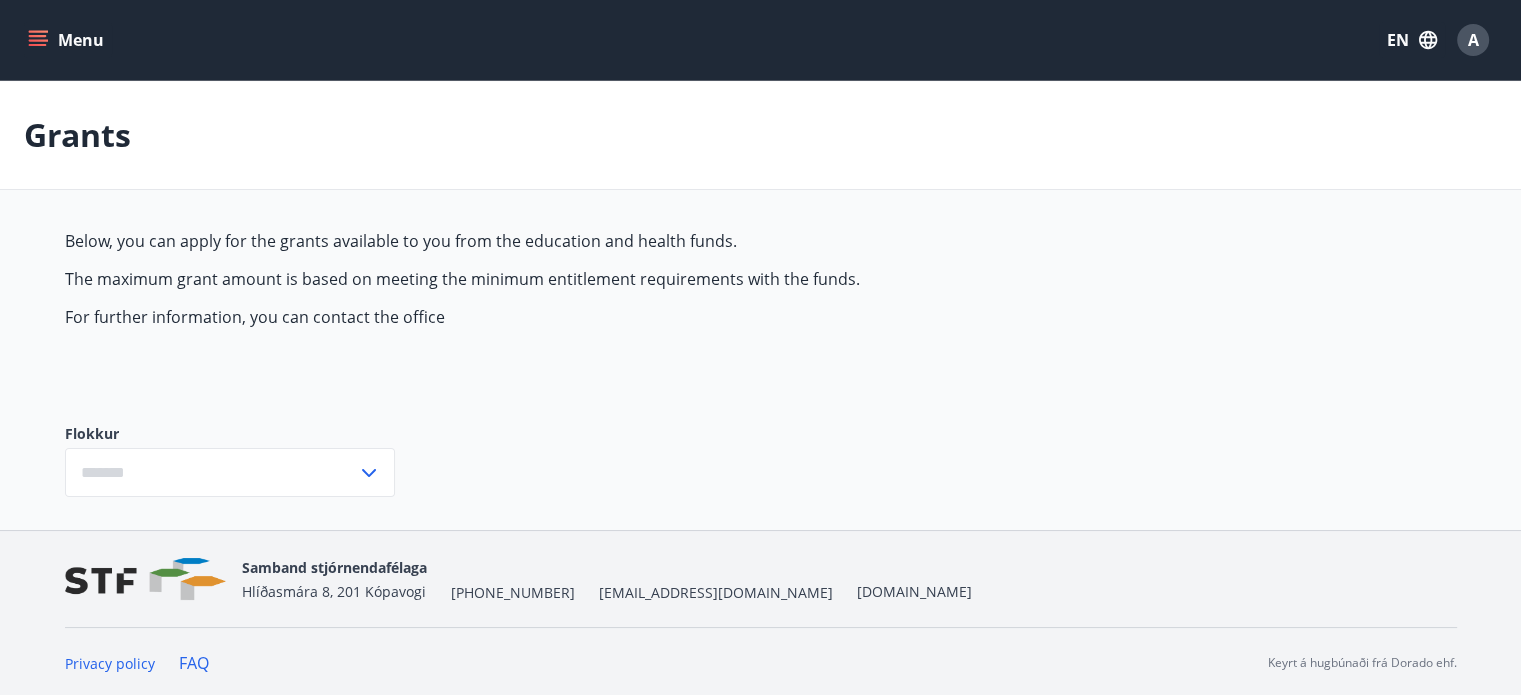 click 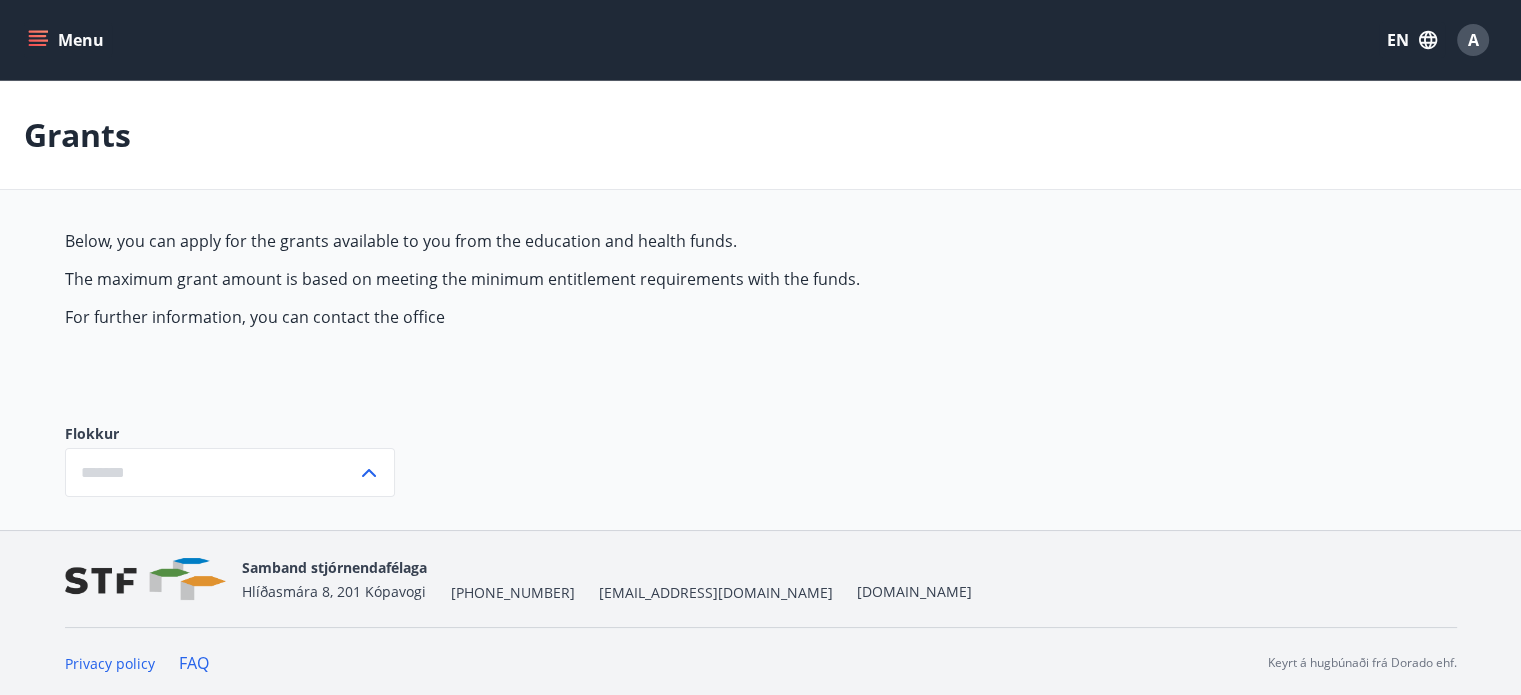 click 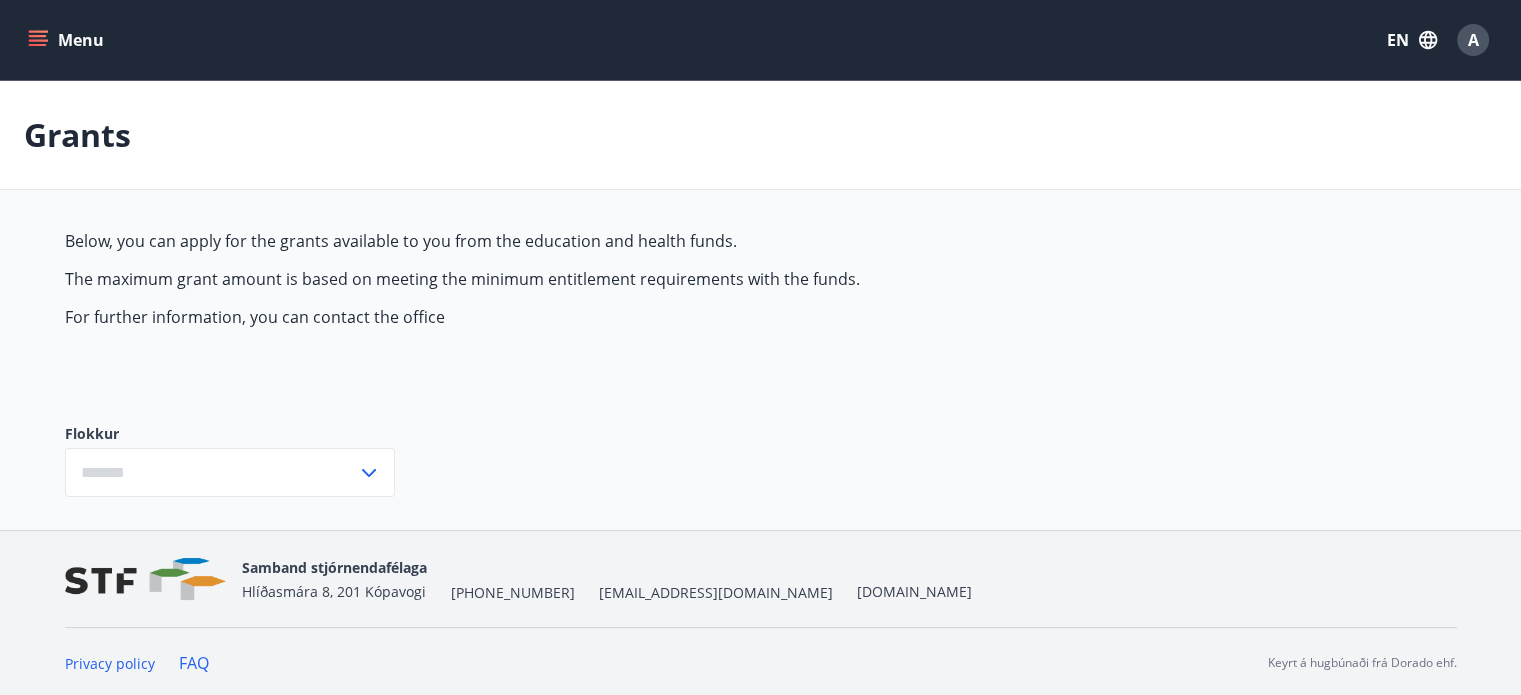 click 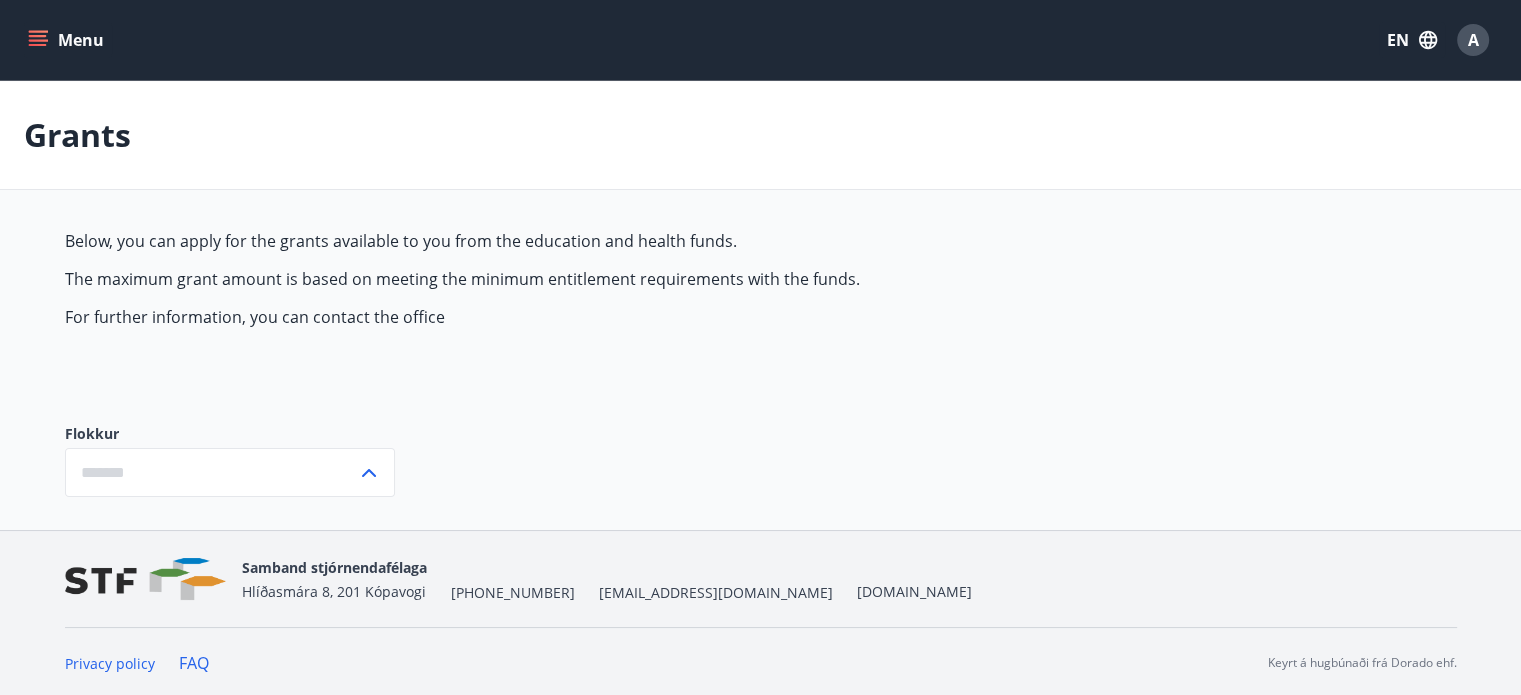 click on "Below, you can apply for the grants available to you from the education and health funds.
The maximum grant amount is based on meeting the minimum entitlement requirements with the funds.
For further information, you can contact the office
Flokkur ​" at bounding box center (761, 379) 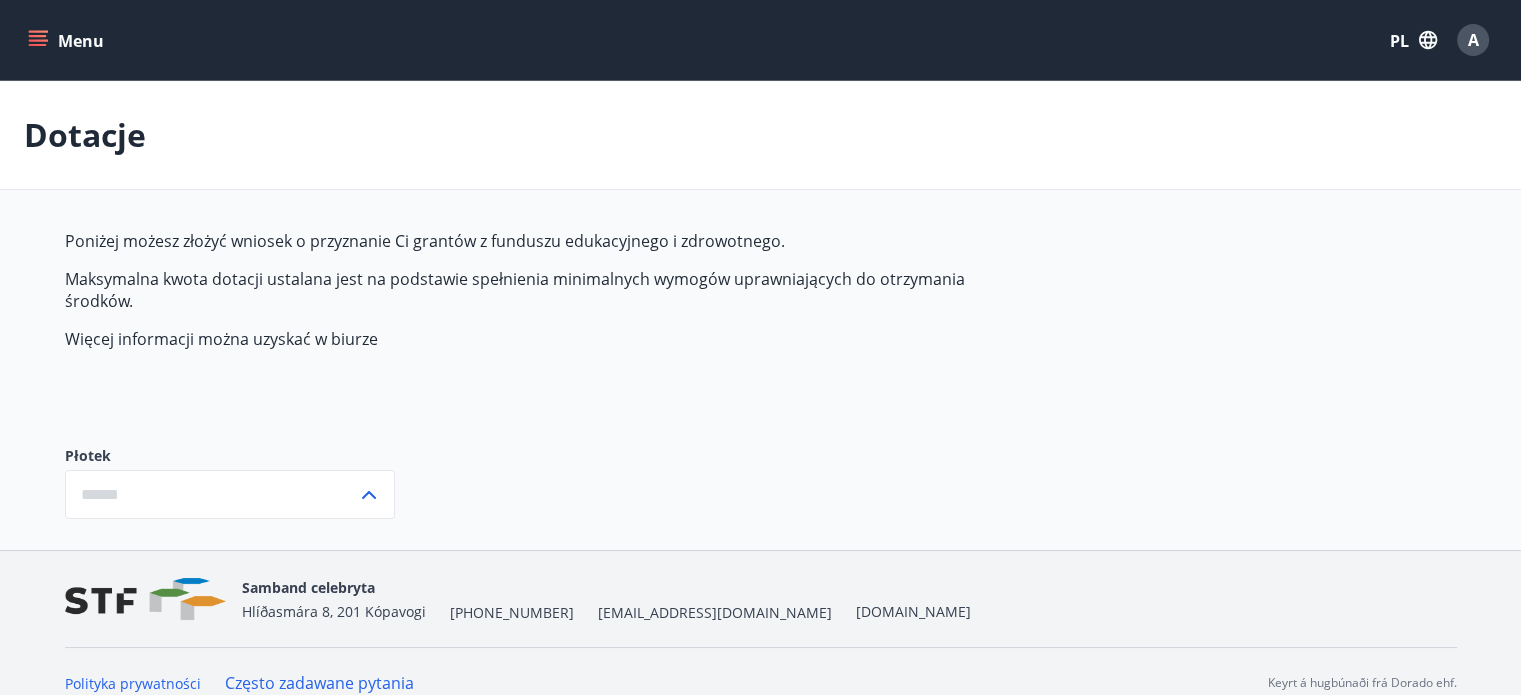 click on "Menu PL A" at bounding box center (760, 40) 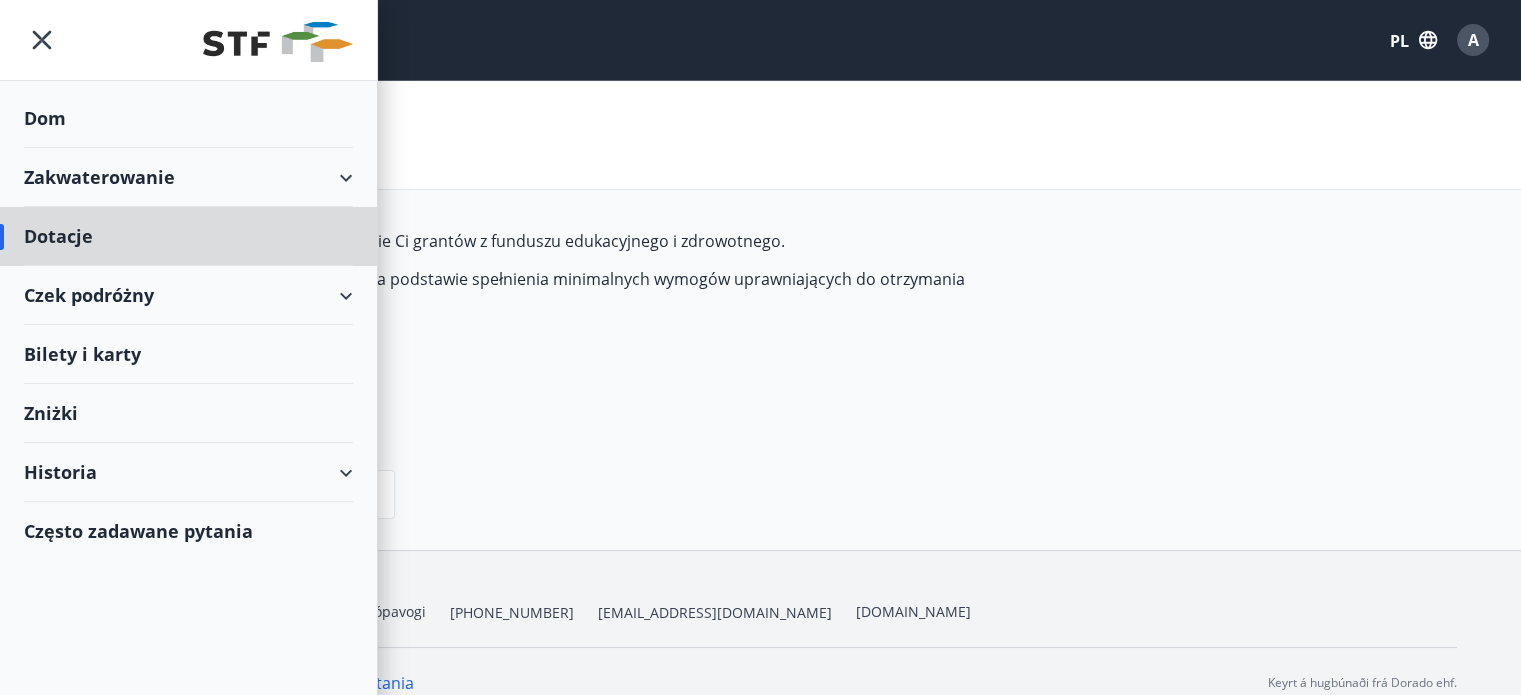 click on "Dom" at bounding box center (45, 118) 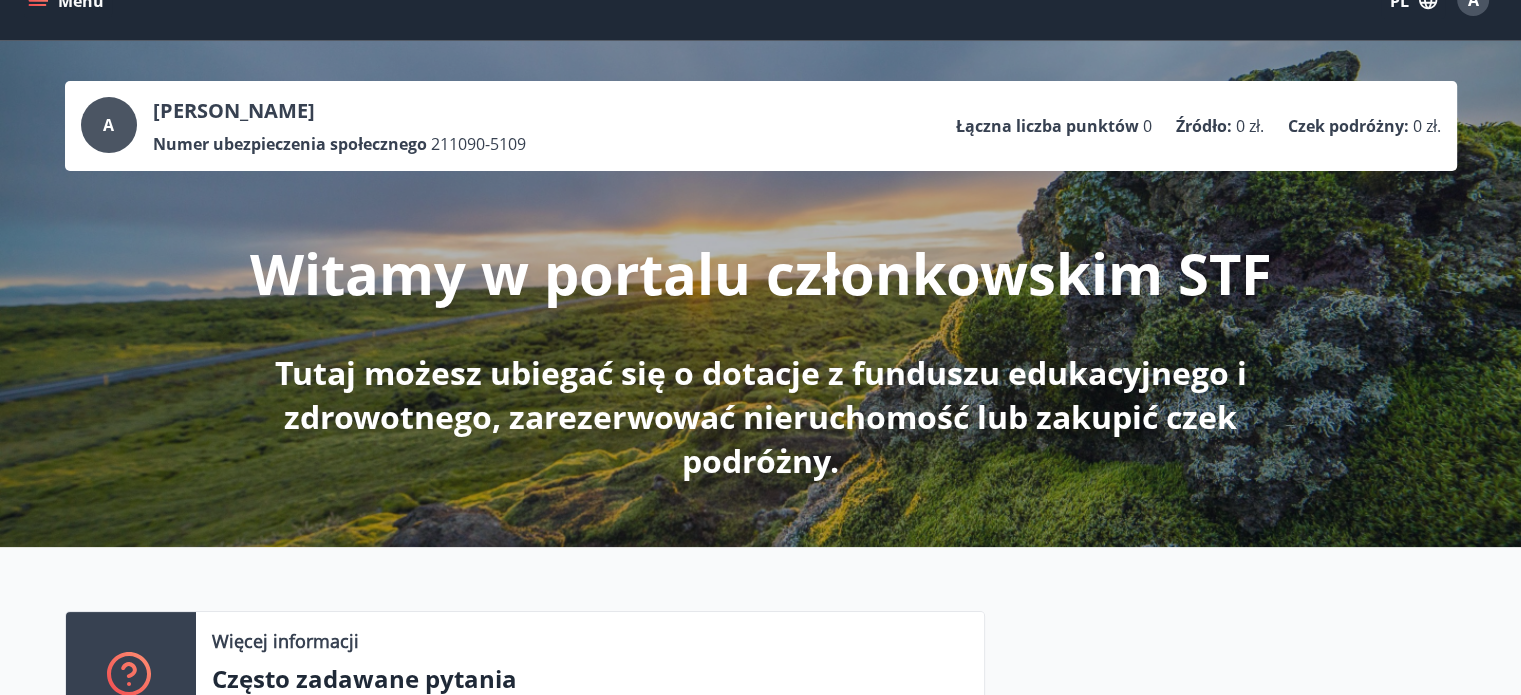 scroll, scrollTop: 66, scrollLeft: 0, axis: vertical 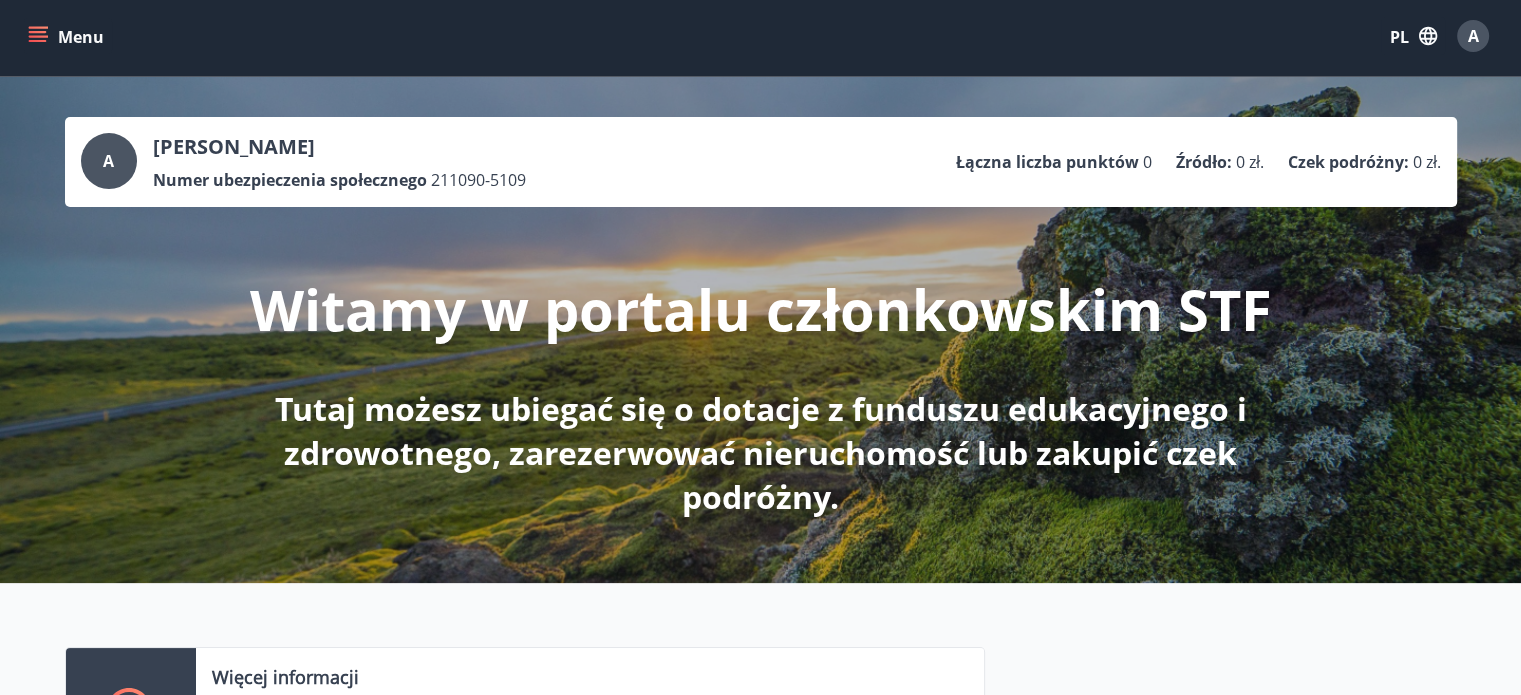 click on "Menu" at bounding box center [68, 36] 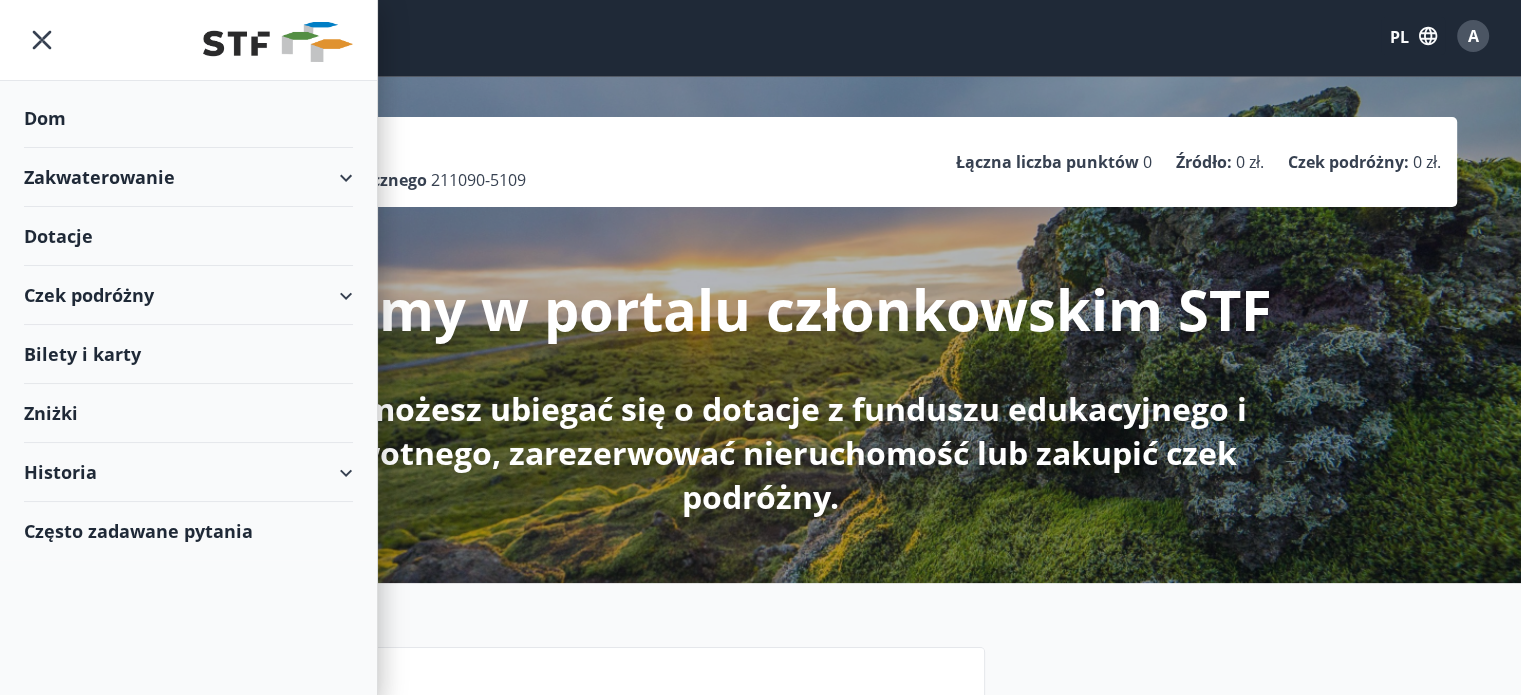 click on "Zakwaterowanie" at bounding box center (99, 177) 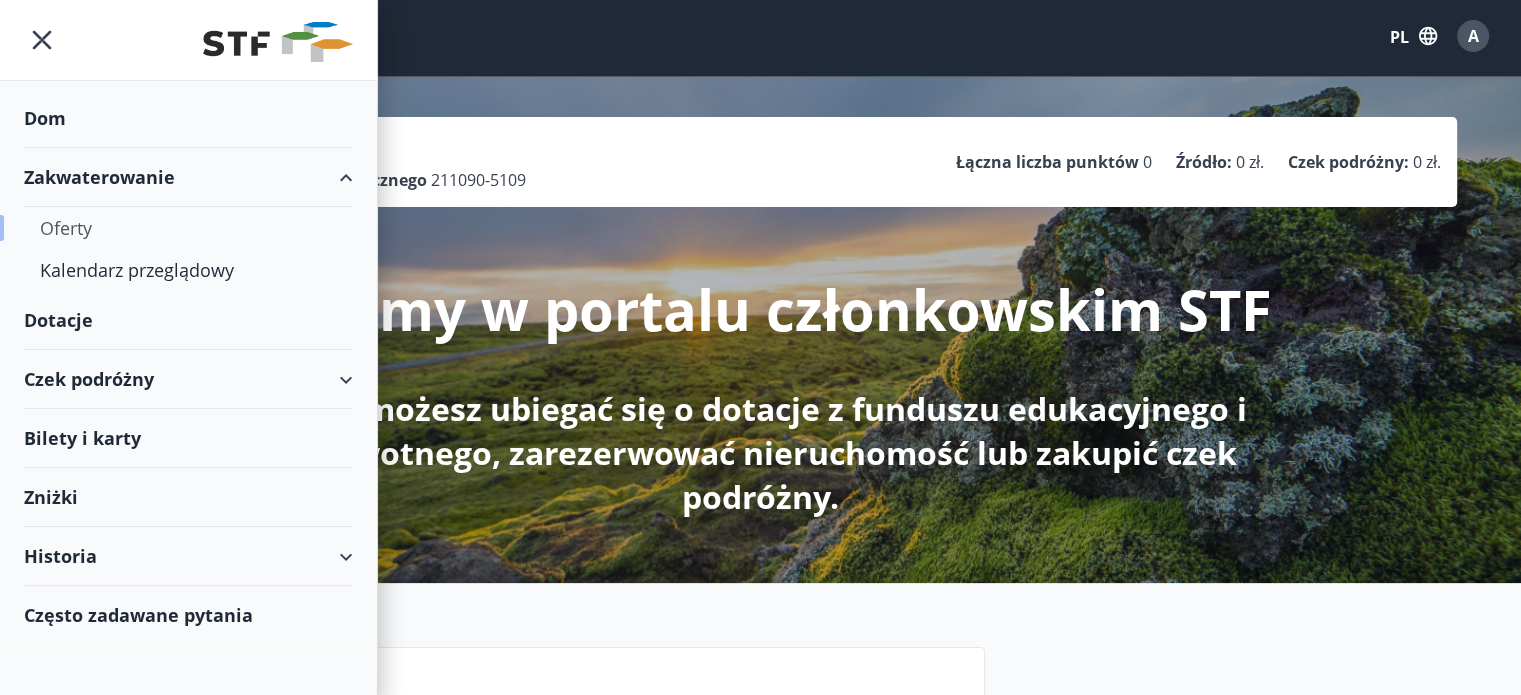 click on "Oferty" at bounding box center (66, 228) 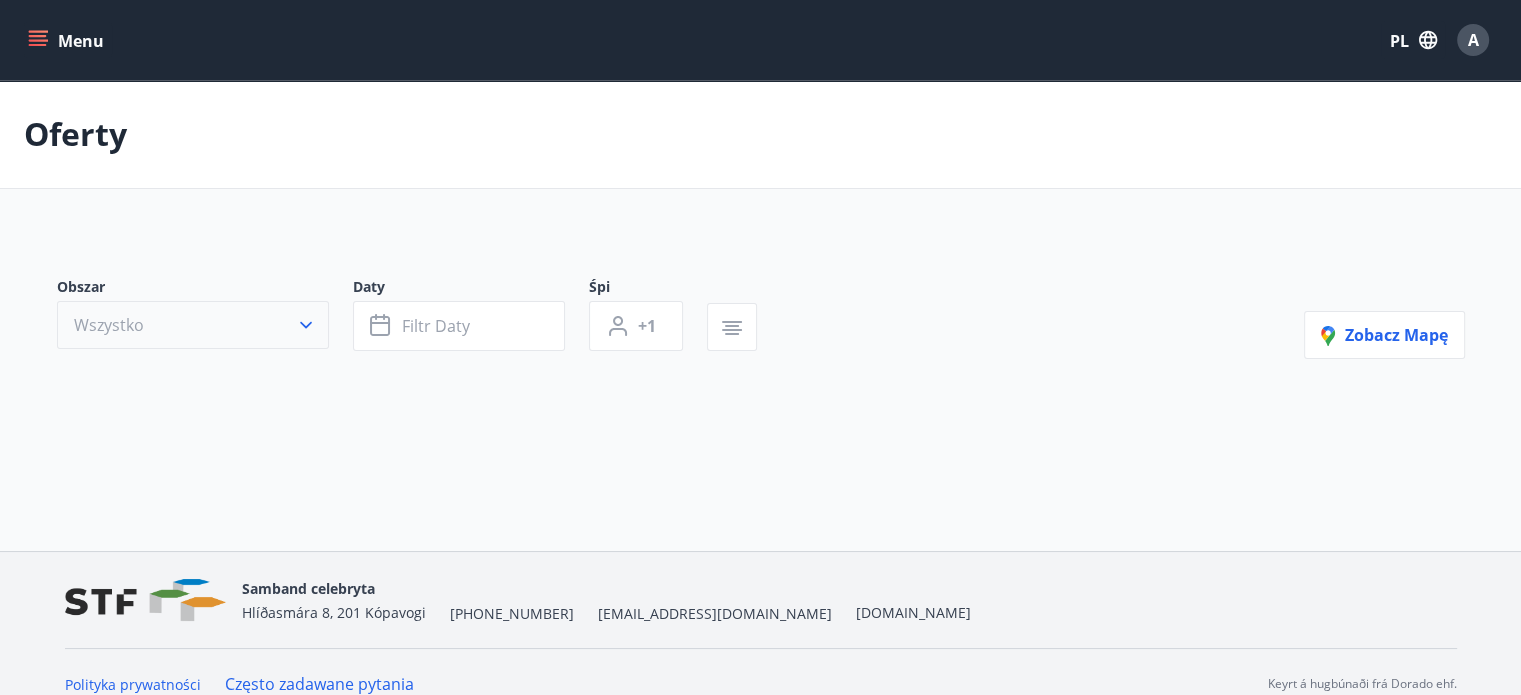 click on "Wszystko" at bounding box center [193, 325] 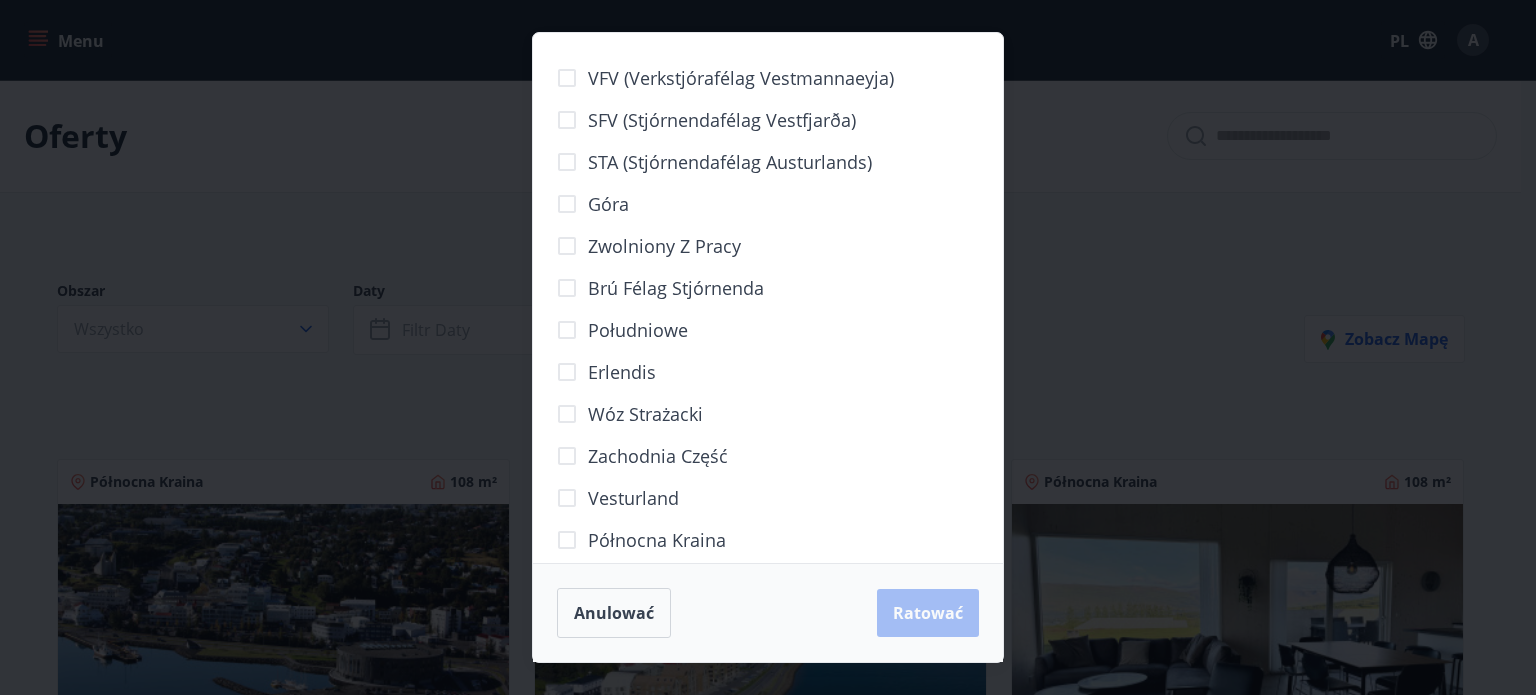 click on "VFV (Verkstjórafélag Vestmannaeyja) SFV (Stjórnendafélag Vestfjarða) STA (Stjórnendafélag Austurlands) Góra Zwolniony z pracy Brú félag stjórnenda Południowe Erlendis Wóz strażacki Zachodnia część Vesturland Północna Kraina Australia Południowy Kraj Anulować Ratować" at bounding box center [768, 347] 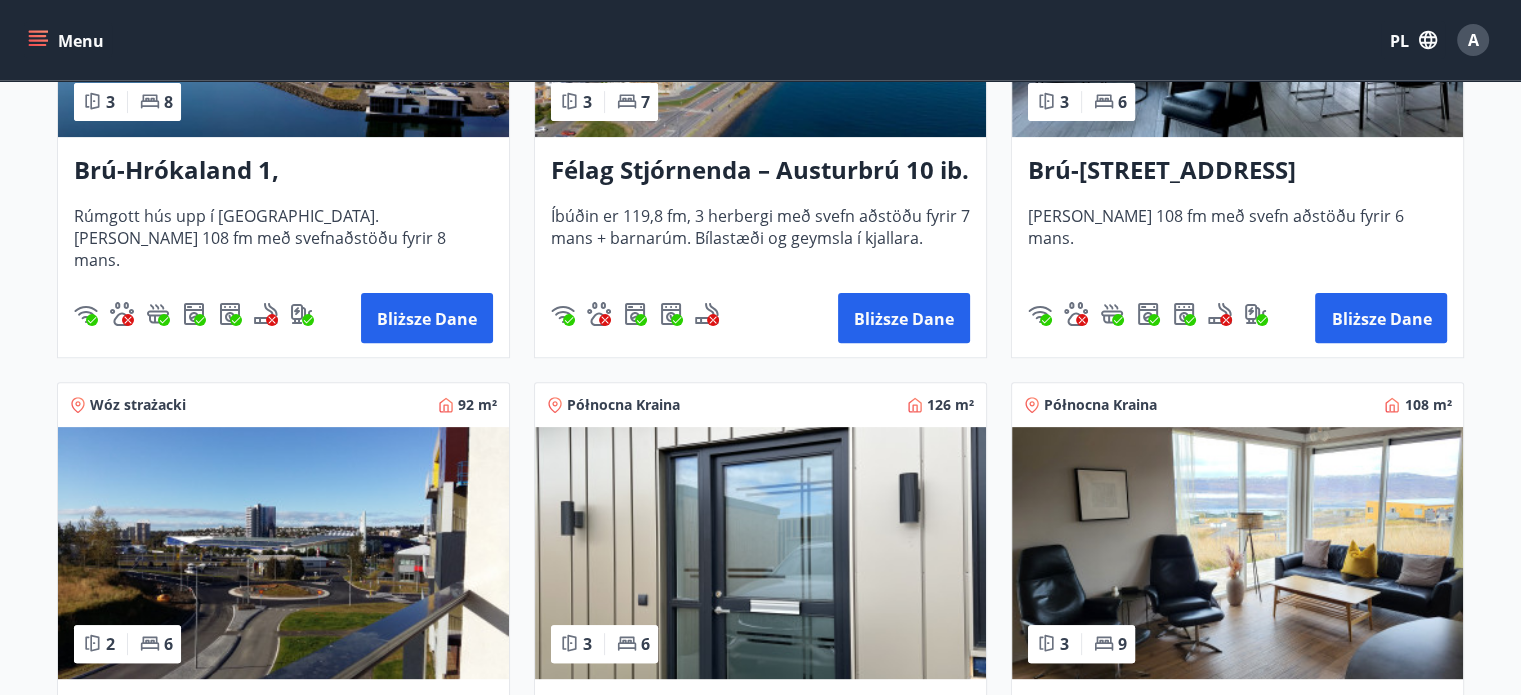 scroll, scrollTop: 530, scrollLeft: 0, axis: vertical 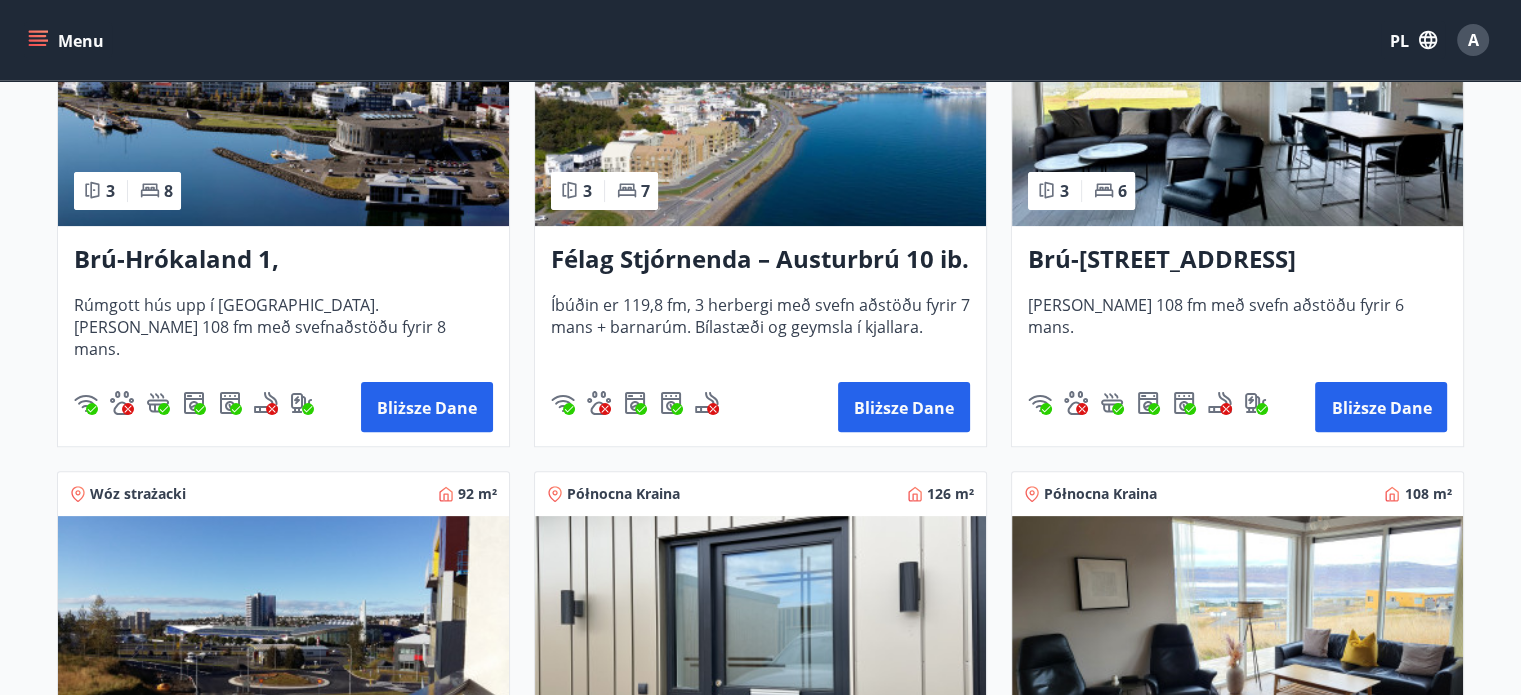 click on "Menu" at bounding box center (68, 40) 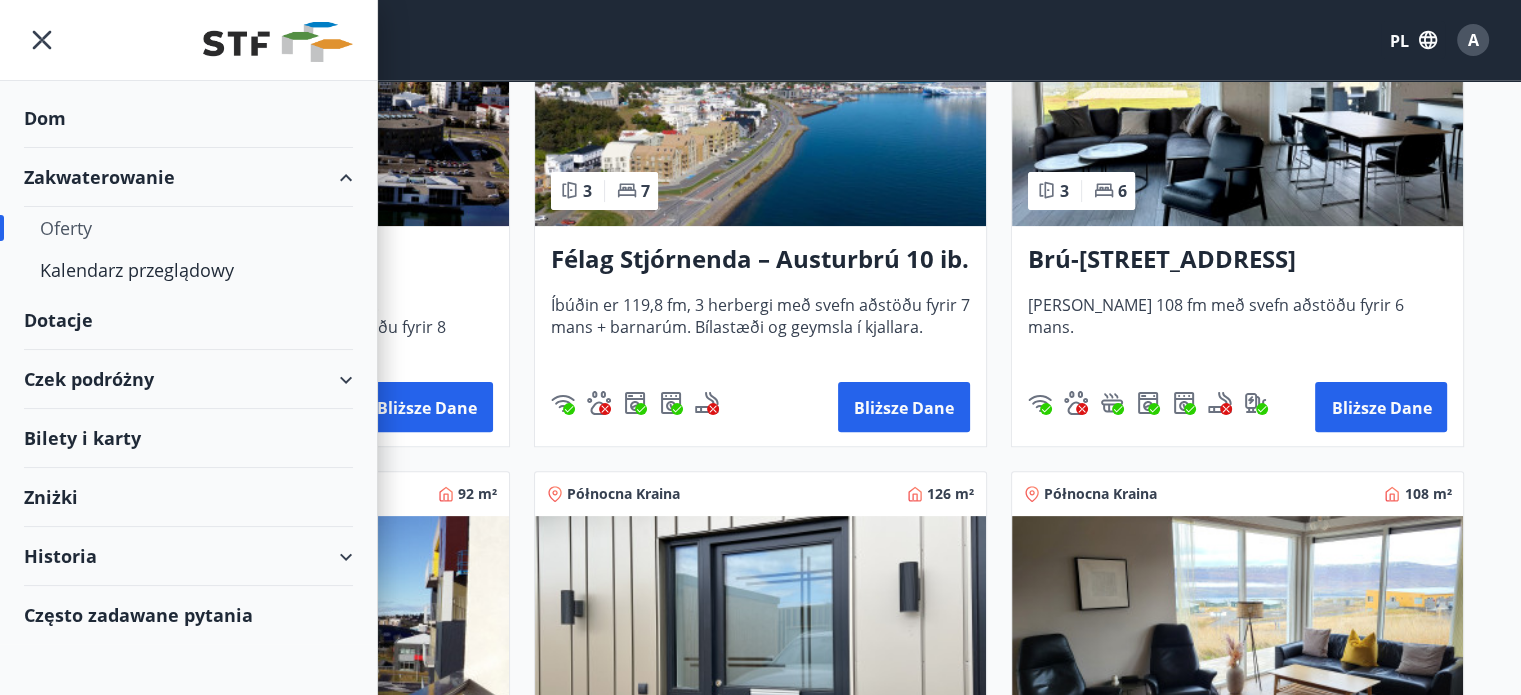 click on "Dotacje" at bounding box center (45, 118) 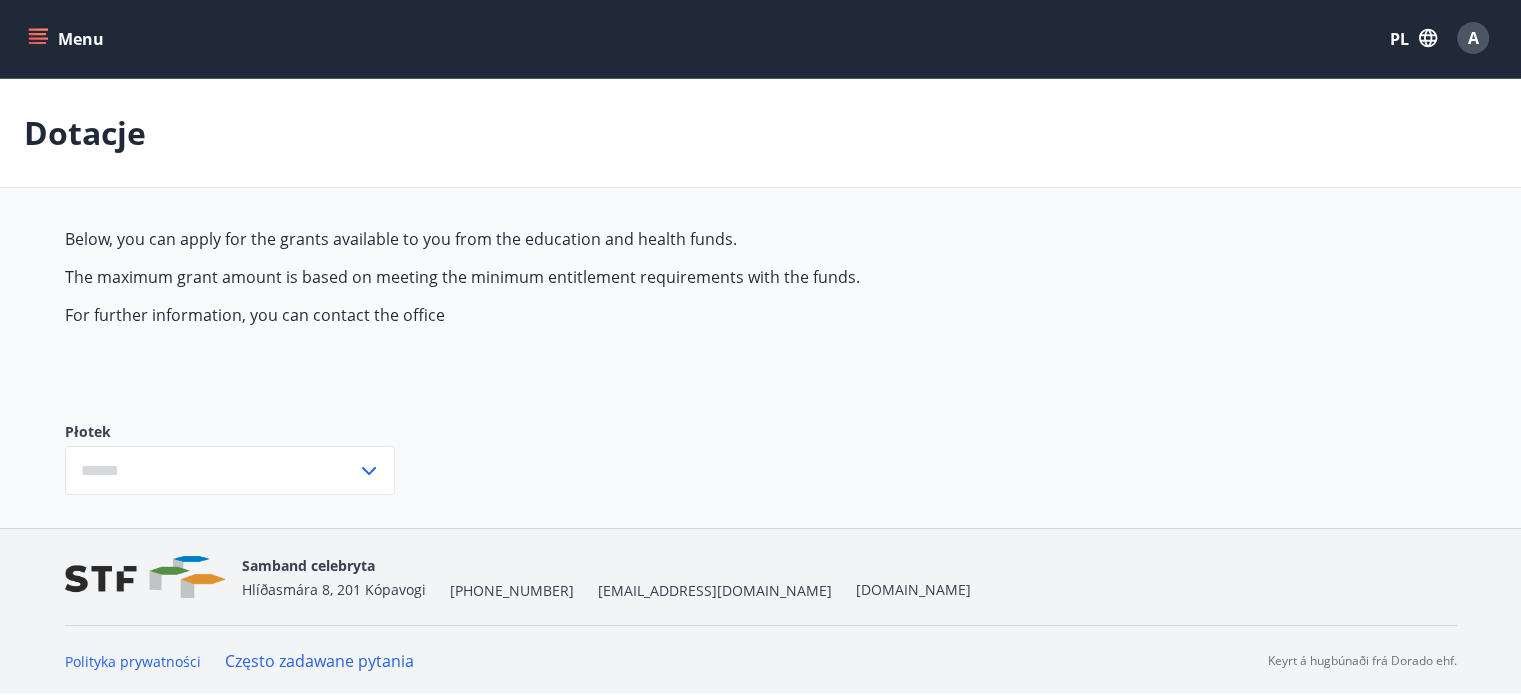scroll, scrollTop: 22, scrollLeft: 0, axis: vertical 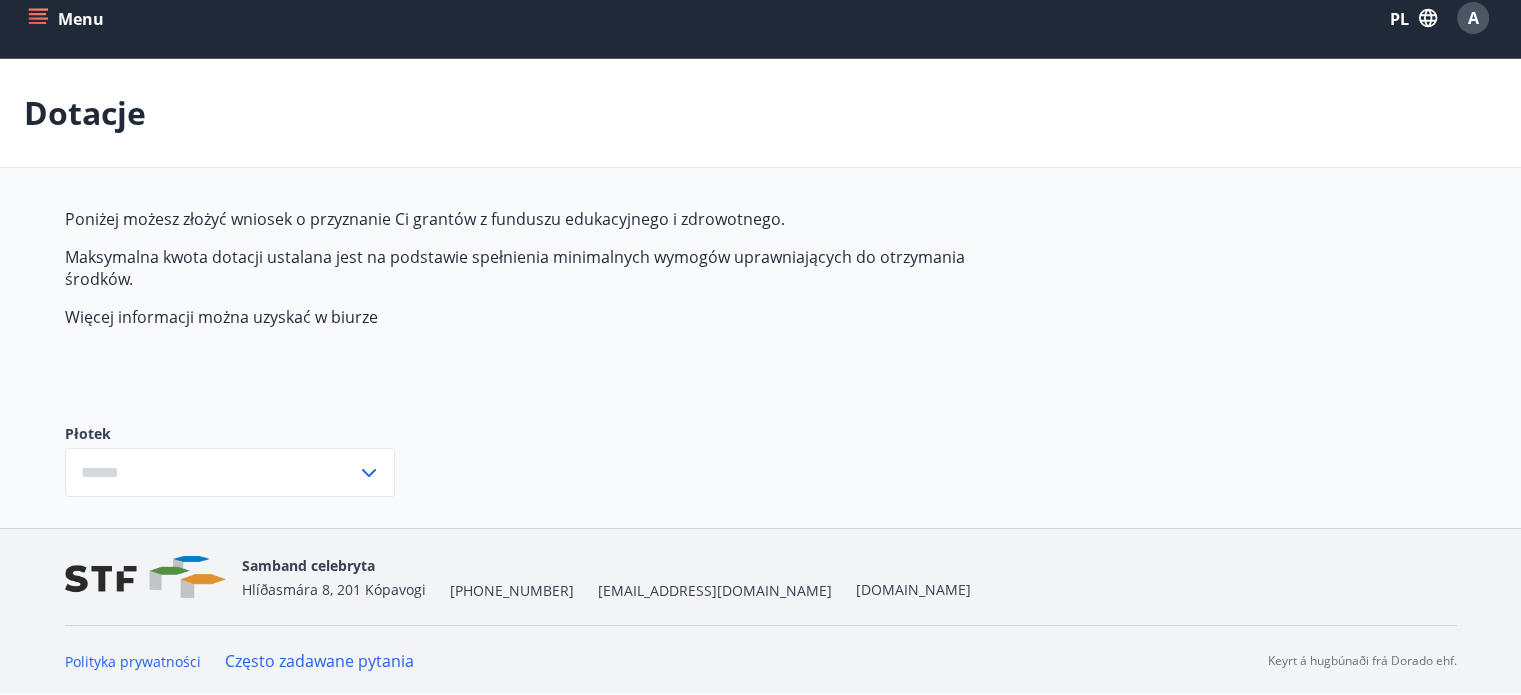 click 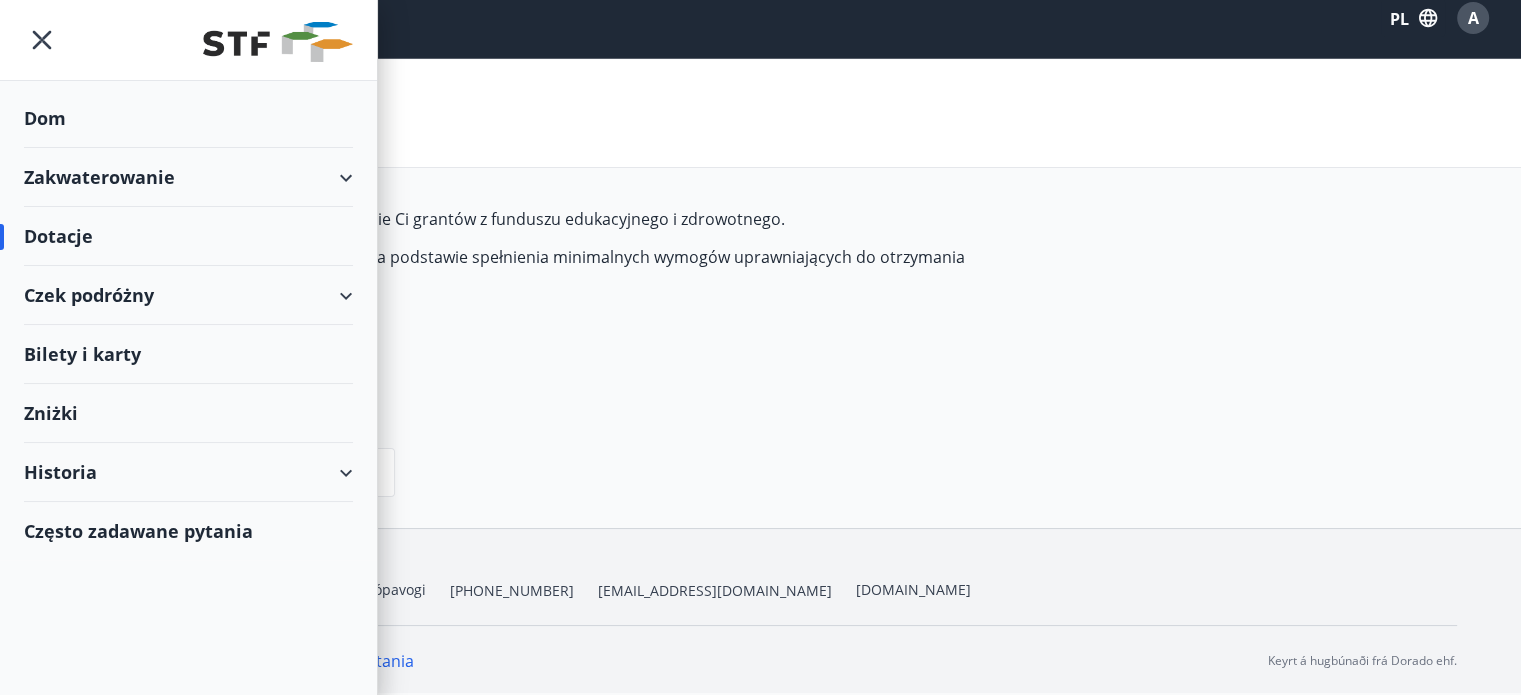 click on "Czek podróżny" at bounding box center (188, 295) 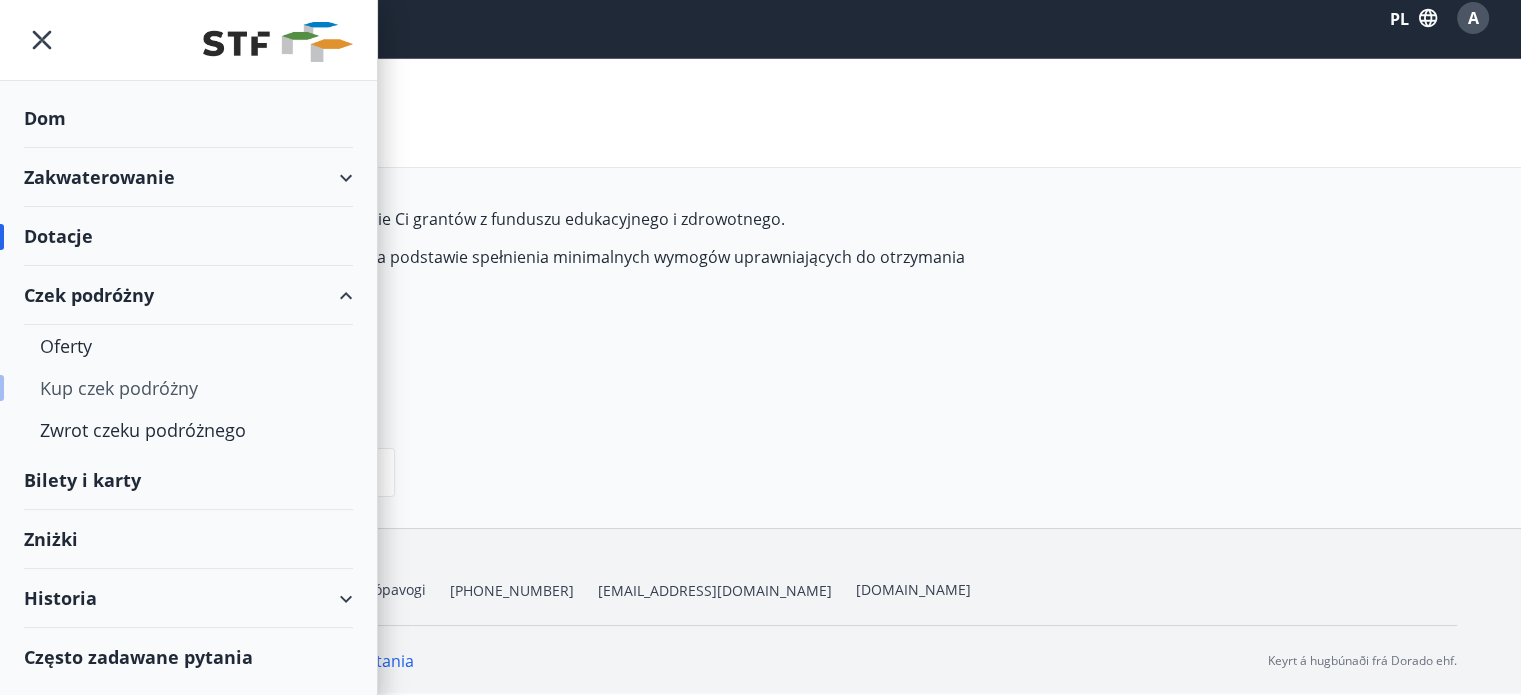 click on "Kup czek podróżny" at bounding box center [119, 388] 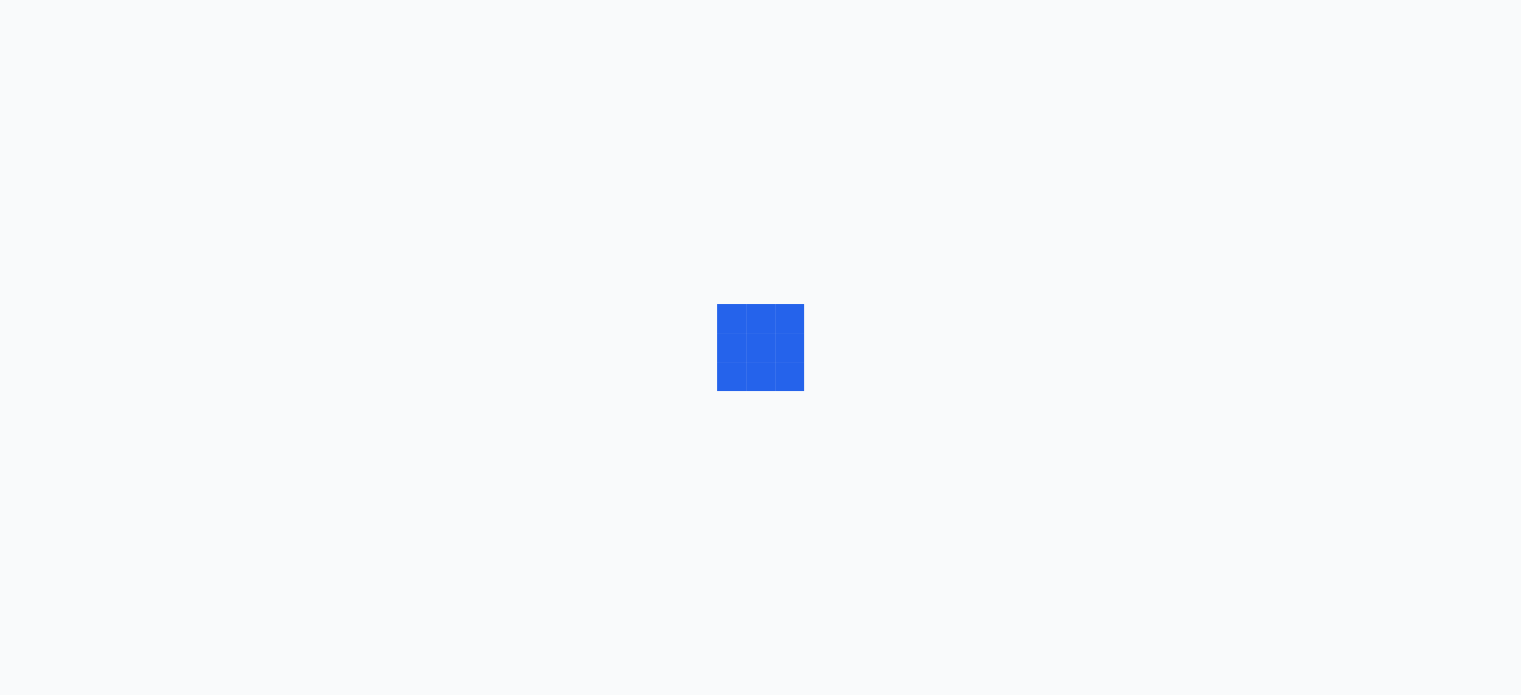scroll, scrollTop: 0, scrollLeft: 0, axis: both 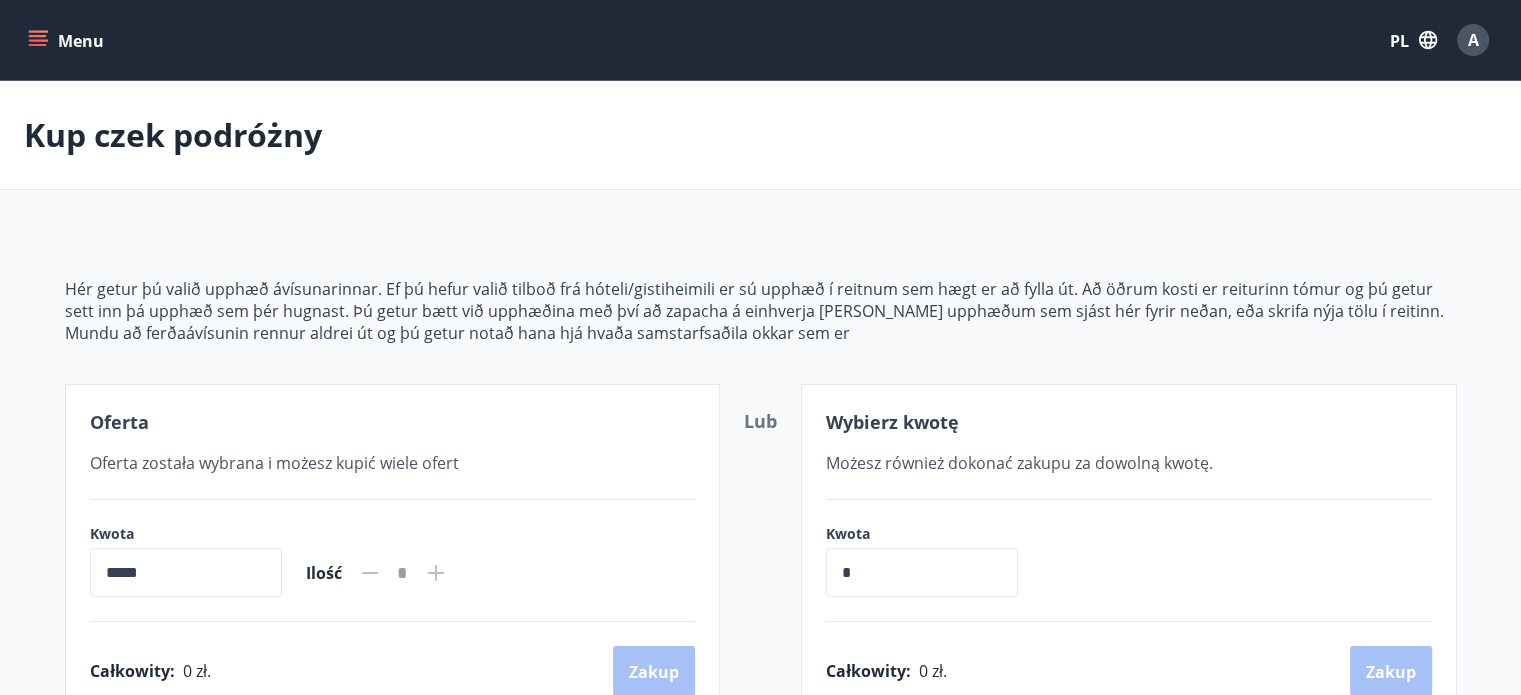click on "Menu" at bounding box center (68, 40) 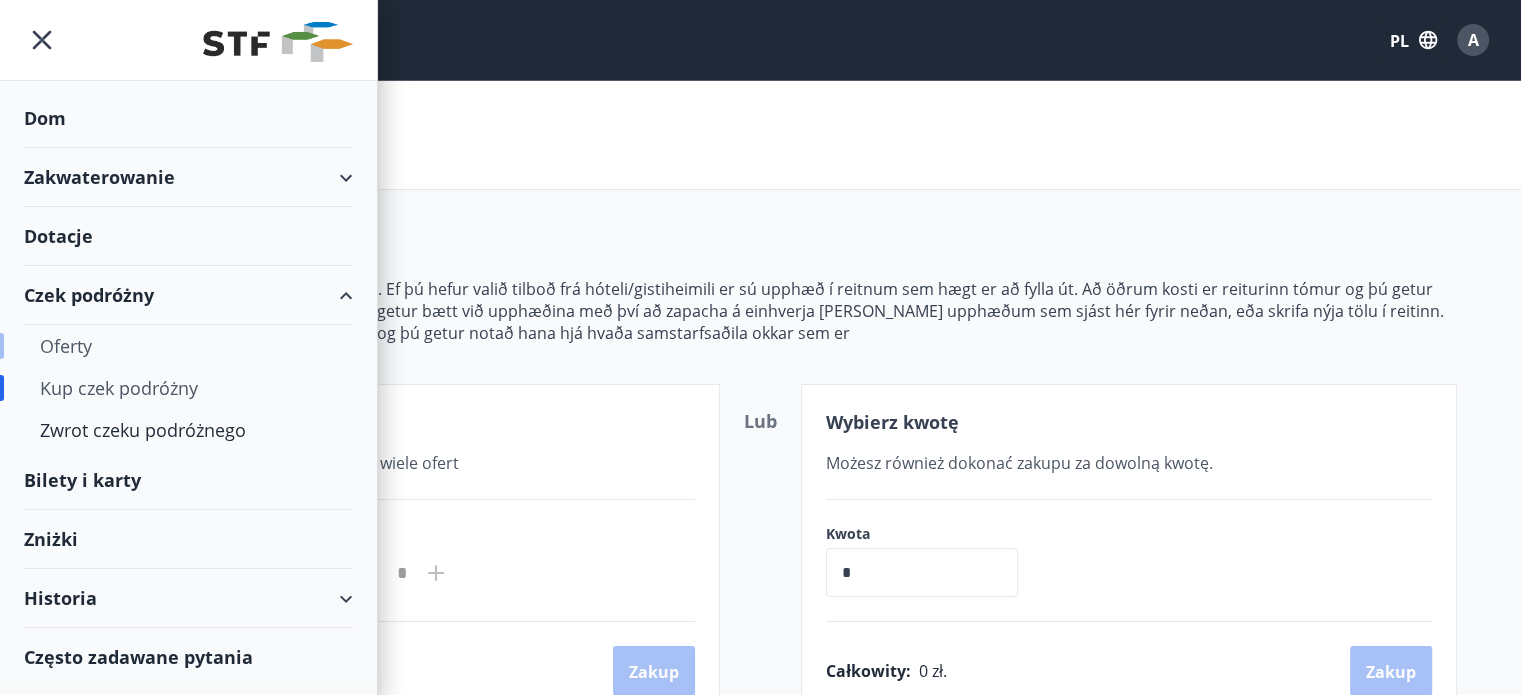 click on "Oferty" at bounding box center (66, 346) 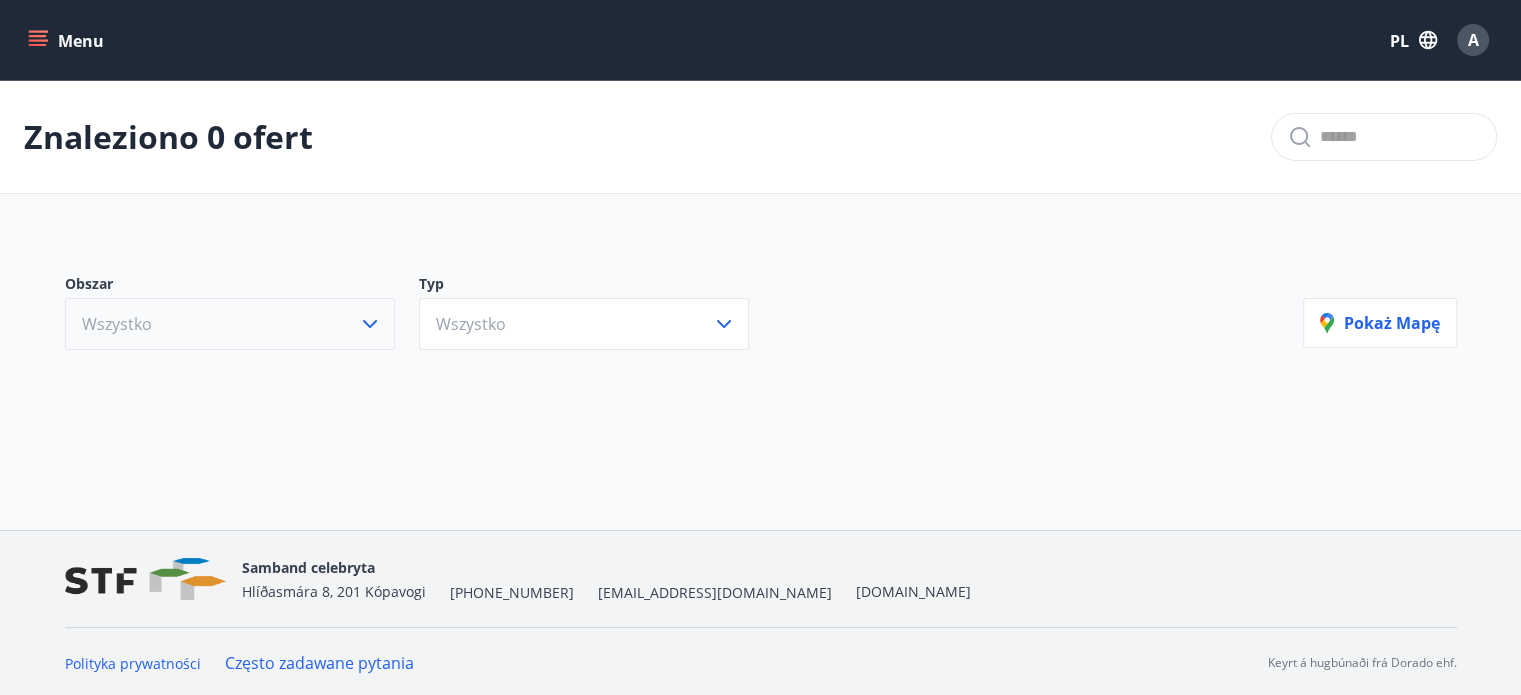 click on "Wszystko" at bounding box center [230, 324] 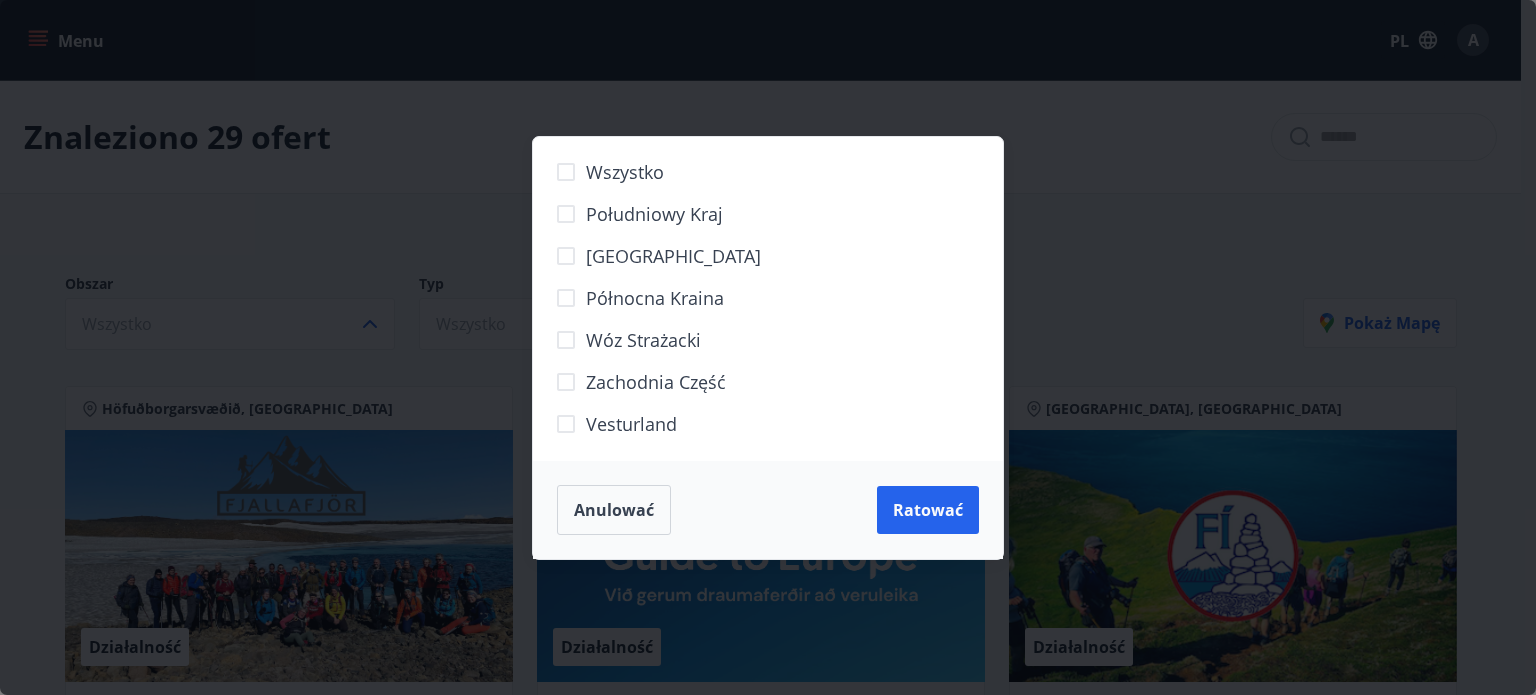 click on "Wszystko Południowy Kraj Australia Północna Kraina Wóz strażacki Zachodnia część Vesturland Anulować Ratować" at bounding box center [768, 347] 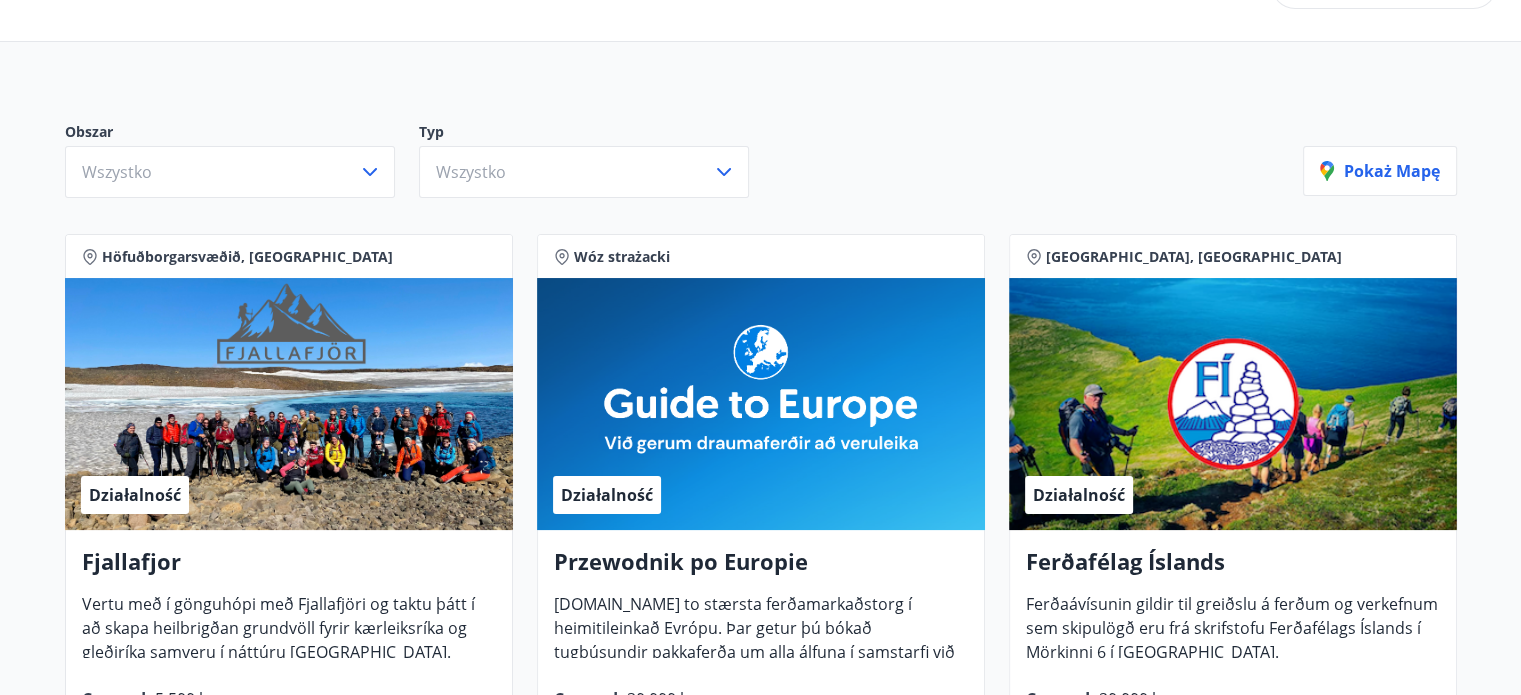 scroll, scrollTop: 0, scrollLeft: 0, axis: both 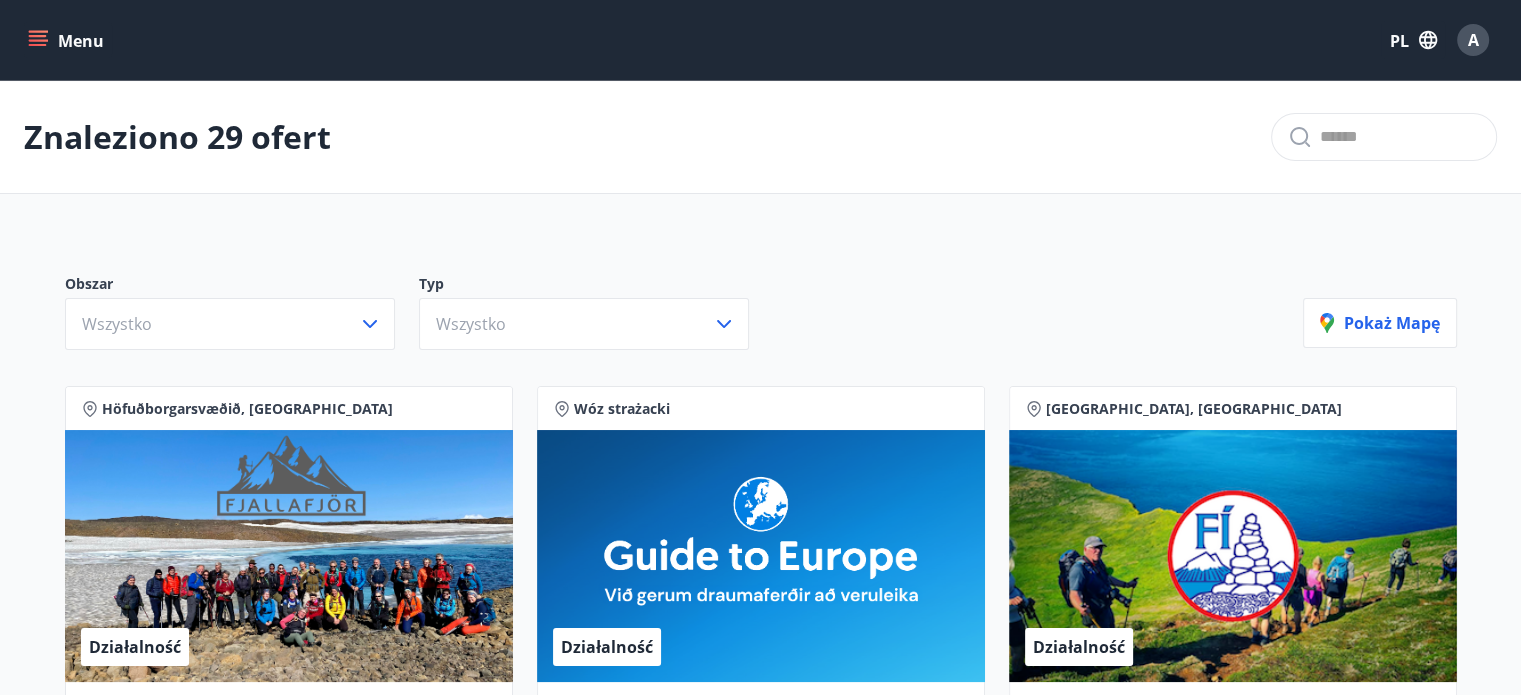 click 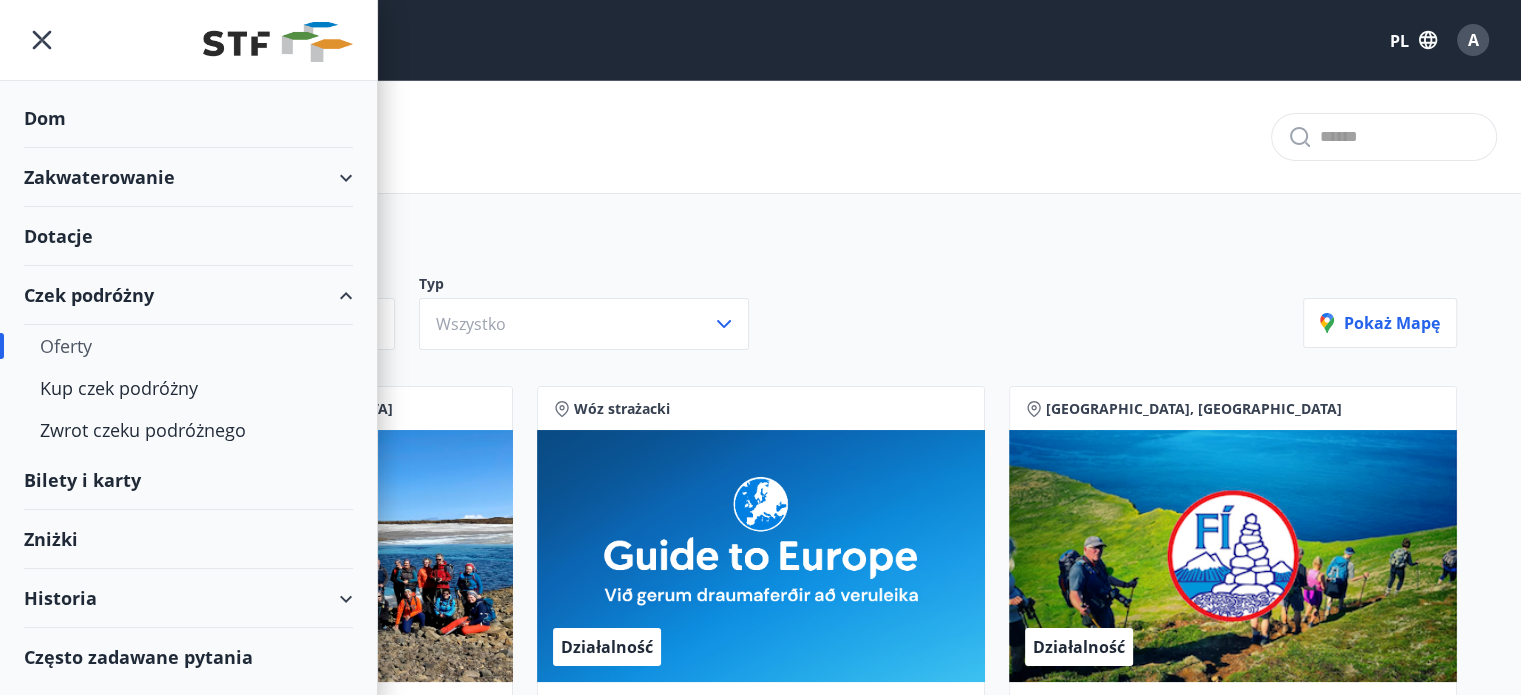 click on "Zniżki" at bounding box center [188, 539] 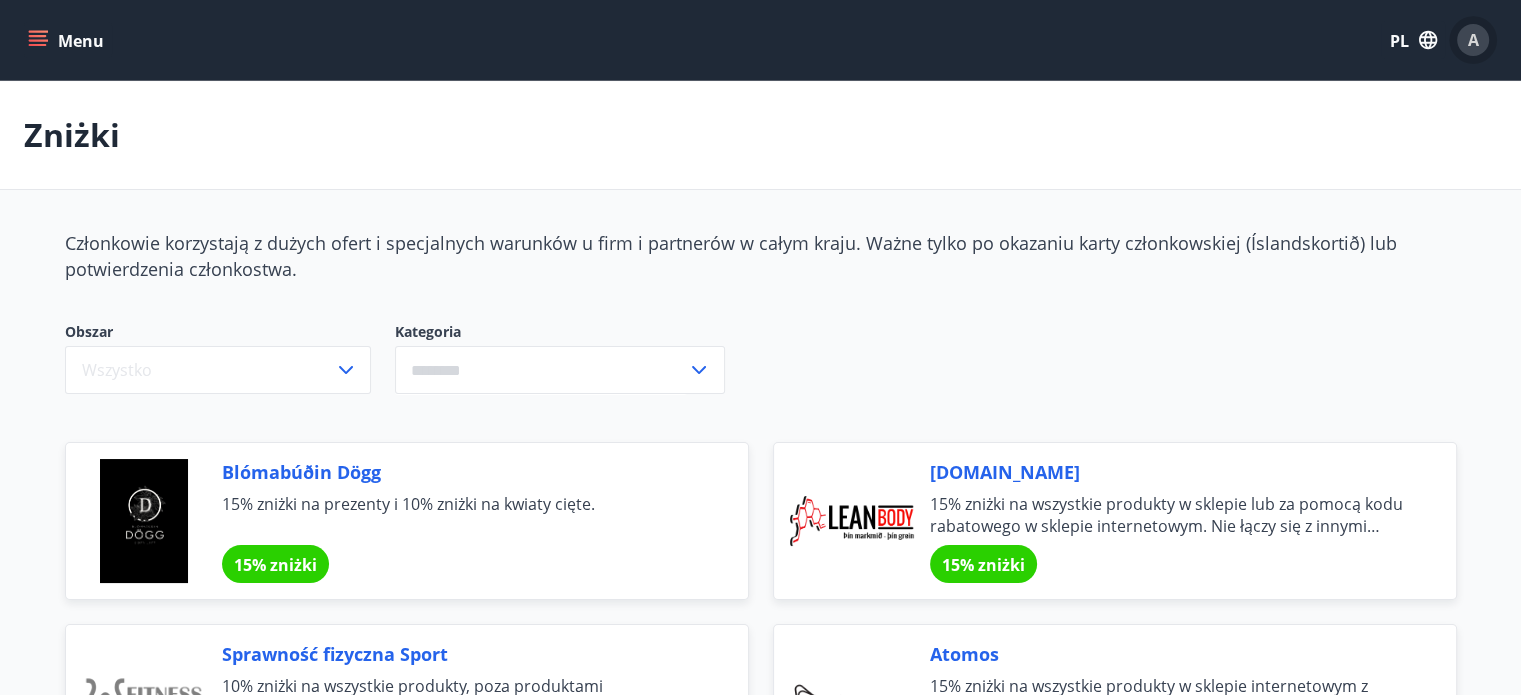 click on "A" at bounding box center (1473, 40) 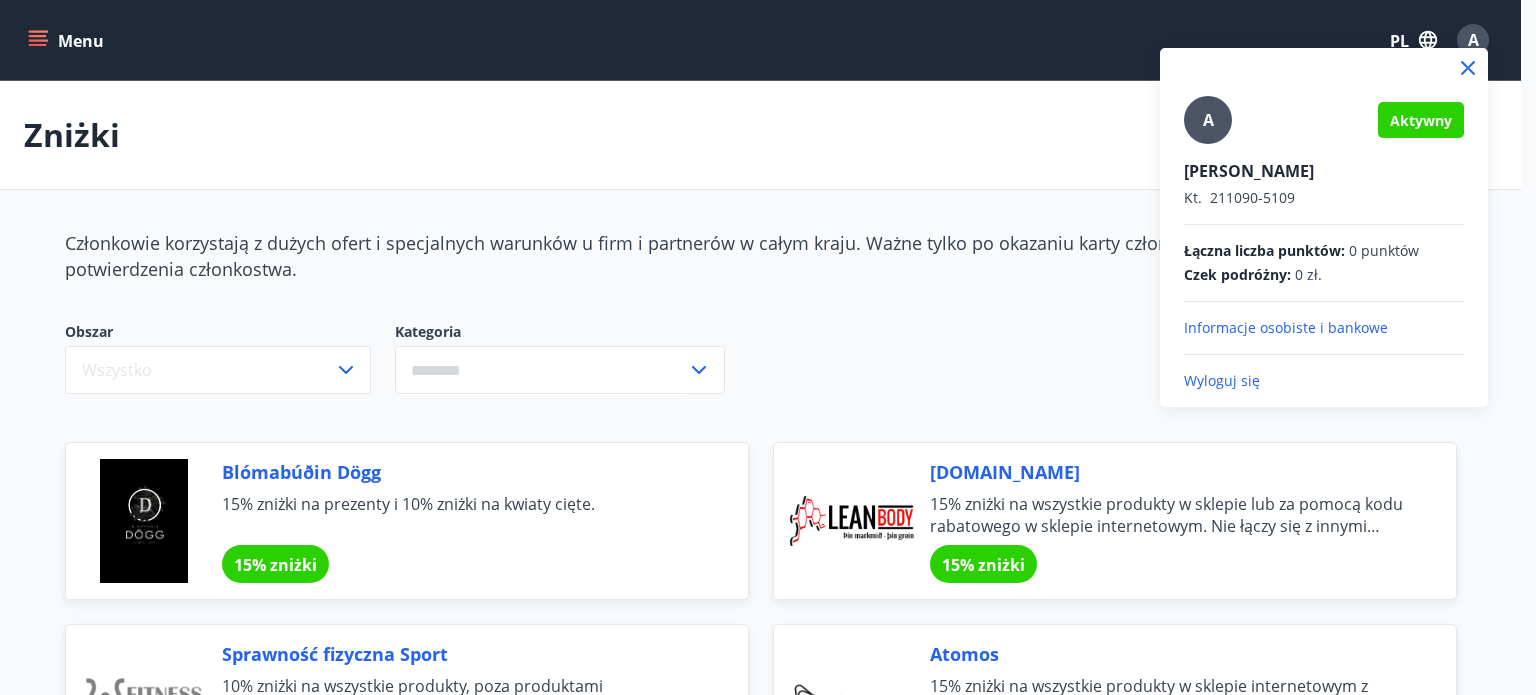 click at bounding box center (768, 347) 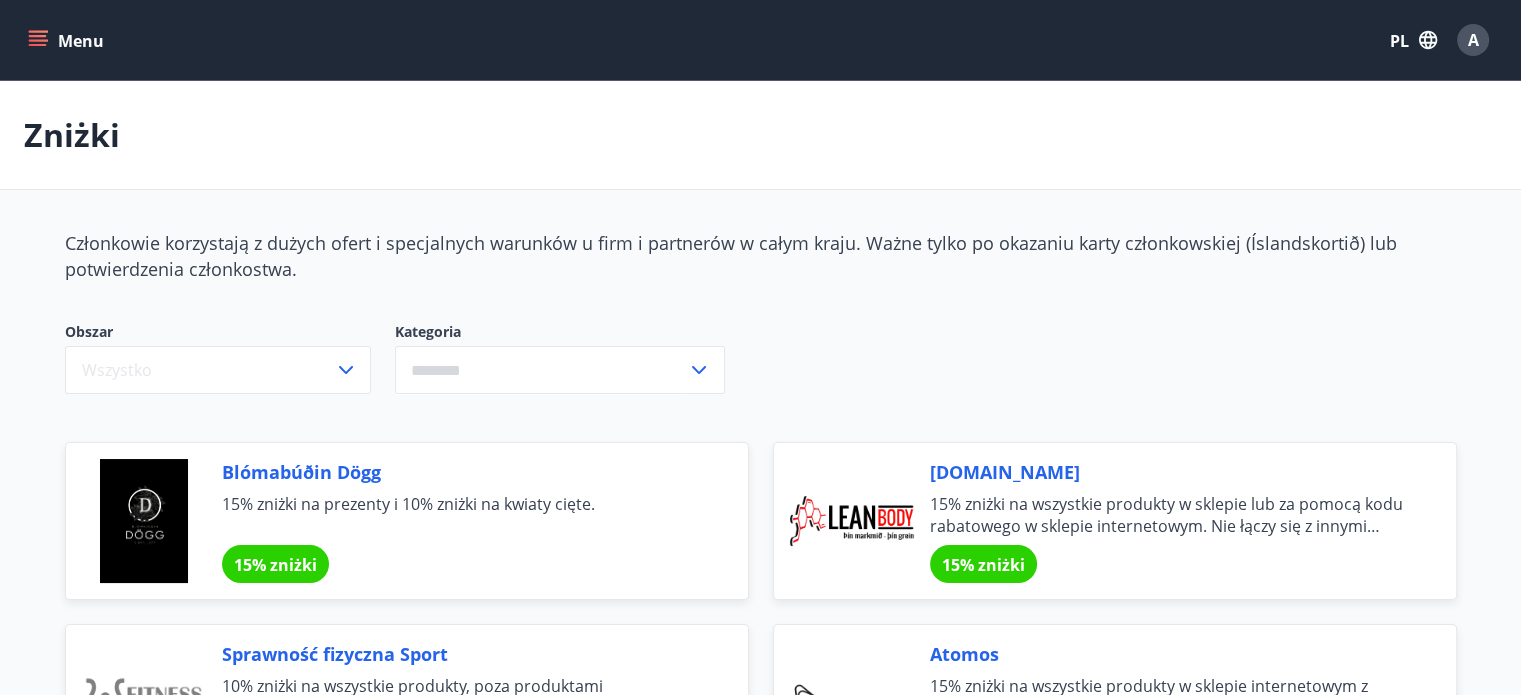 click on "Menu" at bounding box center [68, 40] 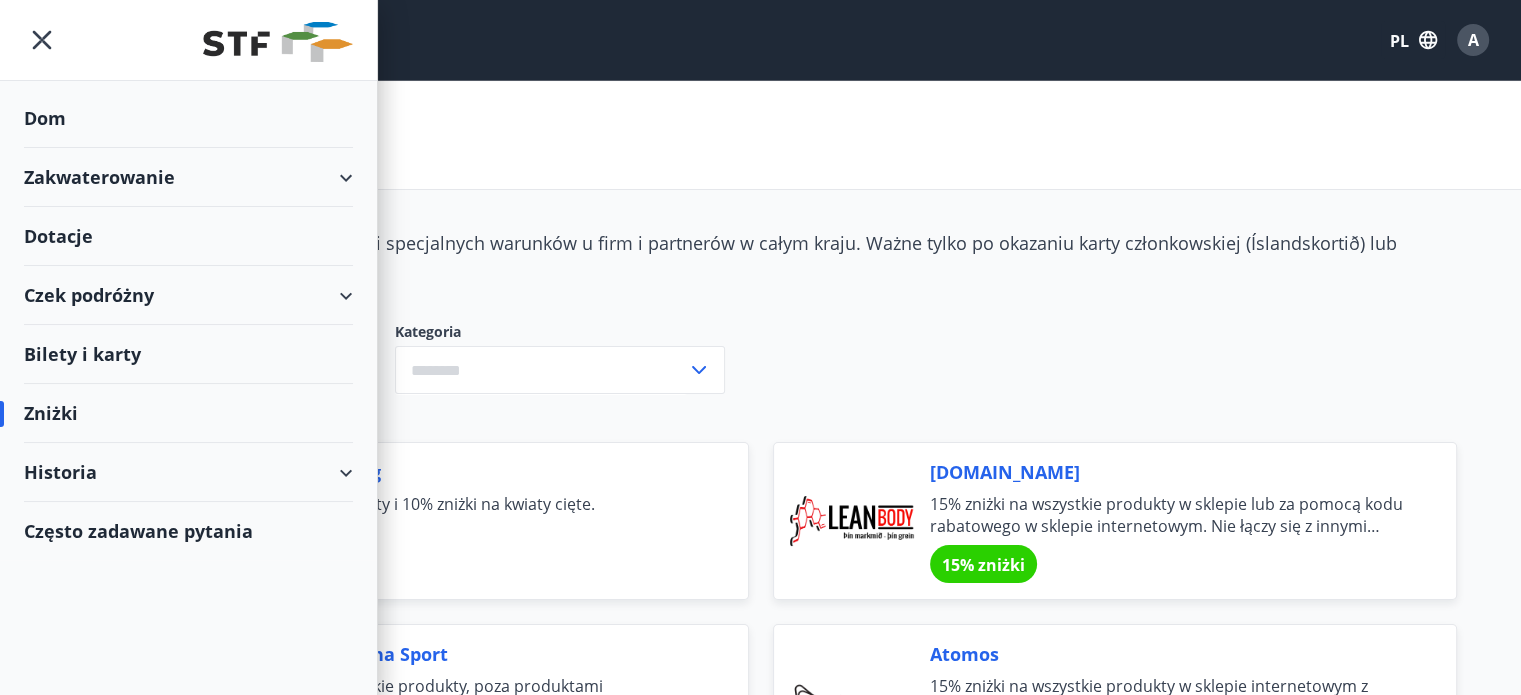 click on "Historia" at bounding box center (188, 472) 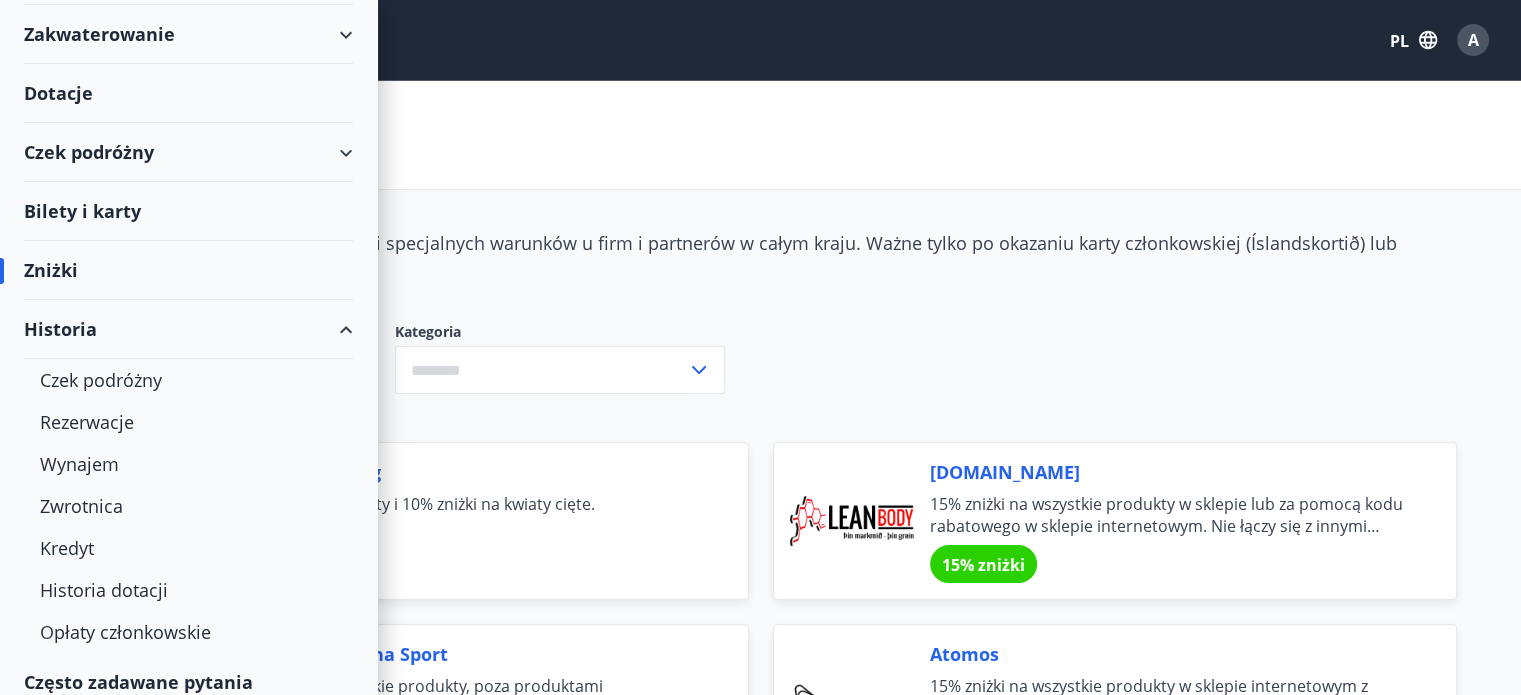 scroll, scrollTop: 157, scrollLeft: 0, axis: vertical 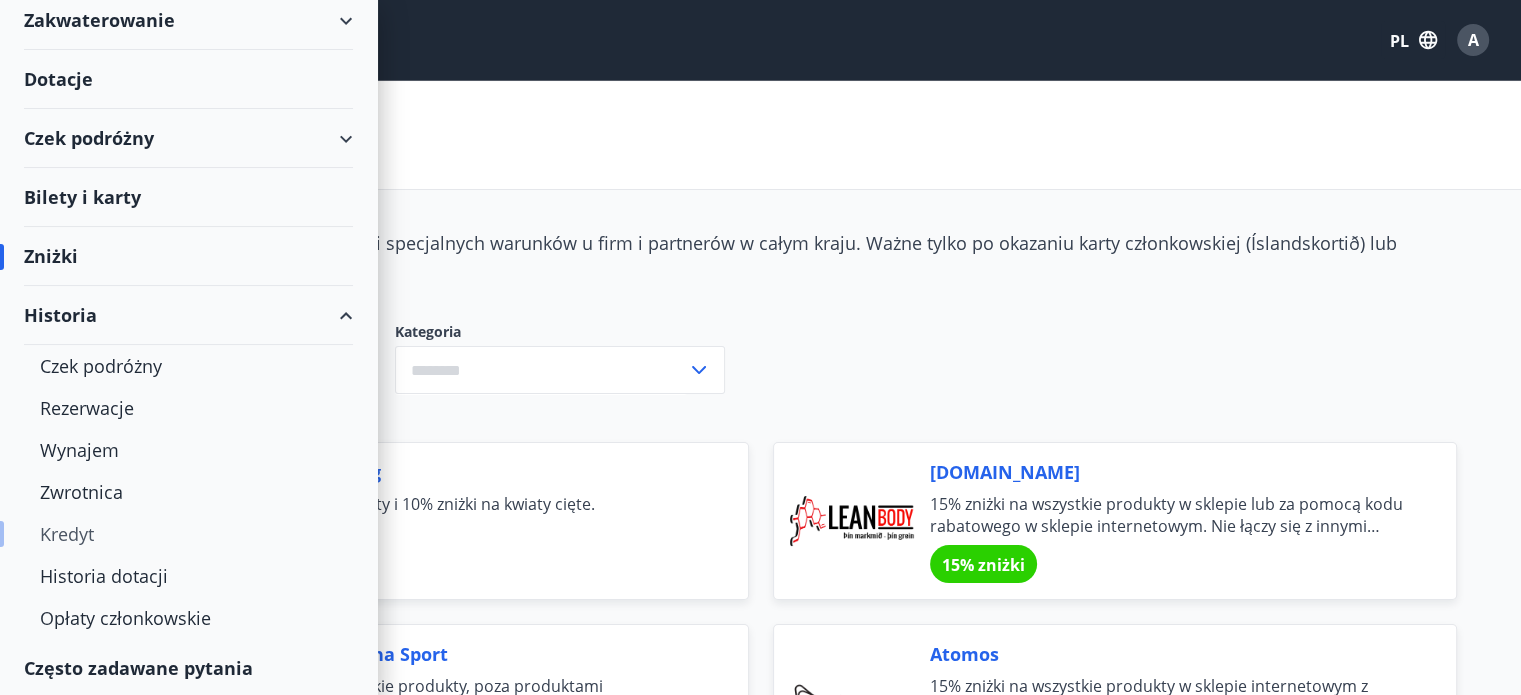 click on "Kredyt" at bounding box center (67, 534) 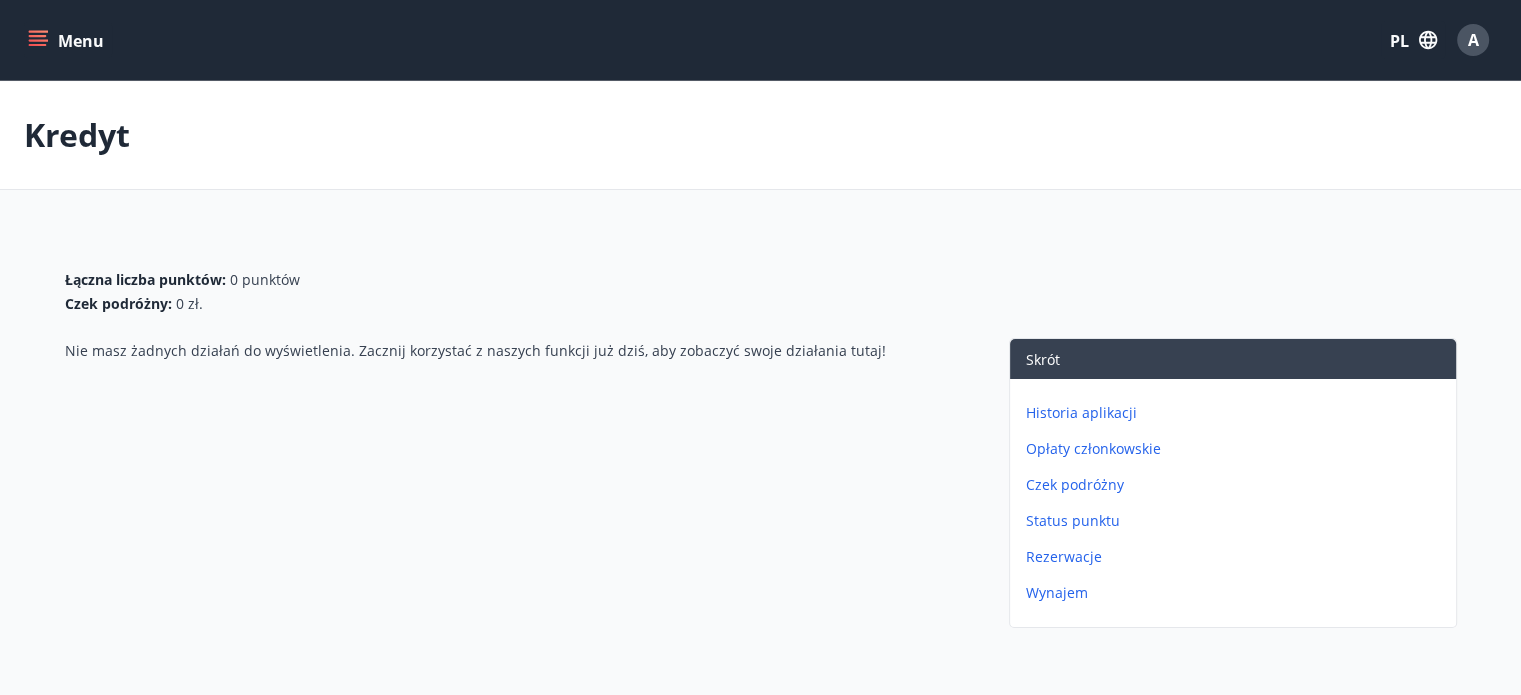 click on "Opłaty członkowskie" at bounding box center [1093, 448] 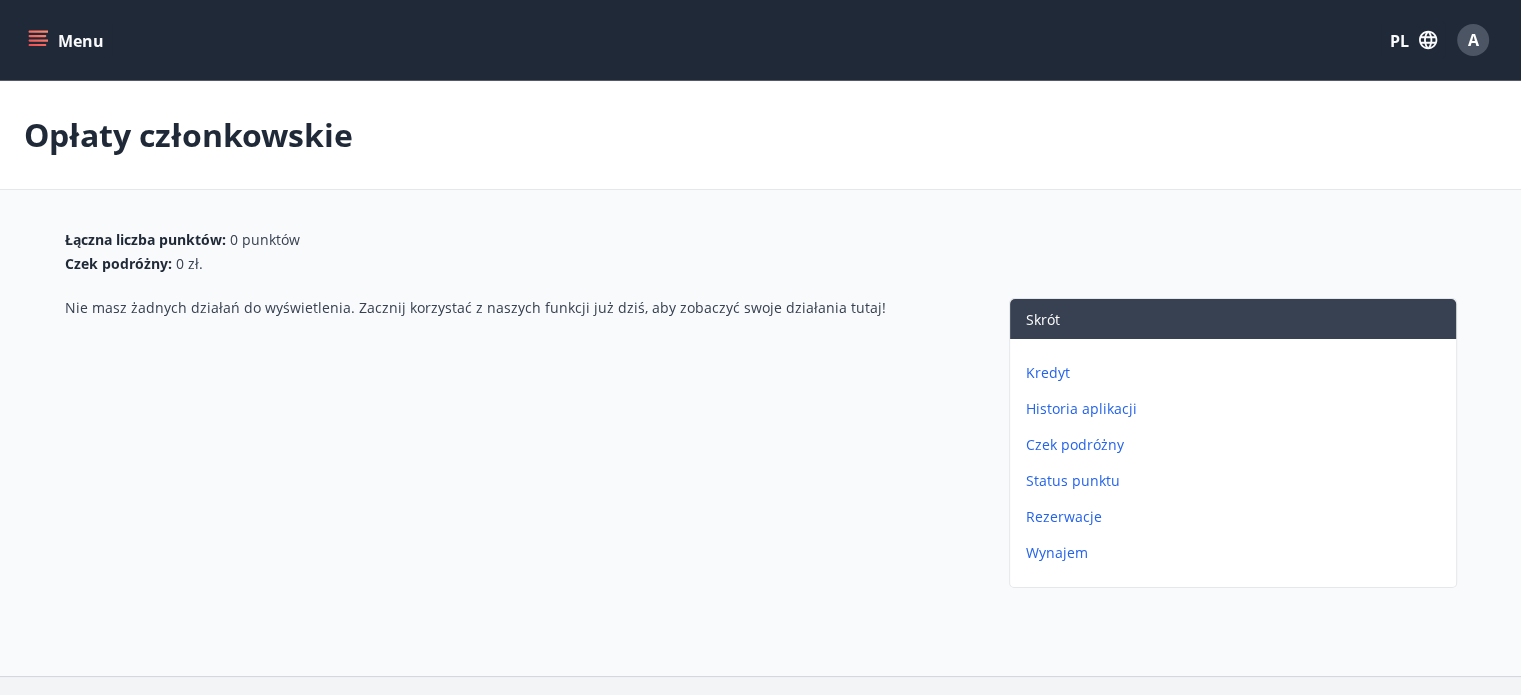click on "Menu" at bounding box center [68, 40] 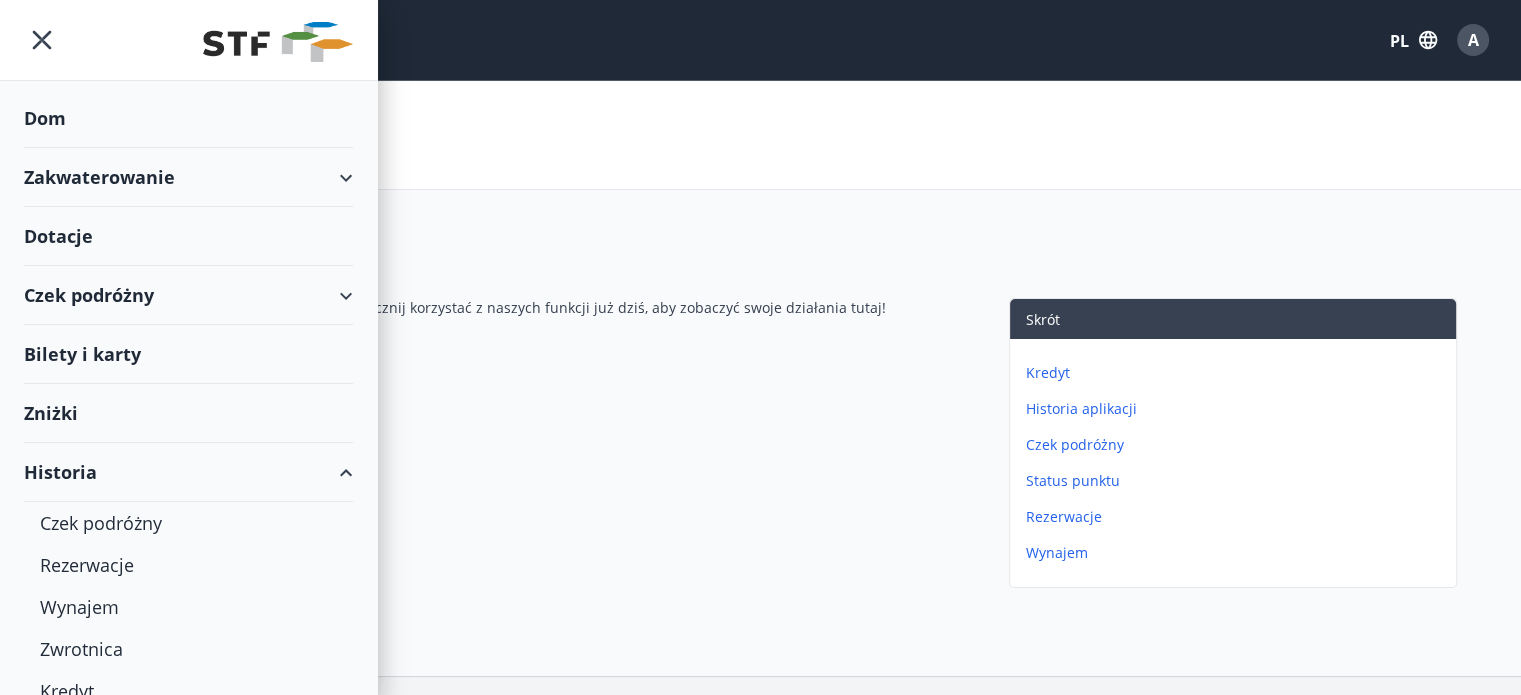 click on "Dom" at bounding box center (45, 118) 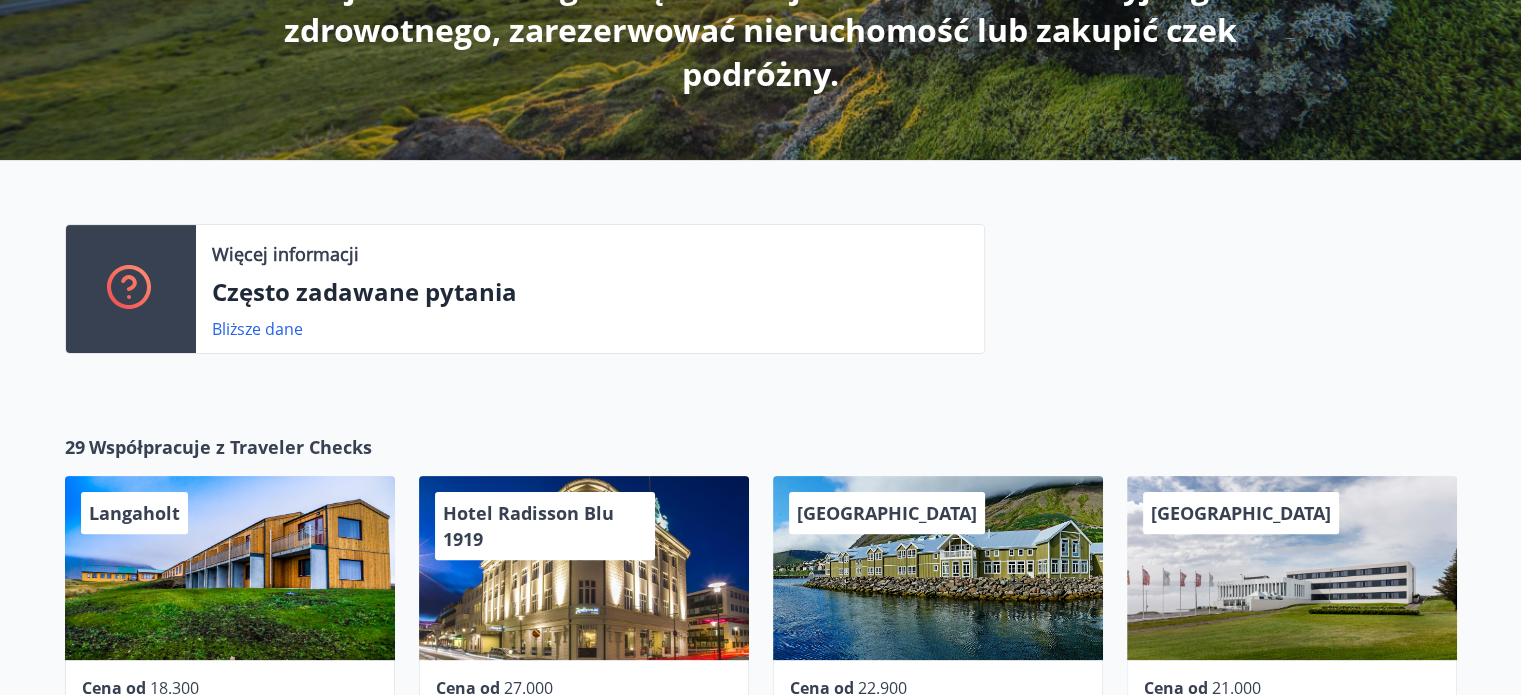 scroll, scrollTop: 0, scrollLeft: 0, axis: both 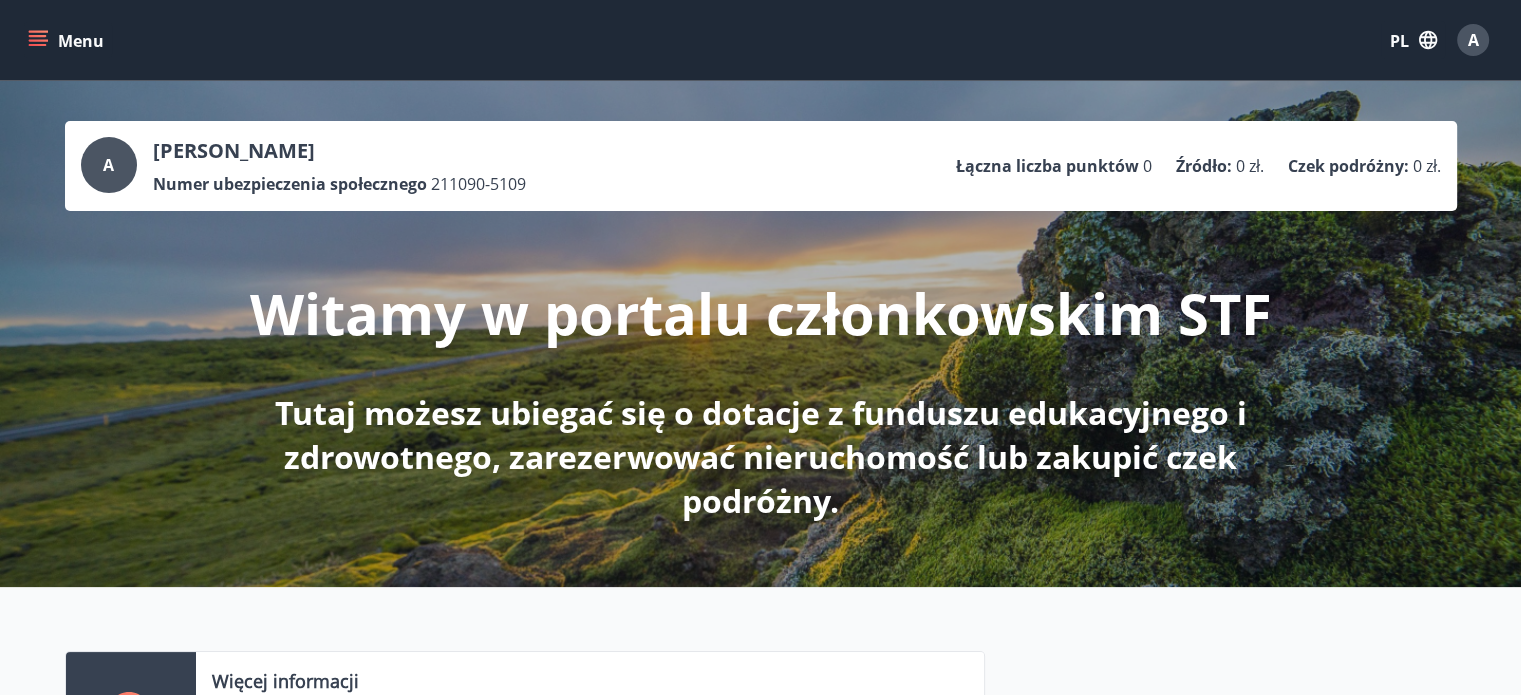 click 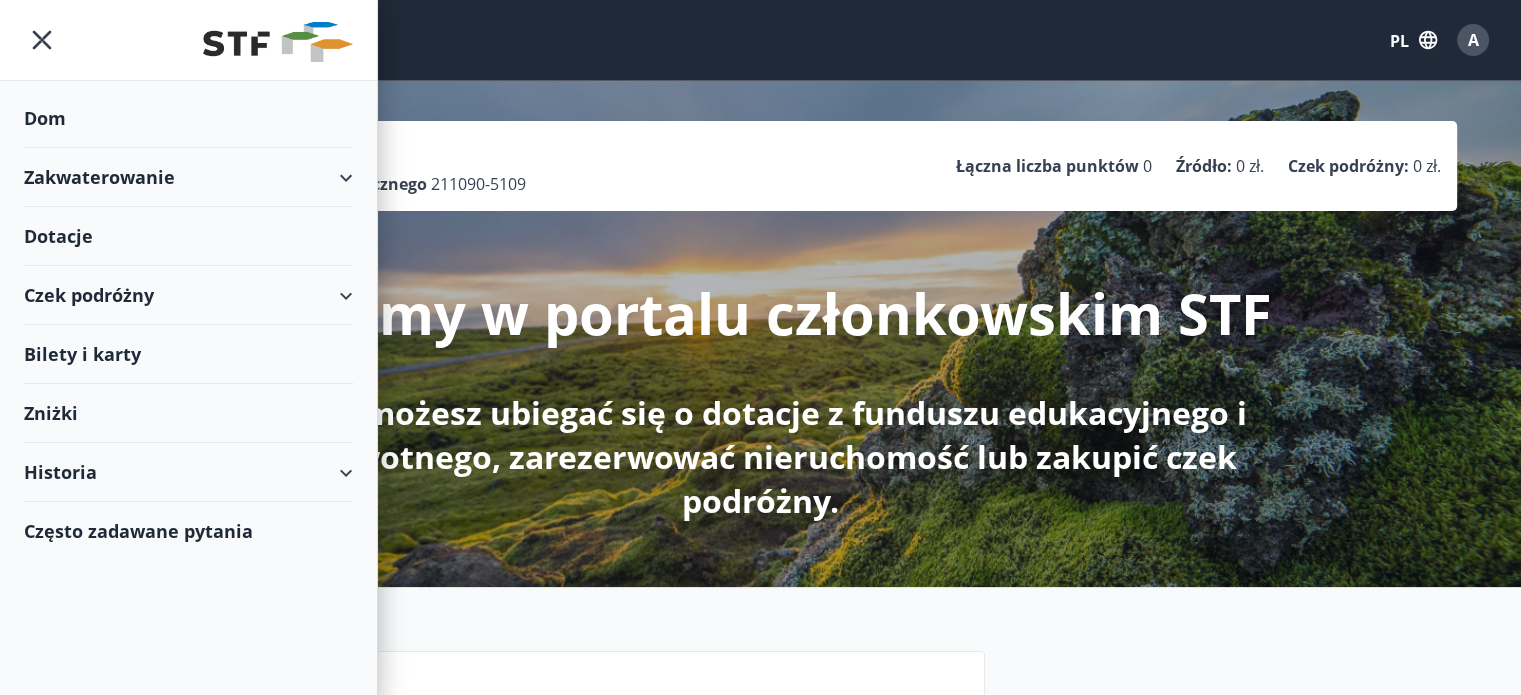 click on "Zakwaterowanie" at bounding box center (99, 177) 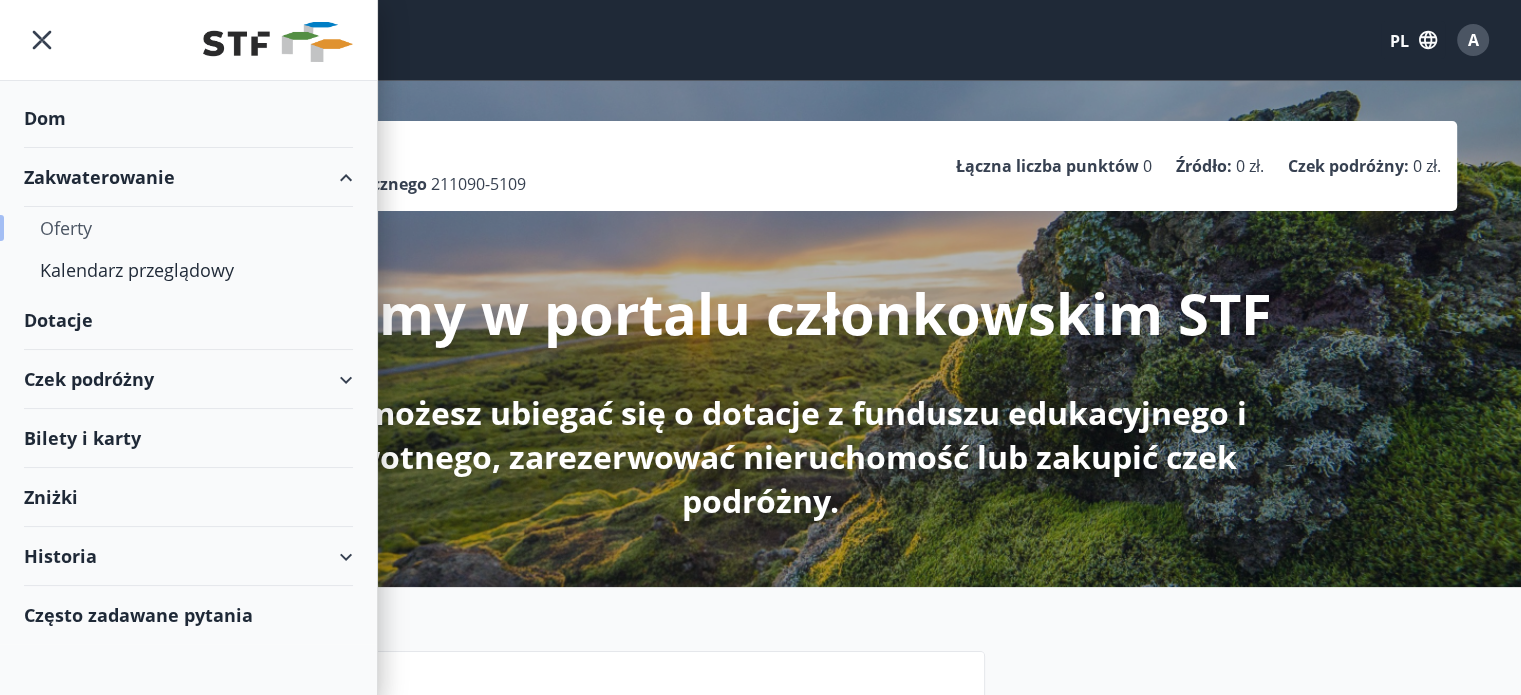 click on "Oferty" at bounding box center (188, 228) 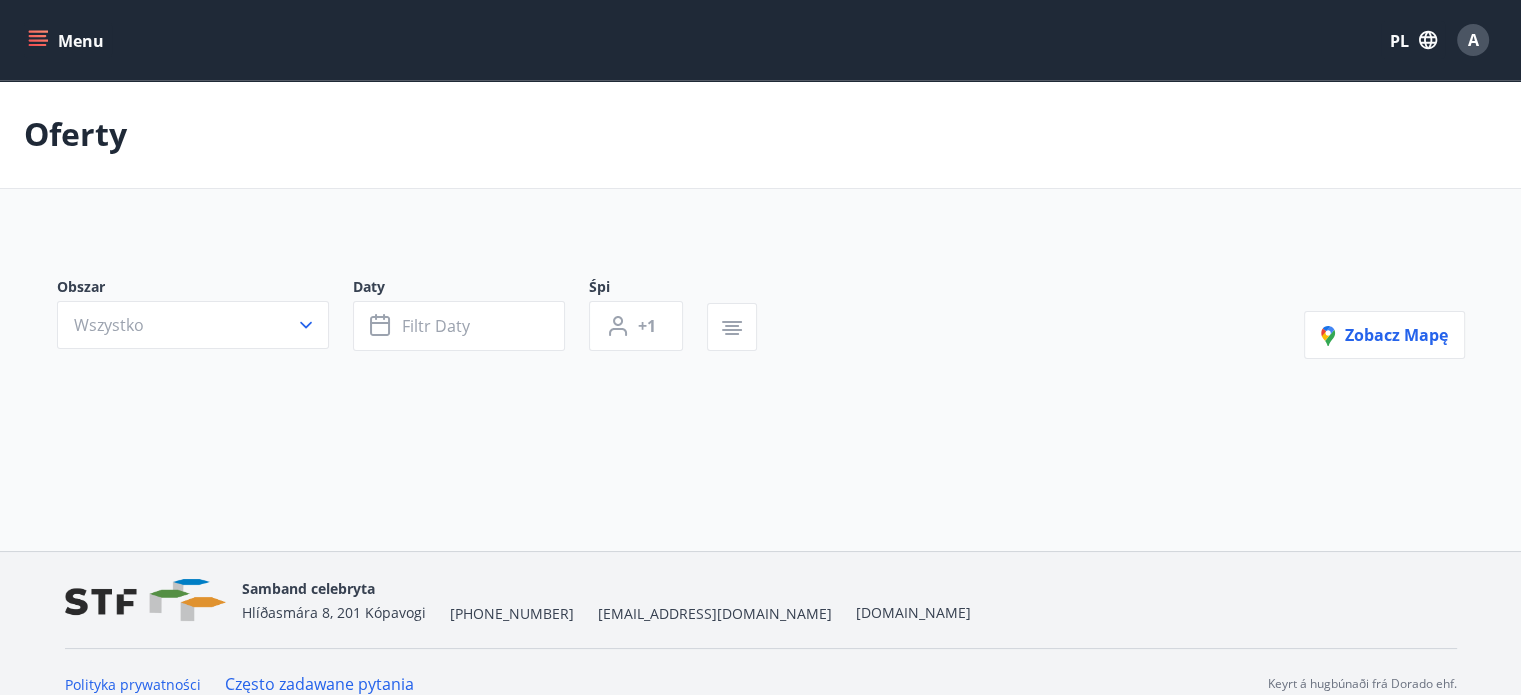 click 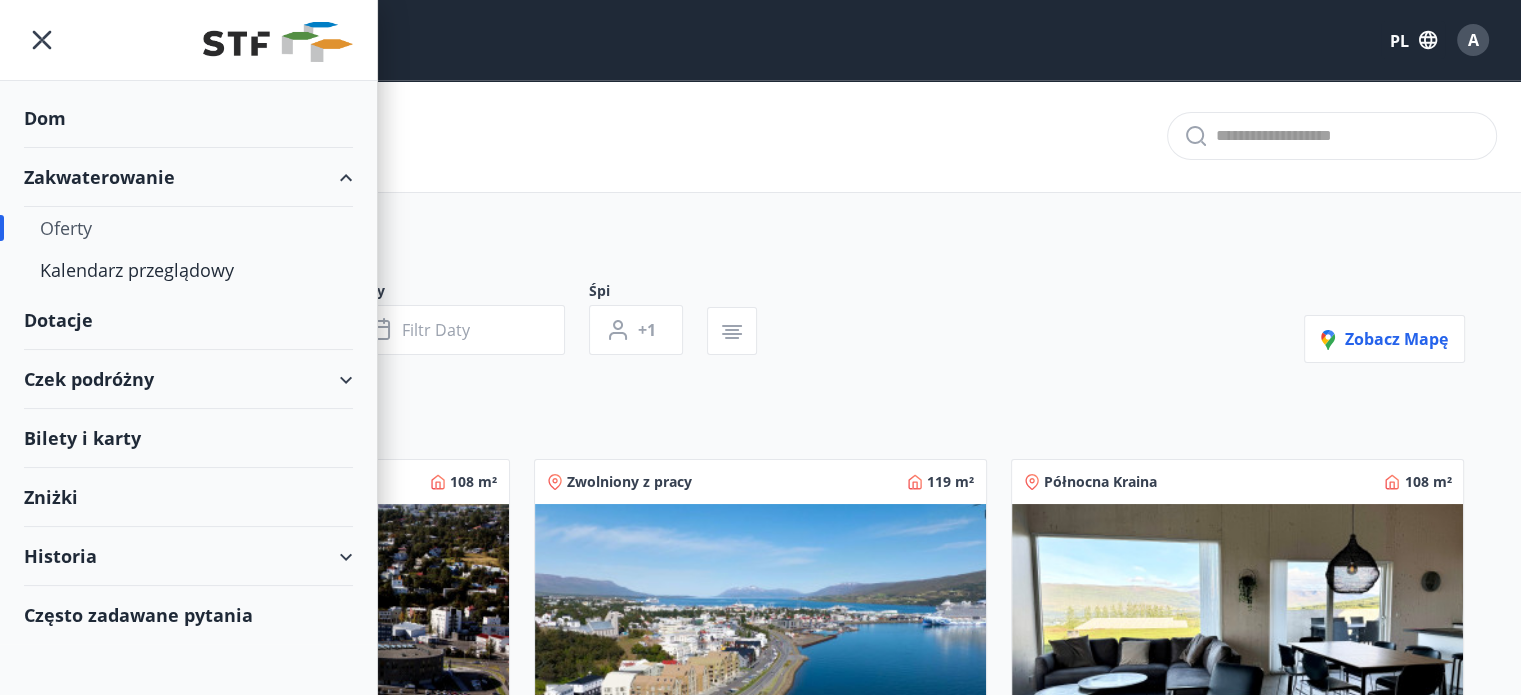 click on "Czek podróżny" at bounding box center (89, 379) 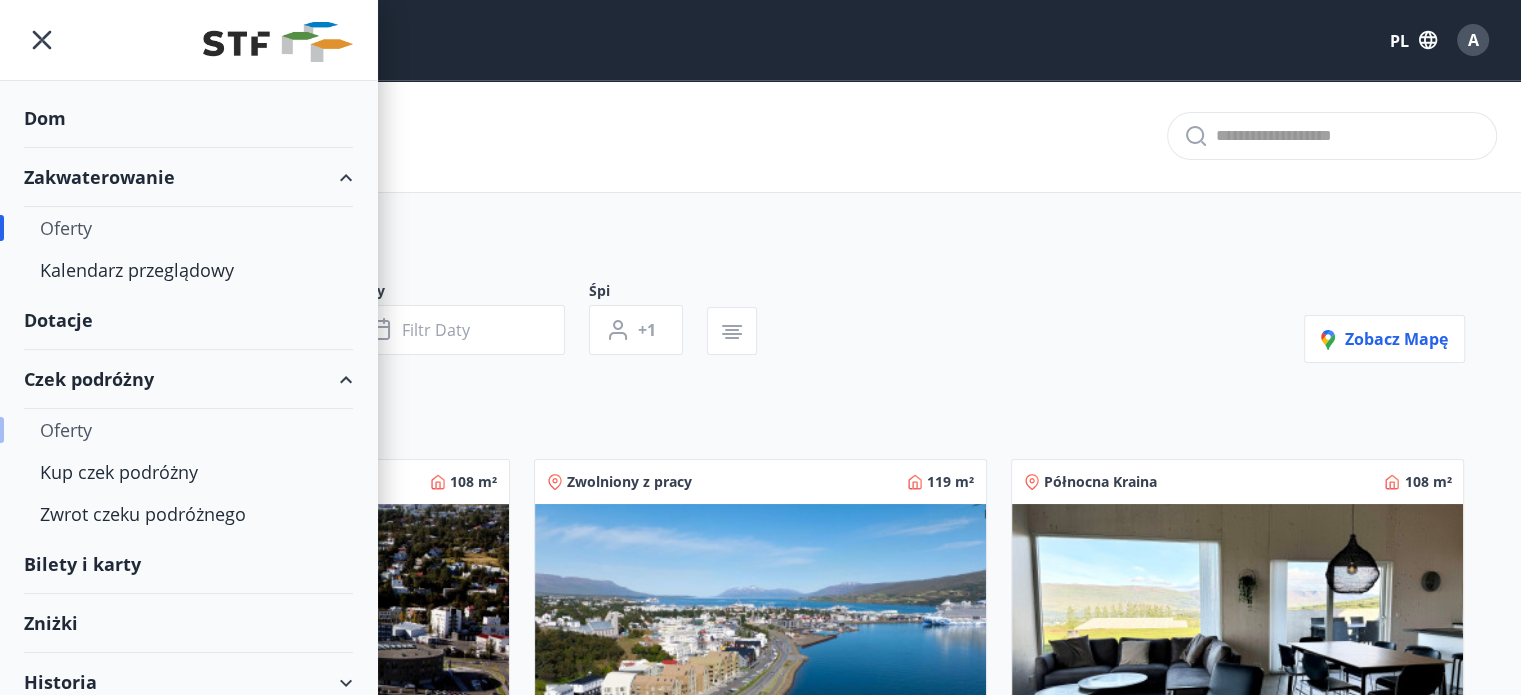 click on "Oferty" at bounding box center [66, 430] 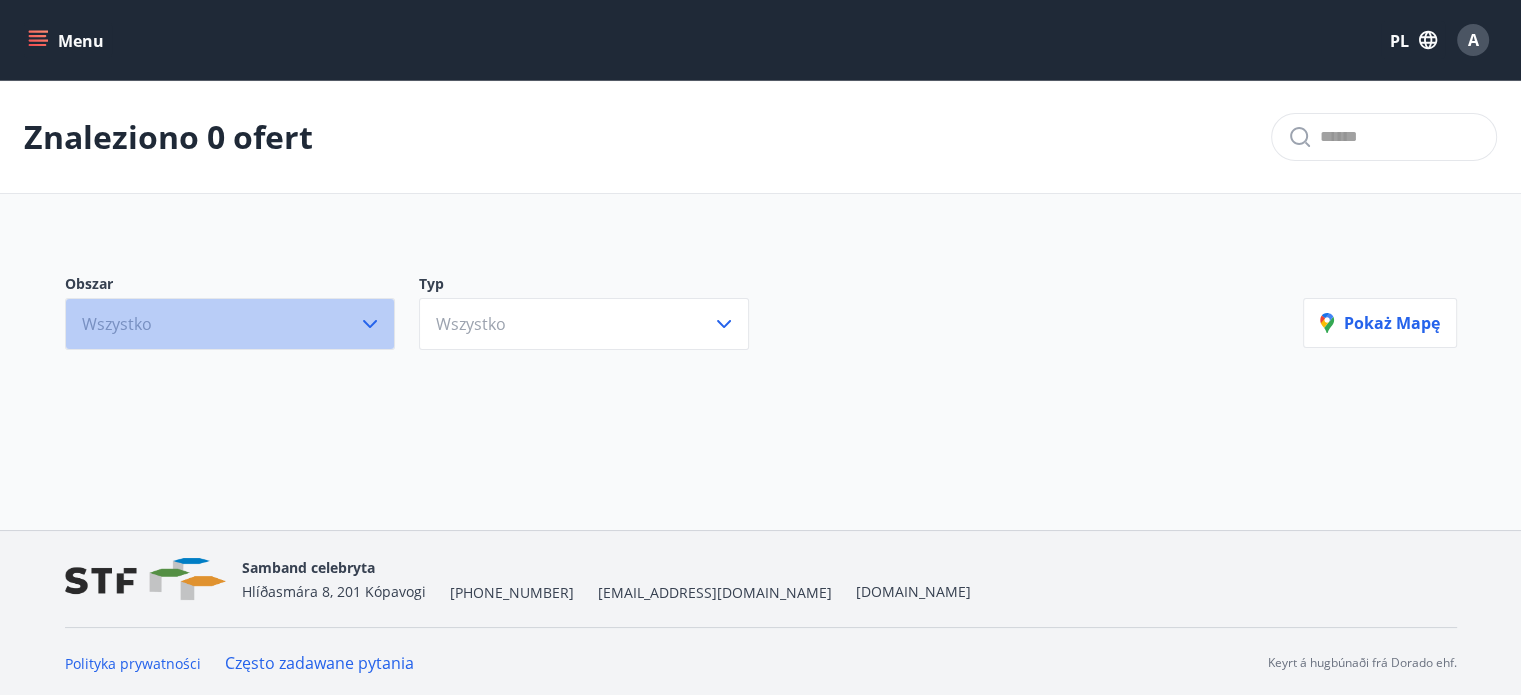 click on "Wszystko" at bounding box center (230, 324) 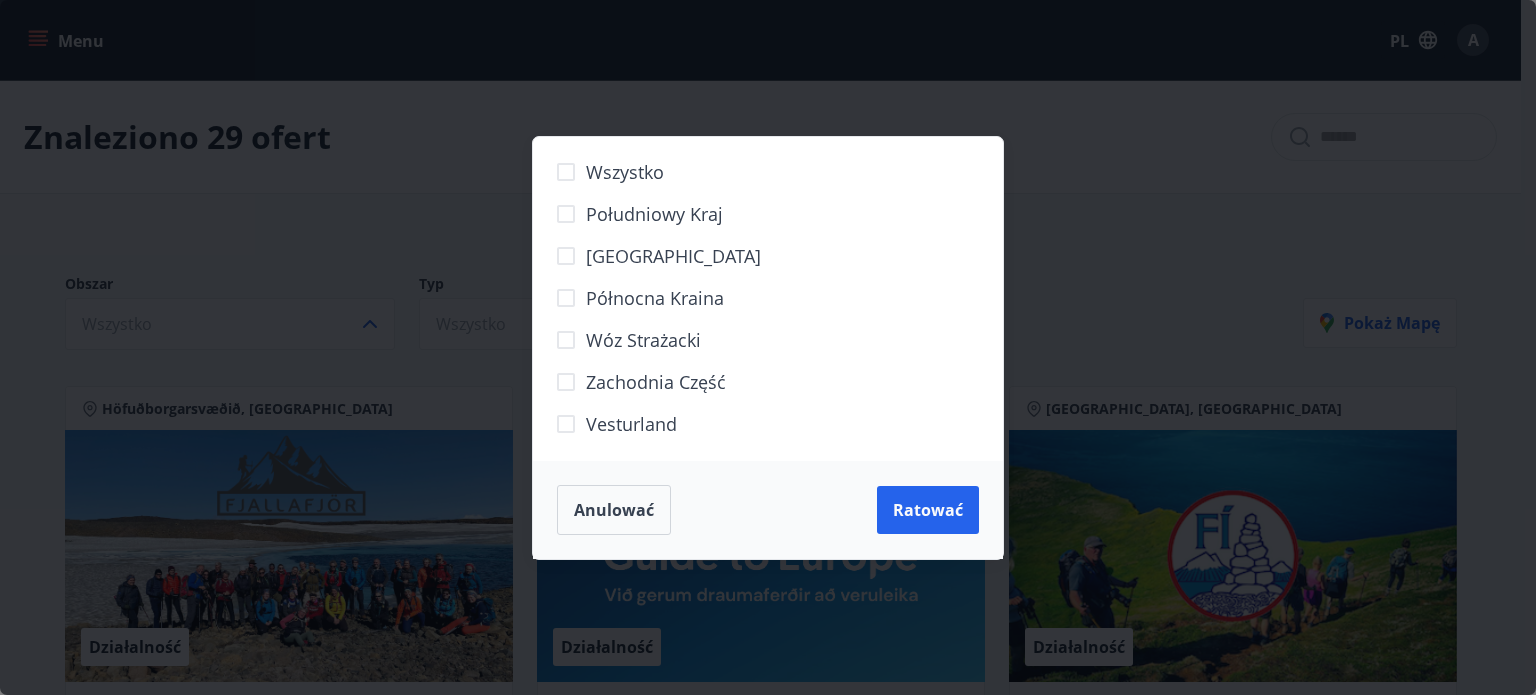 click on "Wszystko Południowy Kraj Australia Północna Kraina Wóz strażacki Zachodnia część Vesturland Anulować Ratować" at bounding box center [768, 347] 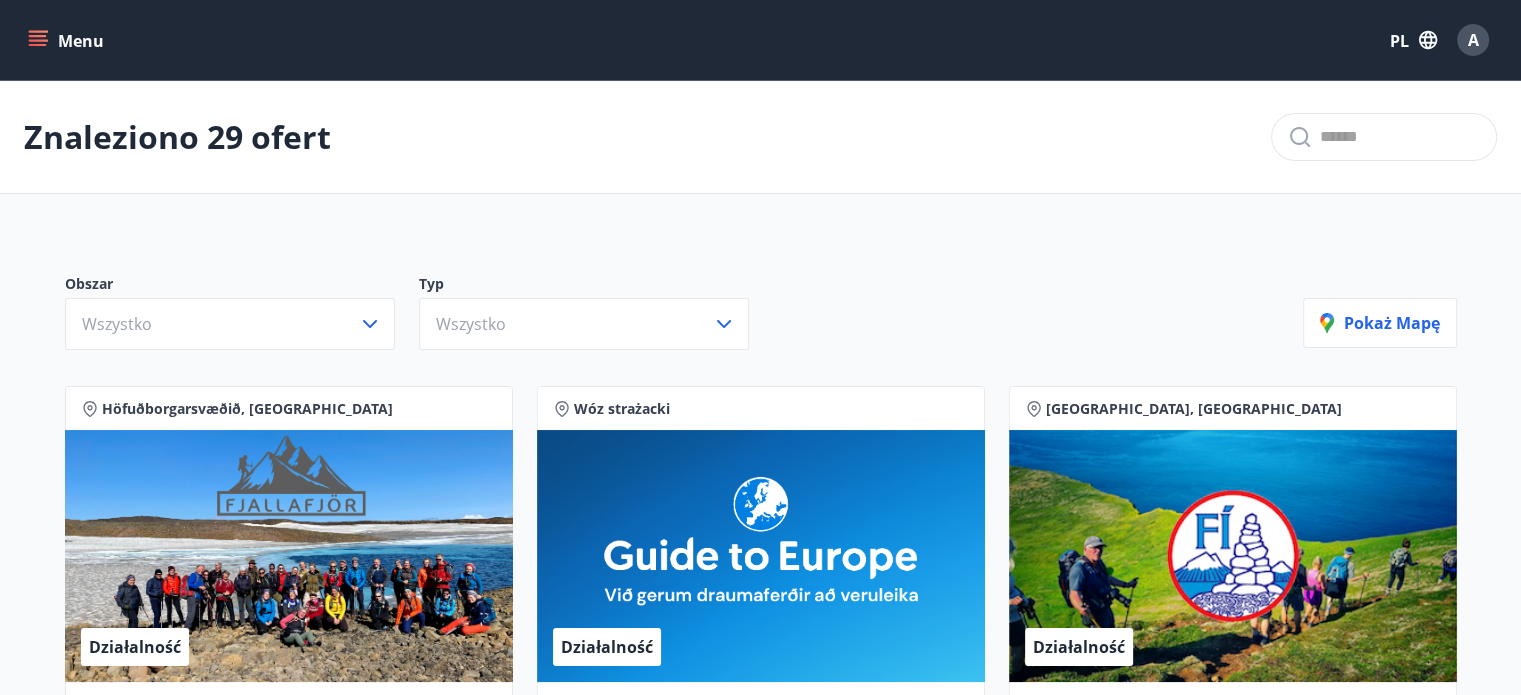 click 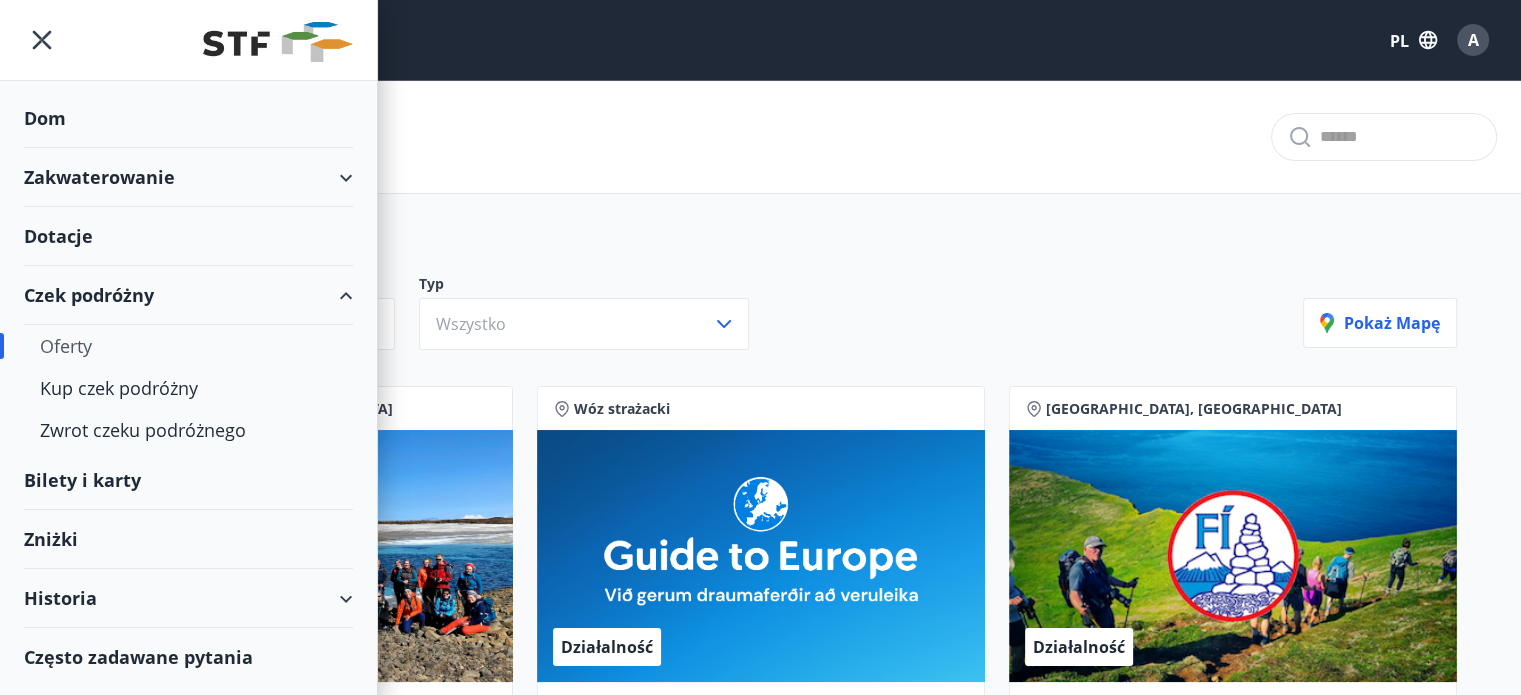 click on "Czek podróżny" at bounding box center (89, 295) 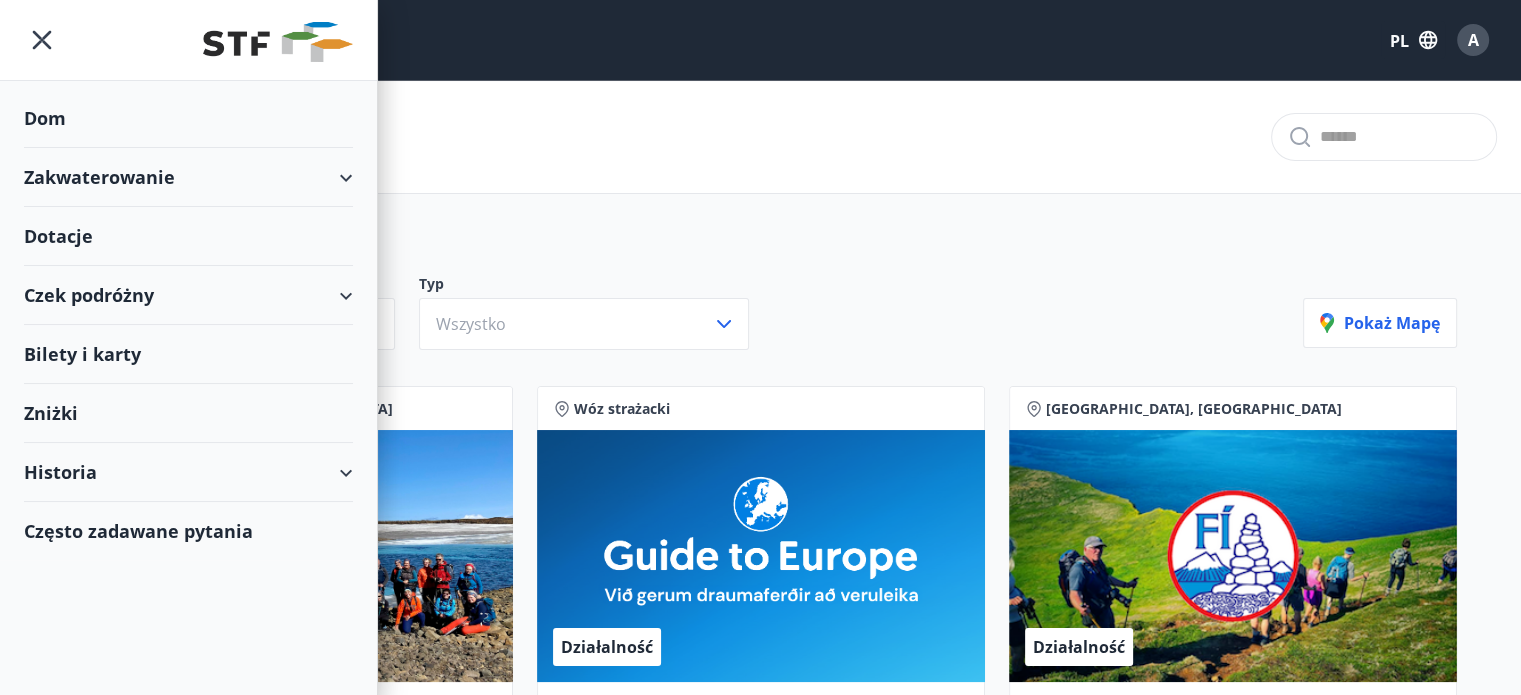 click on "Bilety i karty" at bounding box center (82, 354) 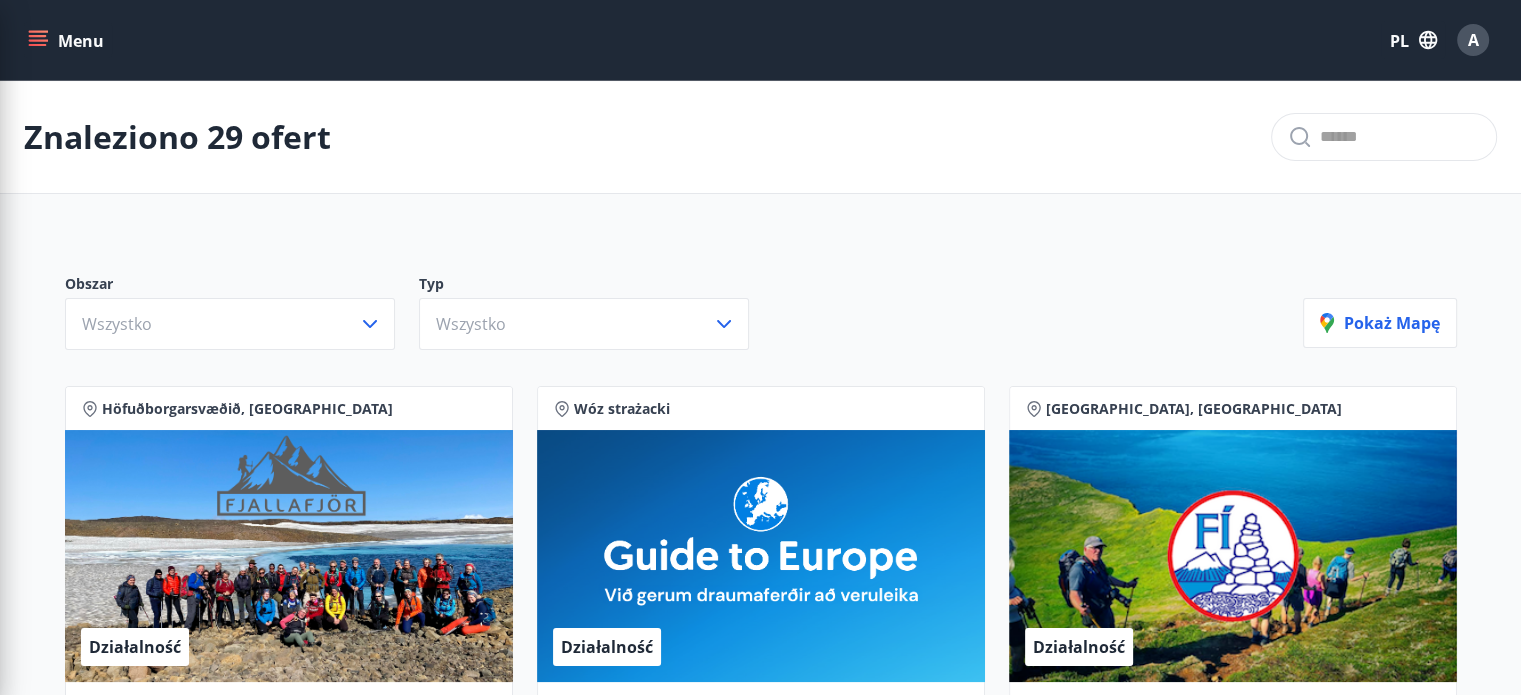 click on "Znaleziono 29 ofert" at bounding box center (760, 137) 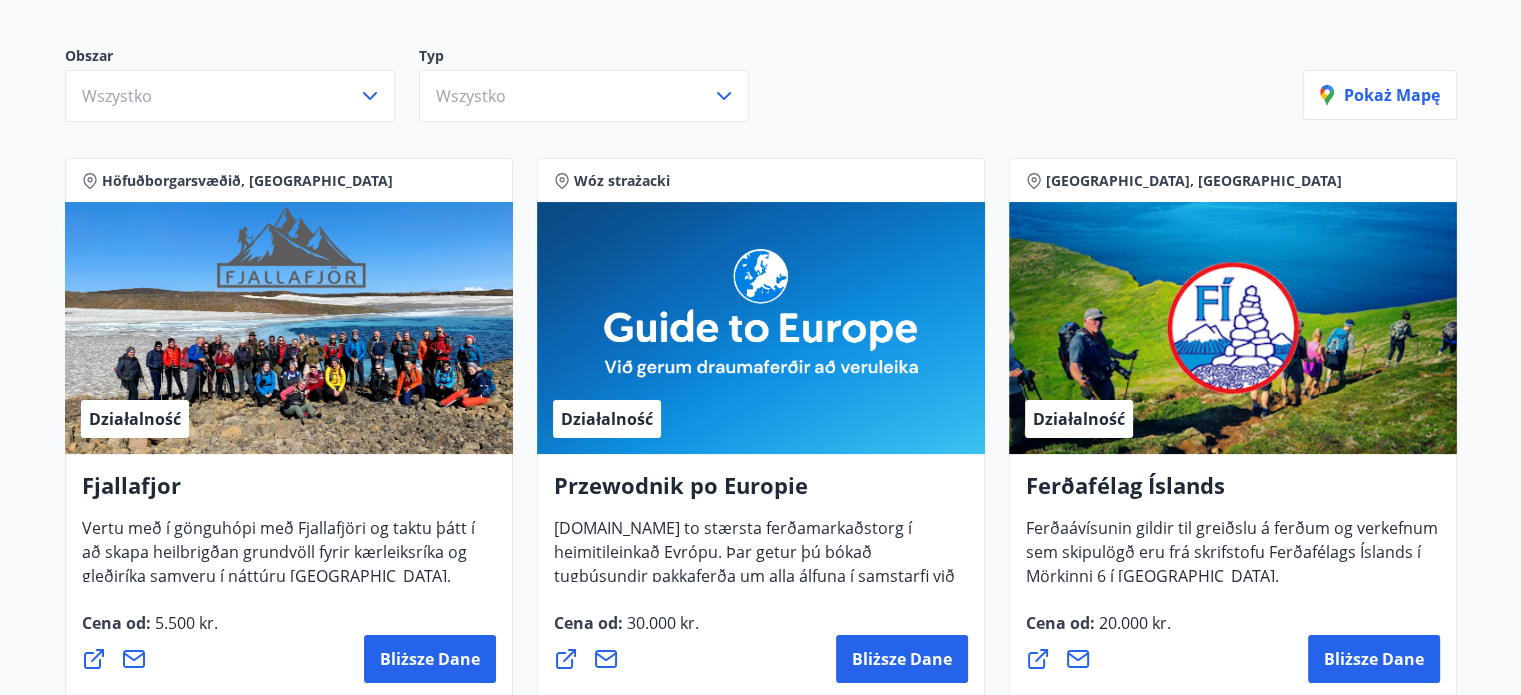 scroll, scrollTop: 0, scrollLeft: 0, axis: both 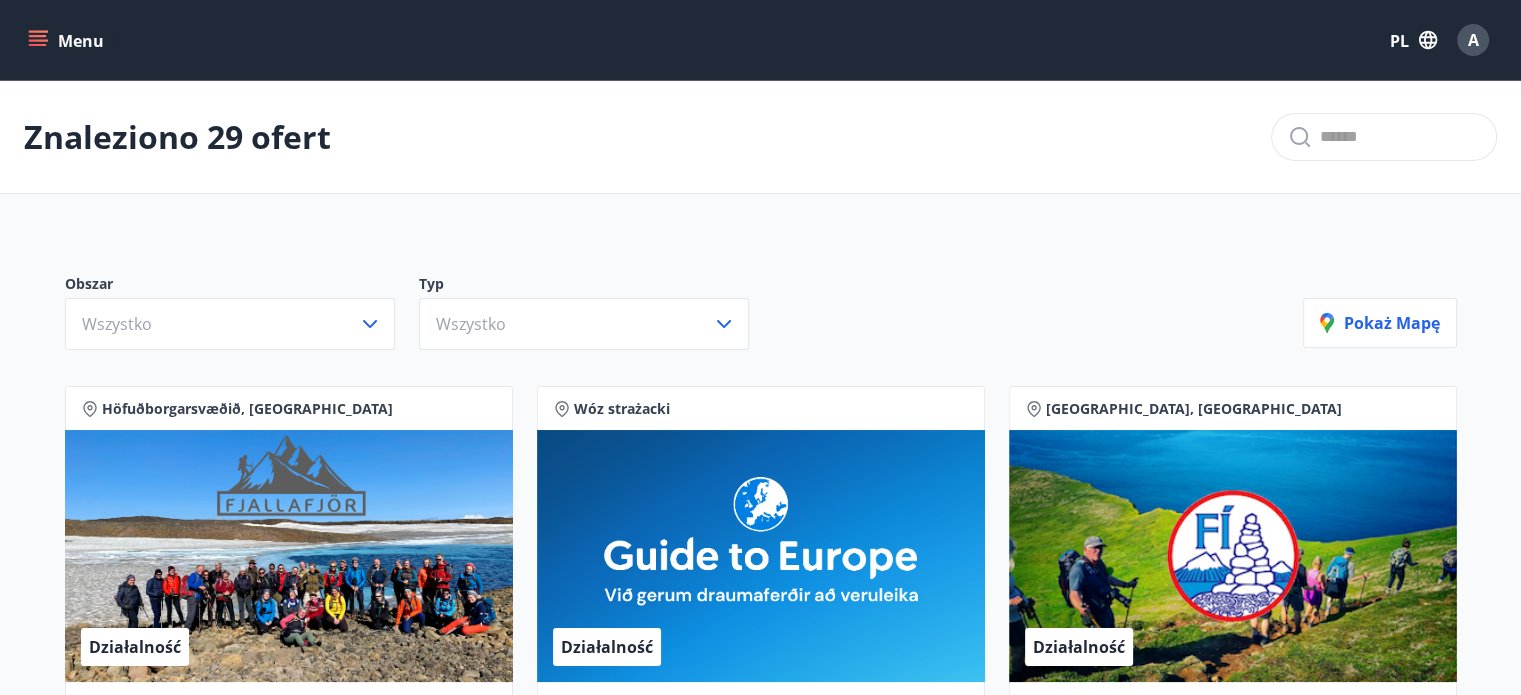 click on "Menu" at bounding box center [68, 40] 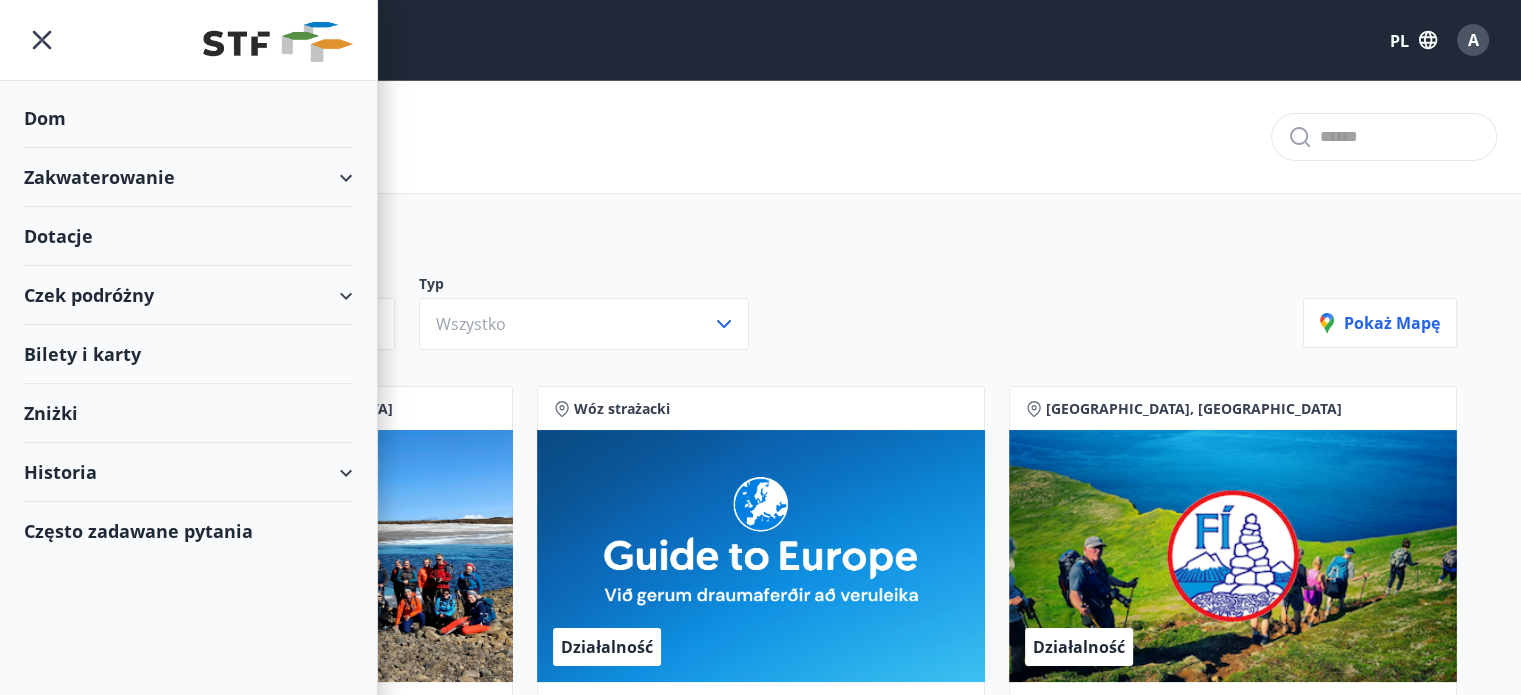 click on "Często zadawane pytania" at bounding box center (138, 531) 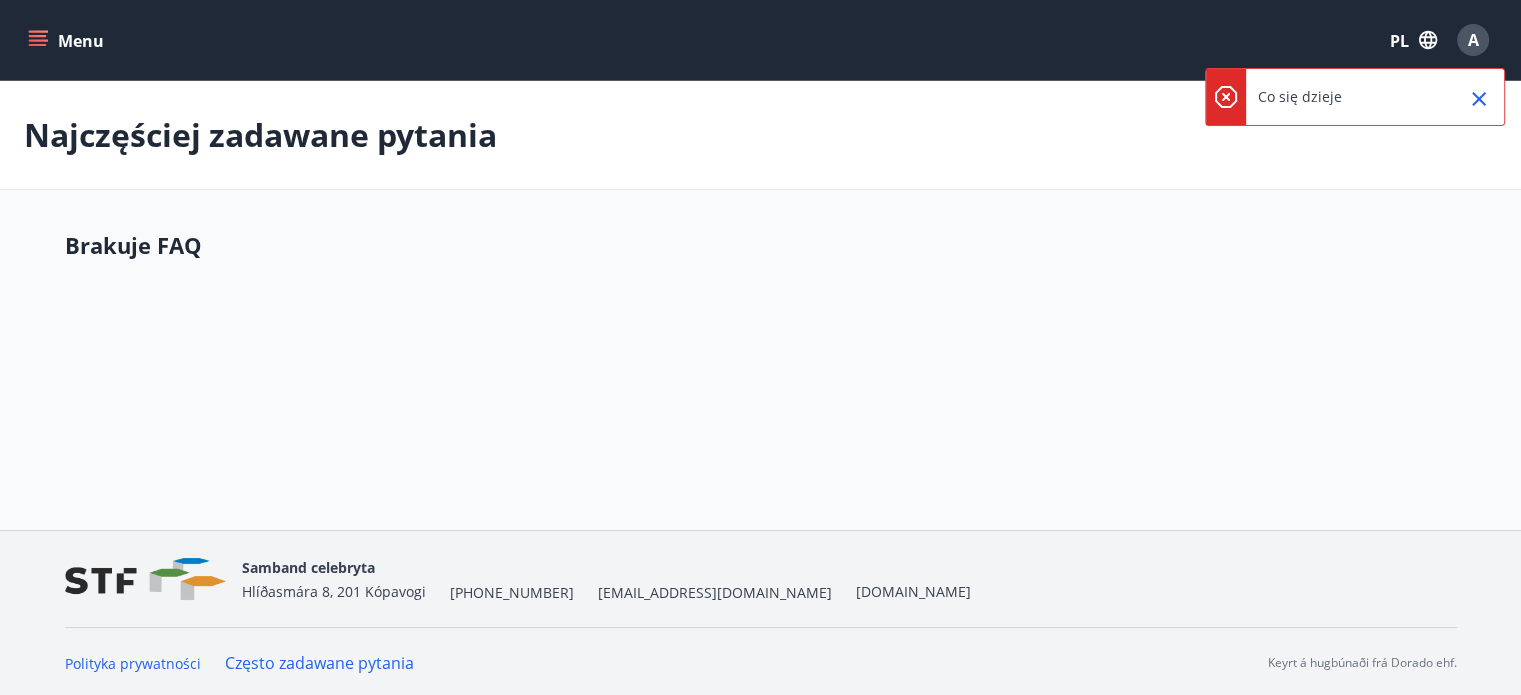 scroll, scrollTop: 2, scrollLeft: 0, axis: vertical 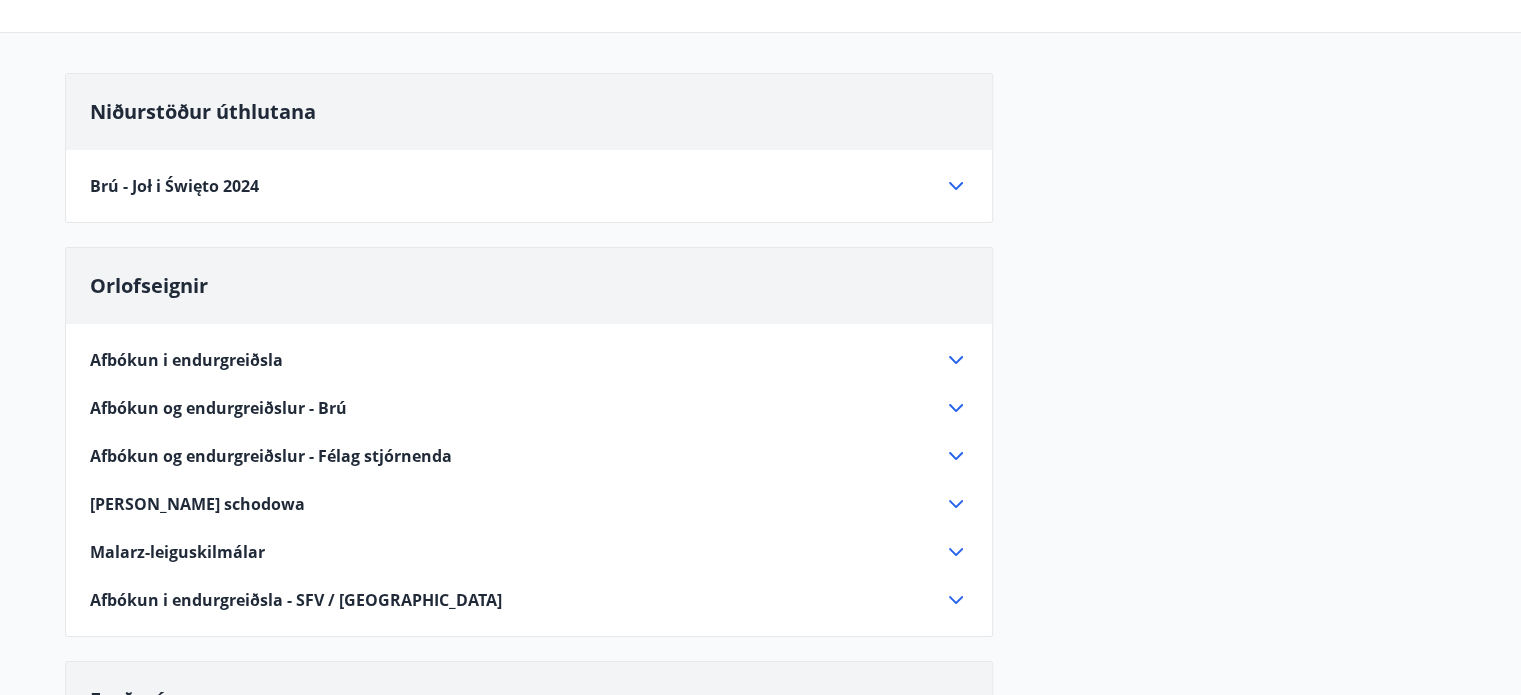 click 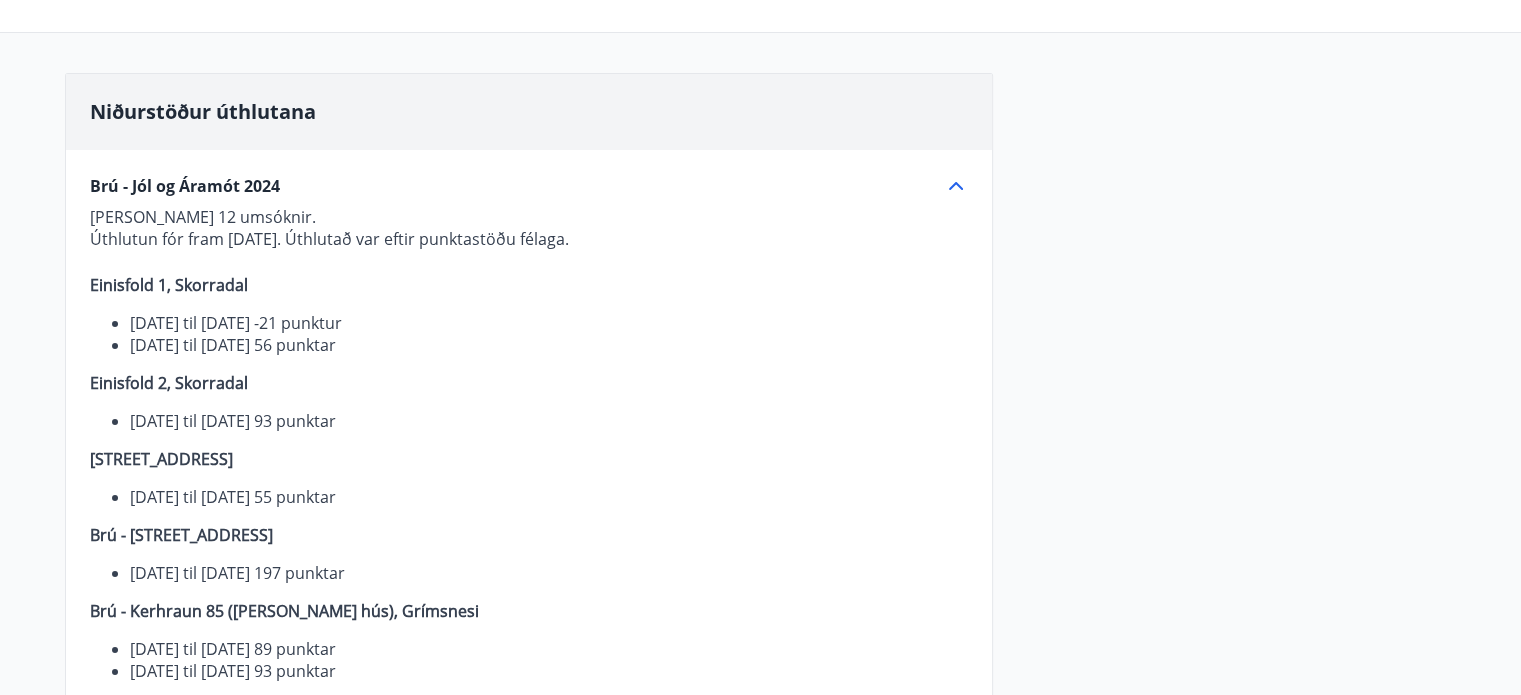 drag, startPoint x: 1329, startPoint y: 285, endPoint x: 1450, endPoint y: 248, distance: 126.53063 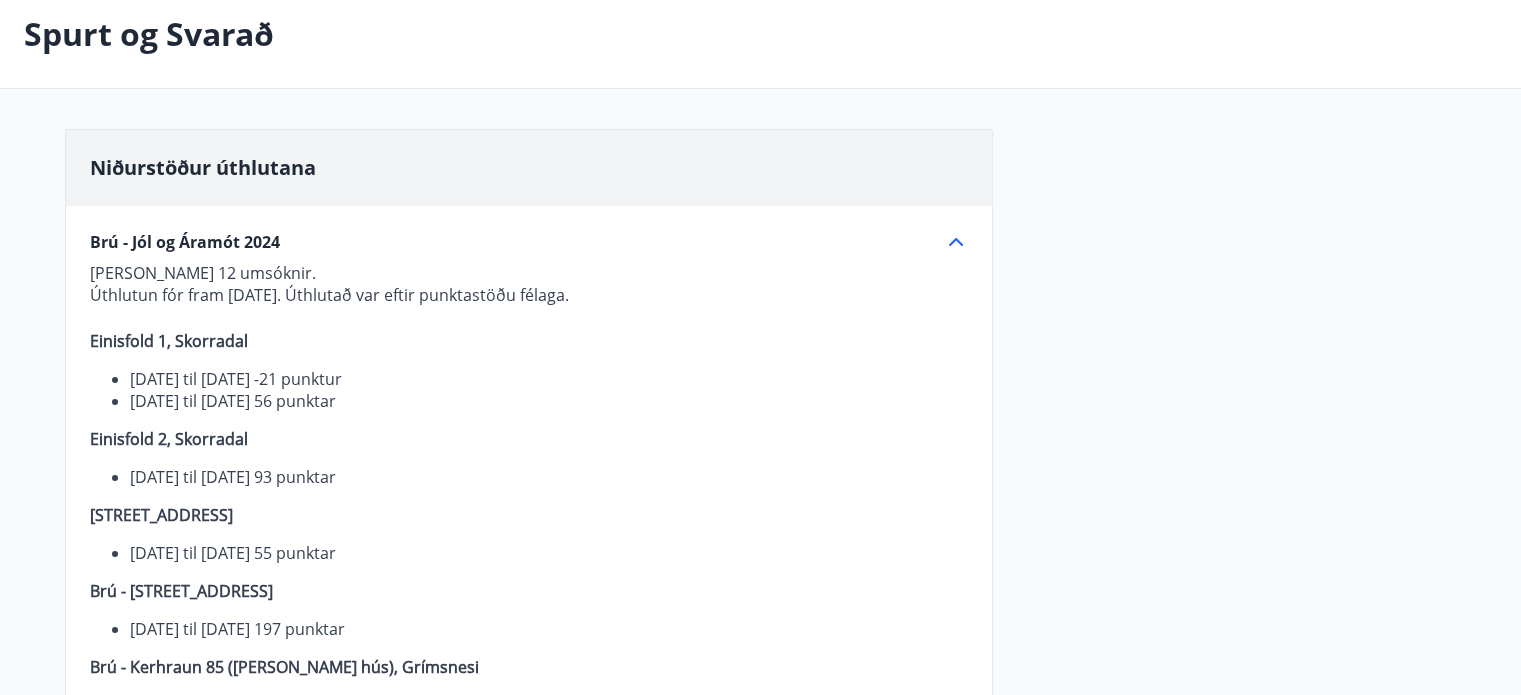 scroll, scrollTop: 0, scrollLeft: 0, axis: both 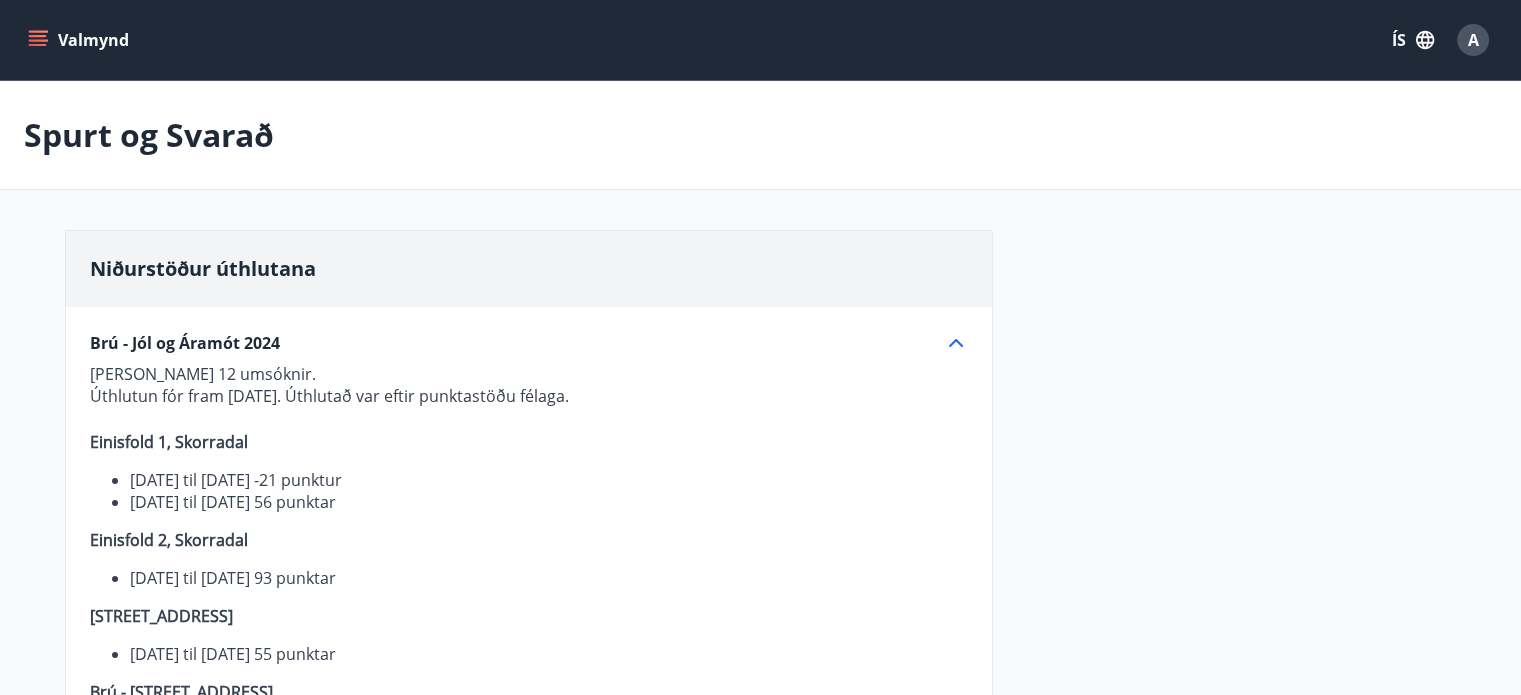 click on "ÍS" at bounding box center (1413, 40) 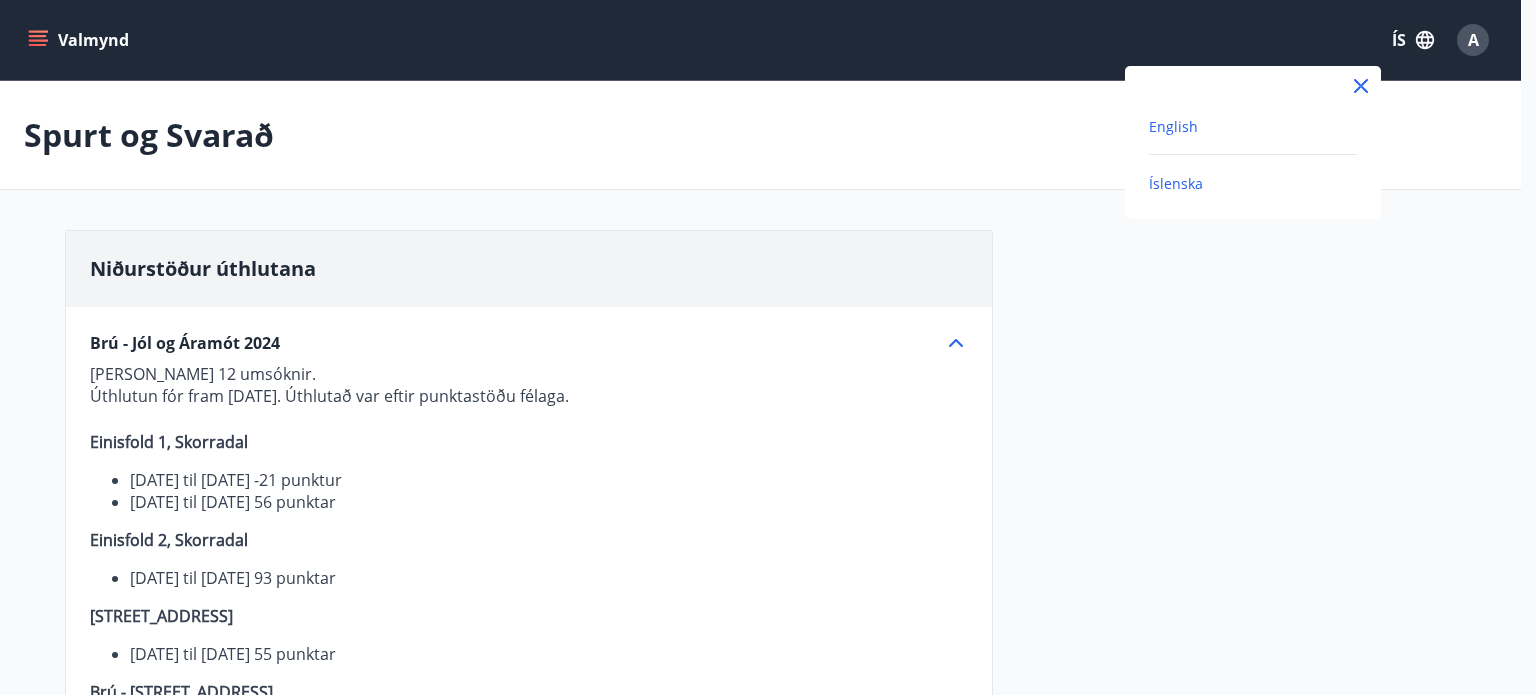 click on "English" at bounding box center [1173, 126] 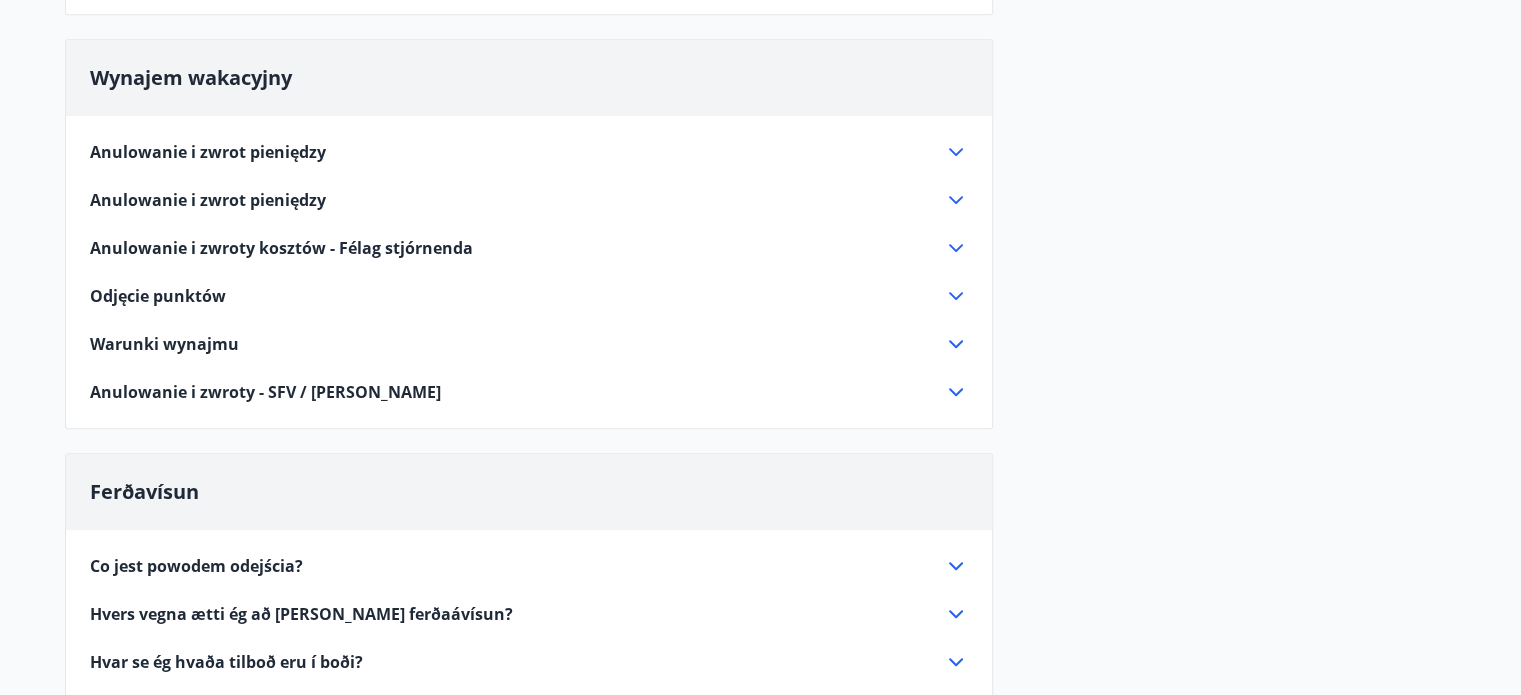 scroll, scrollTop: 971, scrollLeft: 0, axis: vertical 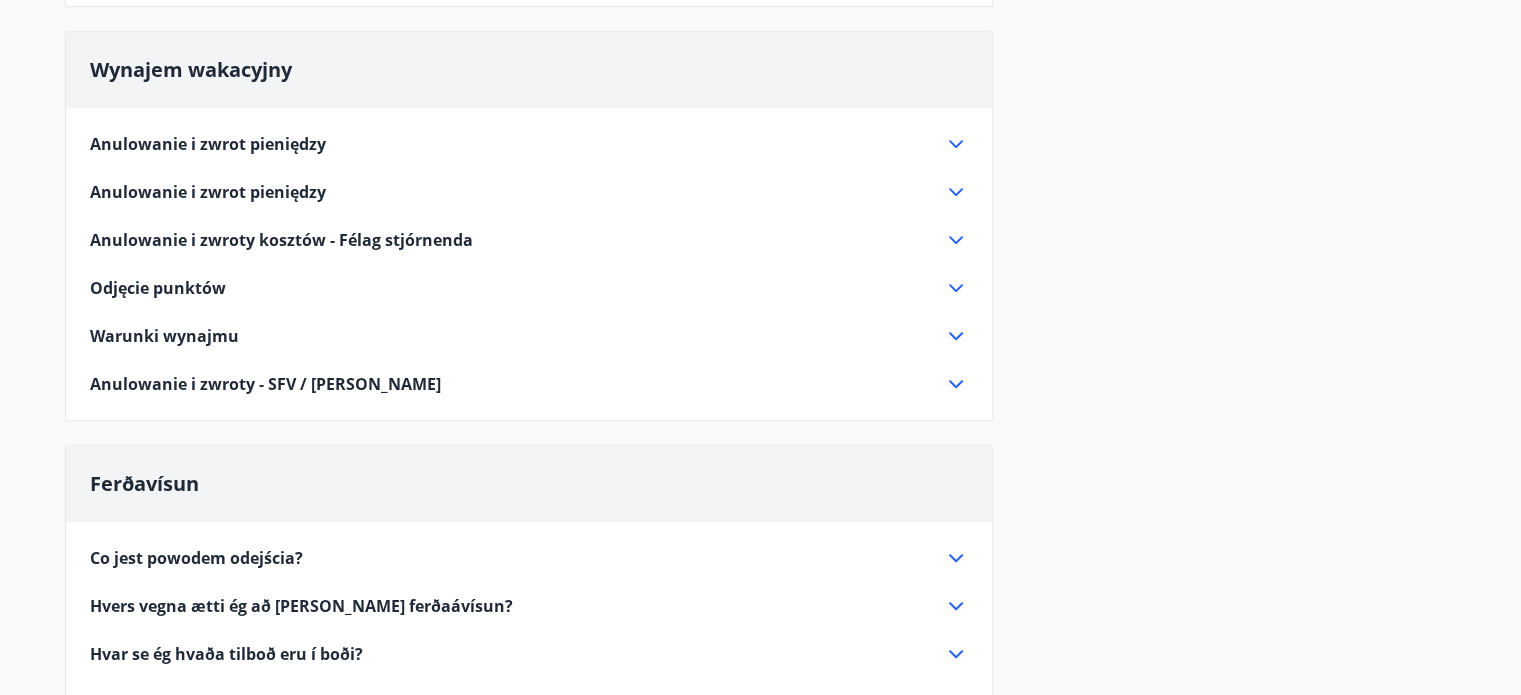 click 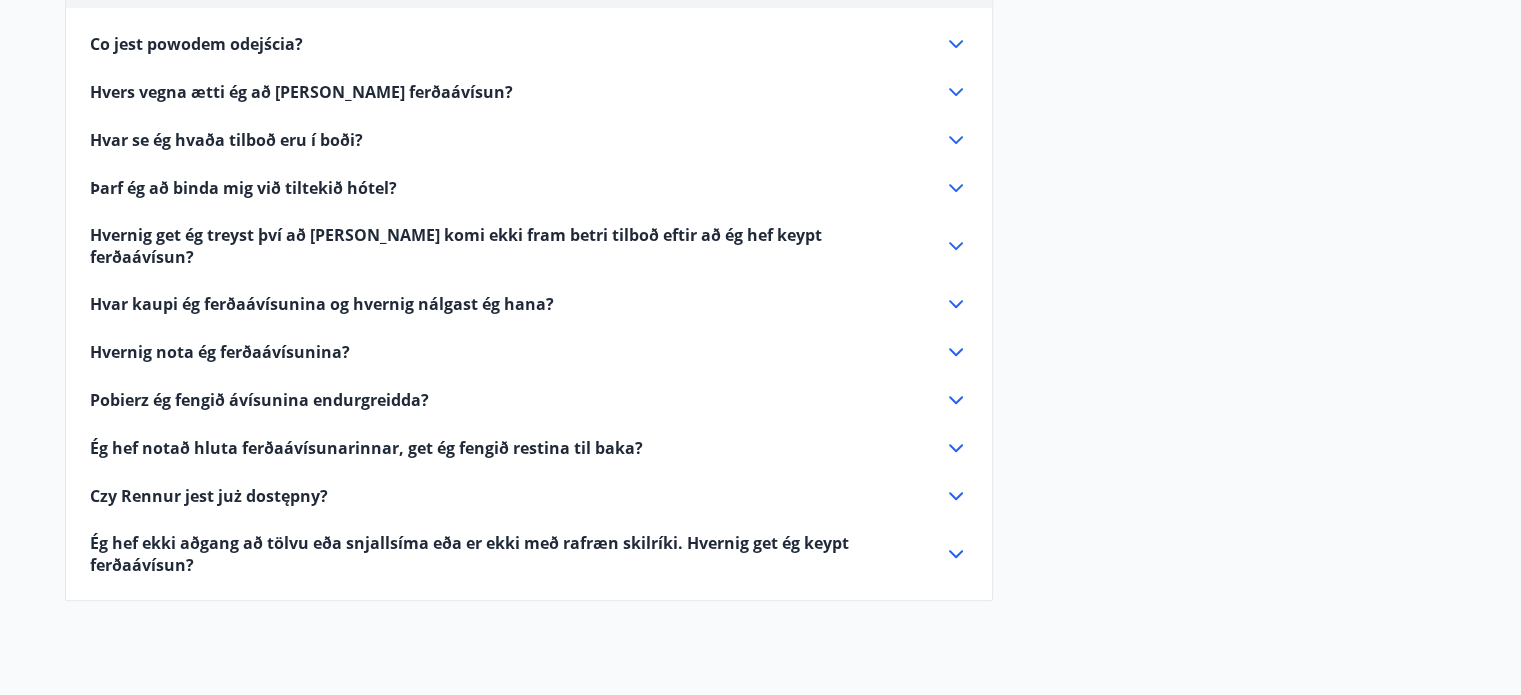 scroll, scrollTop: 0, scrollLeft: 0, axis: both 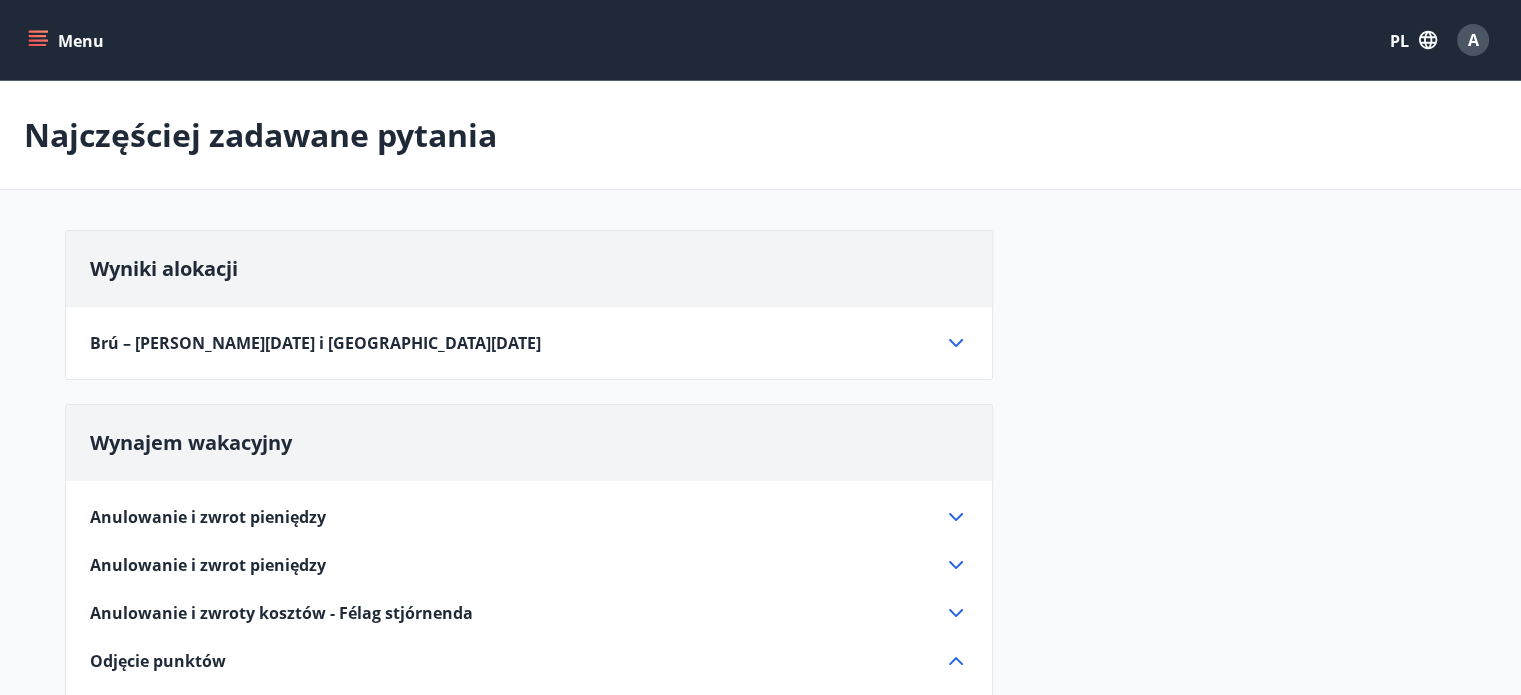click on "Brú – Boże Narodzenie i Nowy Rok 2024" at bounding box center (517, 343) 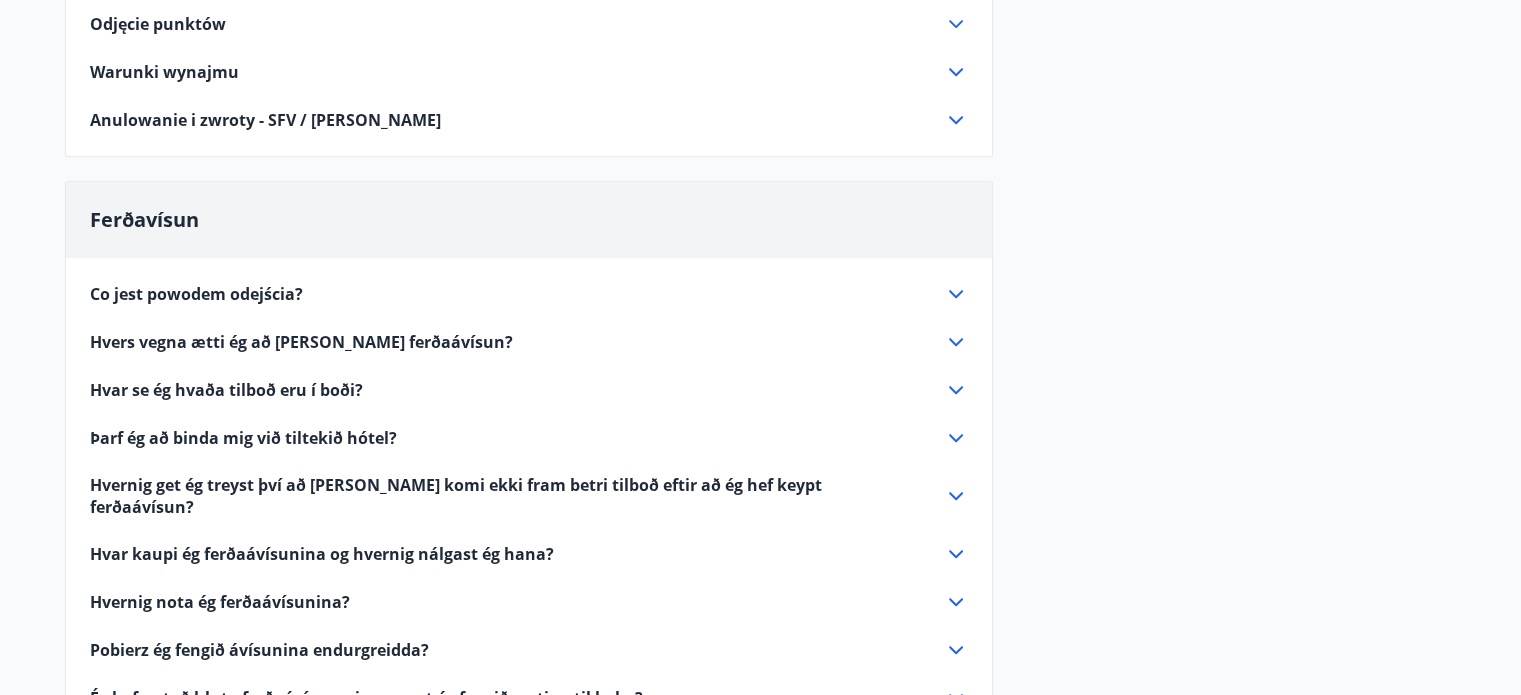 scroll, scrollTop: 1232, scrollLeft: 0, axis: vertical 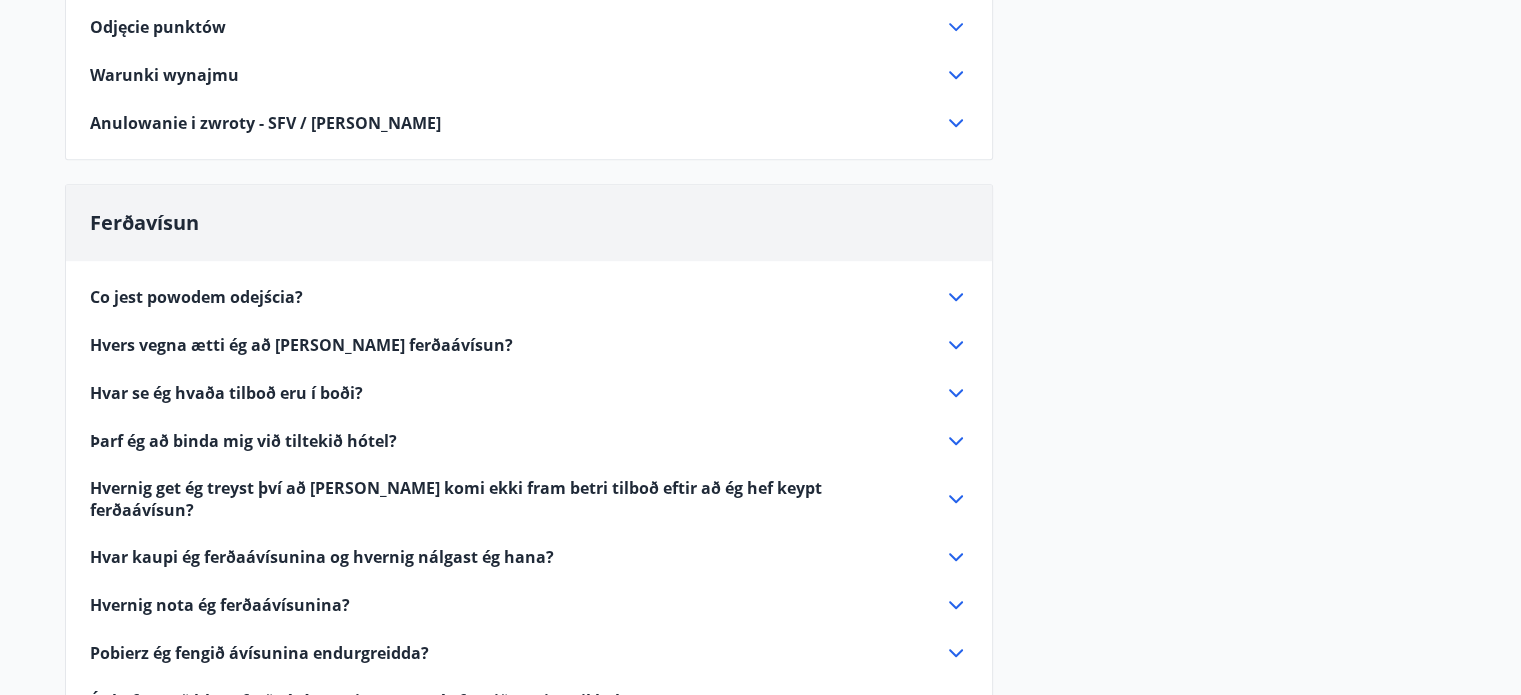 drag, startPoint x: 64, startPoint y: 333, endPoint x: 440, endPoint y: 325, distance: 376.08508 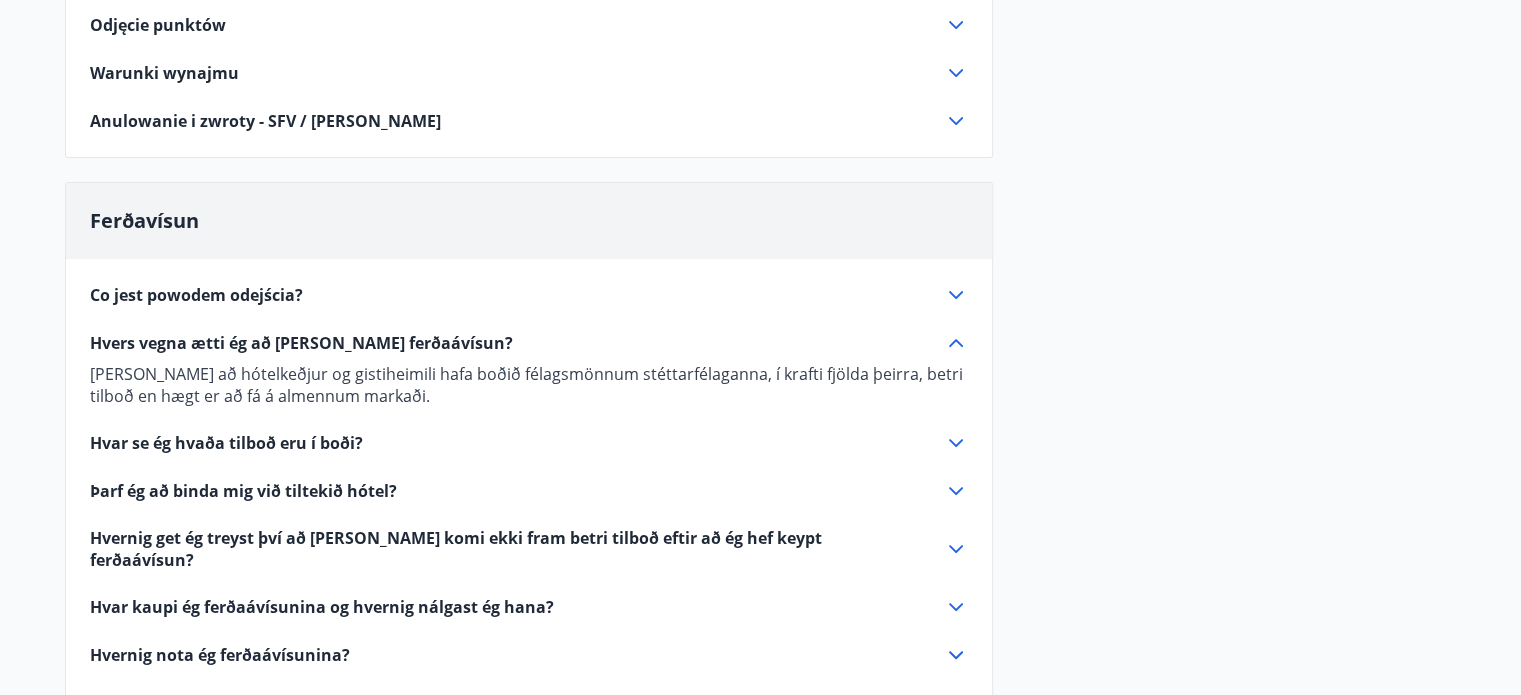 click on "Co jest powodem odejścia?" at bounding box center [517, 295] 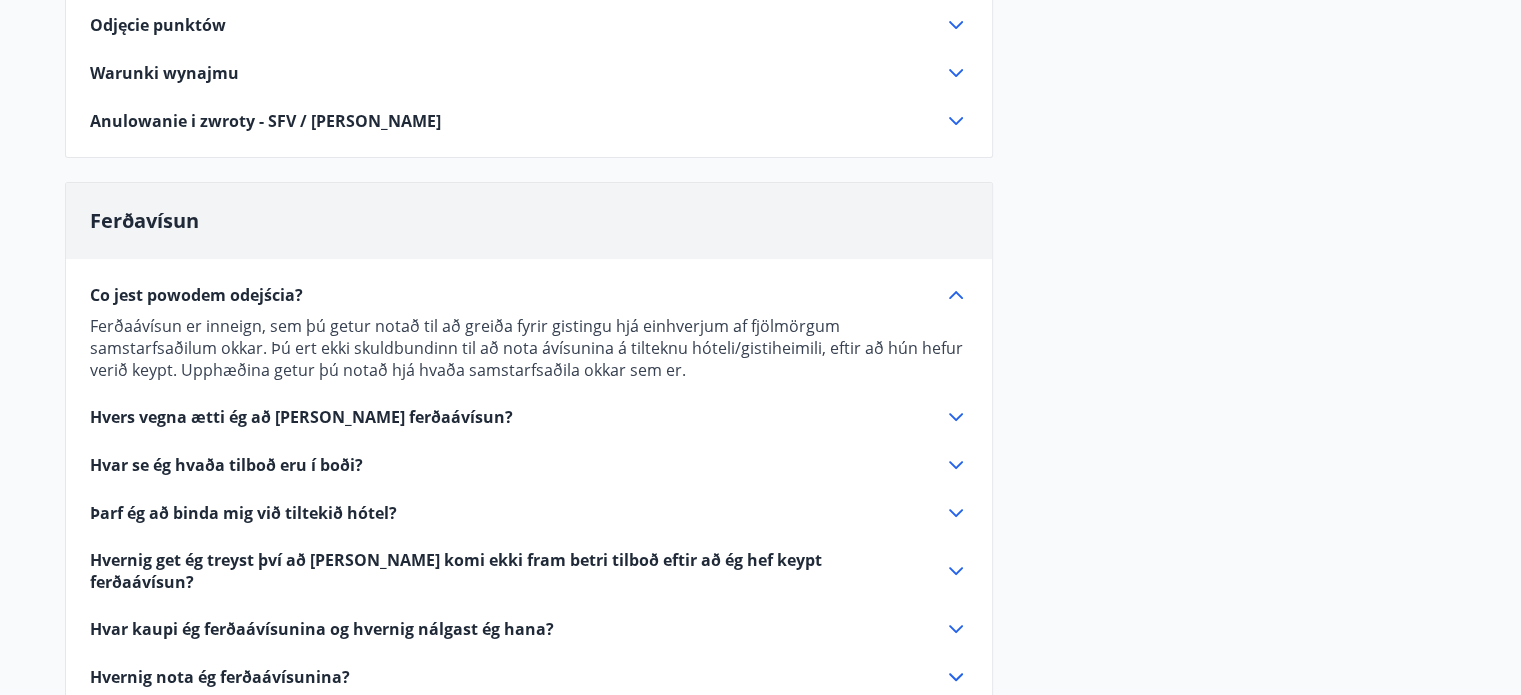 scroll, scrollTop: 634, scrollLeft: 0, axis: vertical 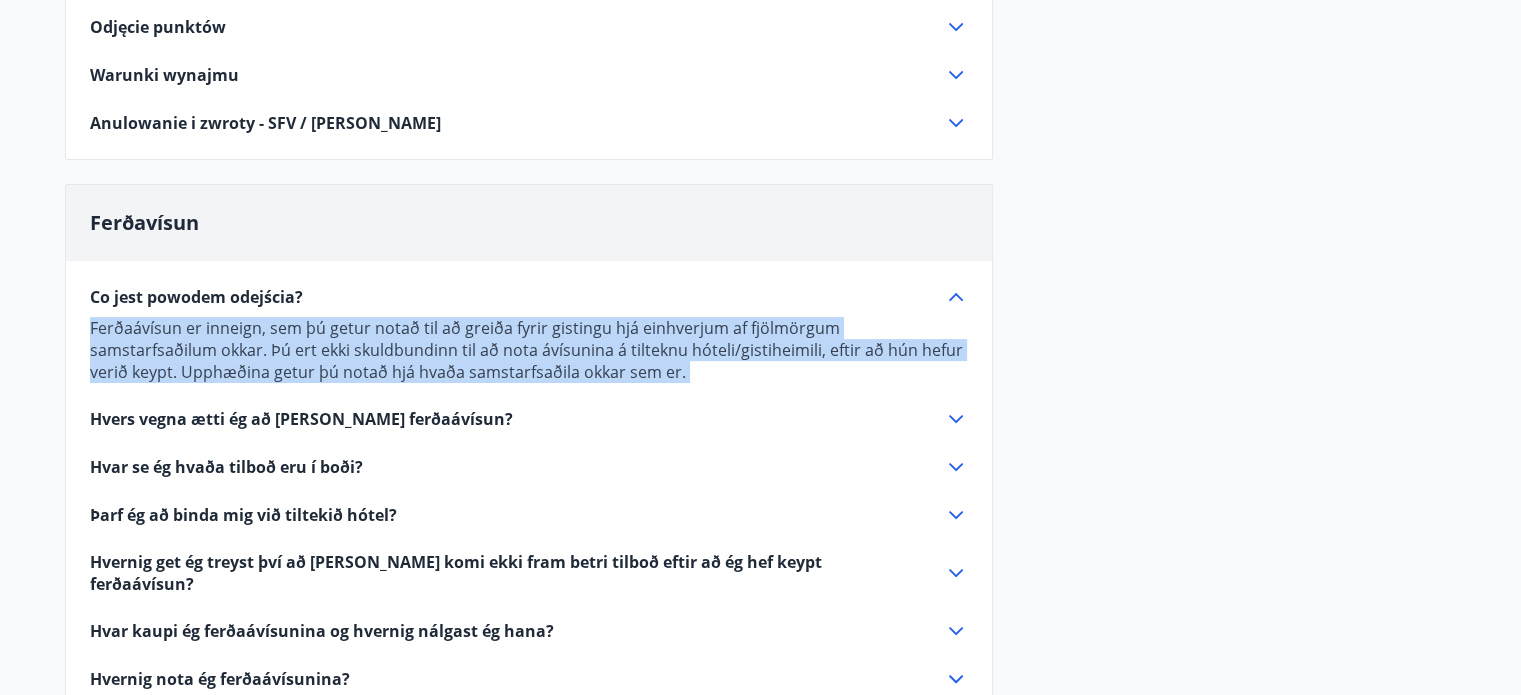 drag, startPoint x: 91, startPoint y: 322, endPoint x: 692, endPoint y: 383, distance: 604.08777 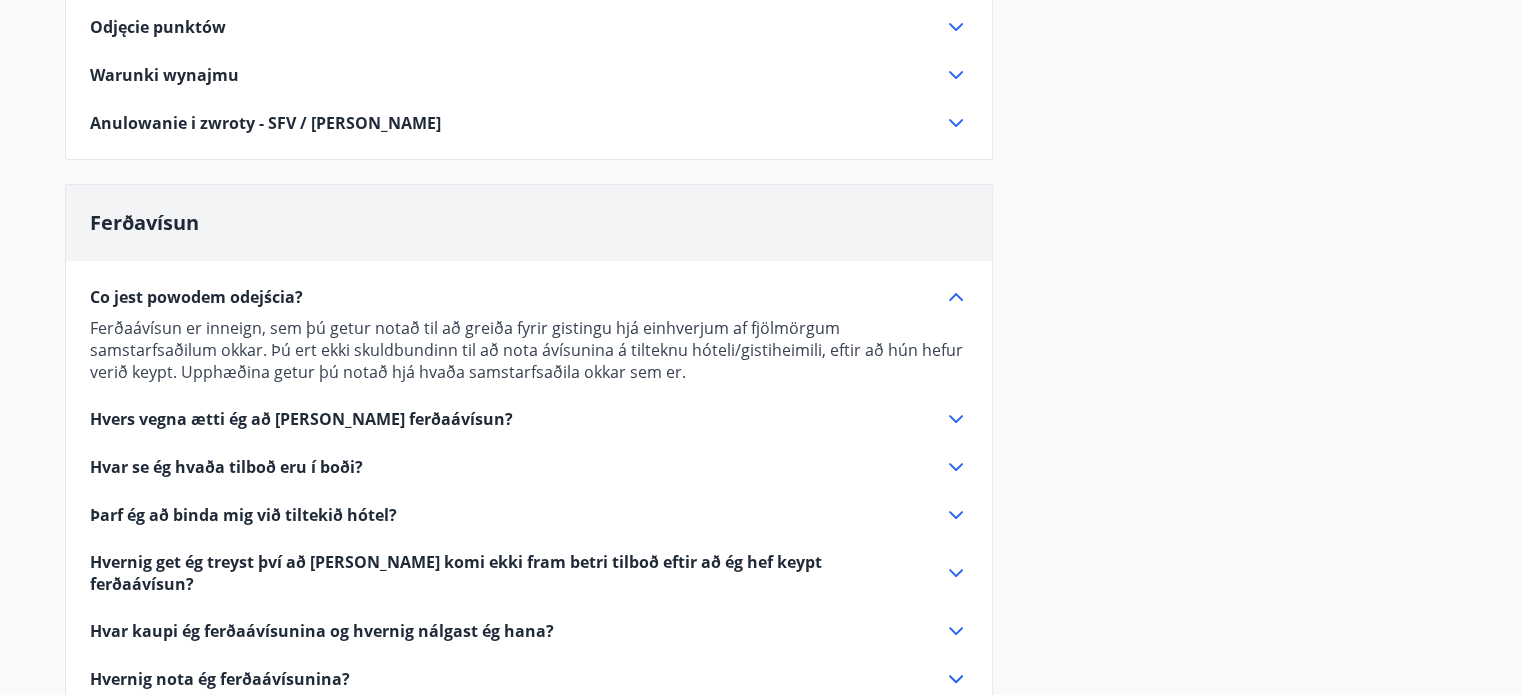 click on "Wyniki alokacji Brú – Boże Narodzenie i Nowy Rok 2024 Łącznie otrzymano 12 wniosków. Przydział nastąpił 30 września 2024 r. Przydział został oparty na statusie punktowym członków.
Einisfold 1, Skorradal
20.12.2024 do 27.12.2024 -21 punktów
27.12.2024 do 3.1.2025 56 punktów
Einisfold 2, Skorradal
27.12.2024 do 3.1.2025 93 punkty
Hrafnaland 1, Akureyri
20.12.2024 do 27.12.2024 55 punktów
Brú-Hyrnuland 14, Akureyri
27.12.2024 do 3.1.2025 197 punktów
Brú - Kerhraun 85 (rautt hús), Grímsnesi
20.12.2024 do 27.12.2024 89 punktów
27.12.2024 do 3.1.2025 93 punkty
Brú - Kerhraun 86 (gult hús), Grímsnesi
20.12.2024 do 27.12.2024 66 punktów
27.12.2024 do 3.1.2025 108 punktów
Wynajem wakacyjny Anulowanie i zwrot pieniędzy W przypadku anulowania rezerwacji na dwa dni lub mniej, zwrotowi podlega 80% wpłaconej kwoty; w przeciwnym razie zwrot nie przysługuje.
Anulowanie i zwrot pieniędzy
Odjęcie punktów" at bounding box center (761, 274) 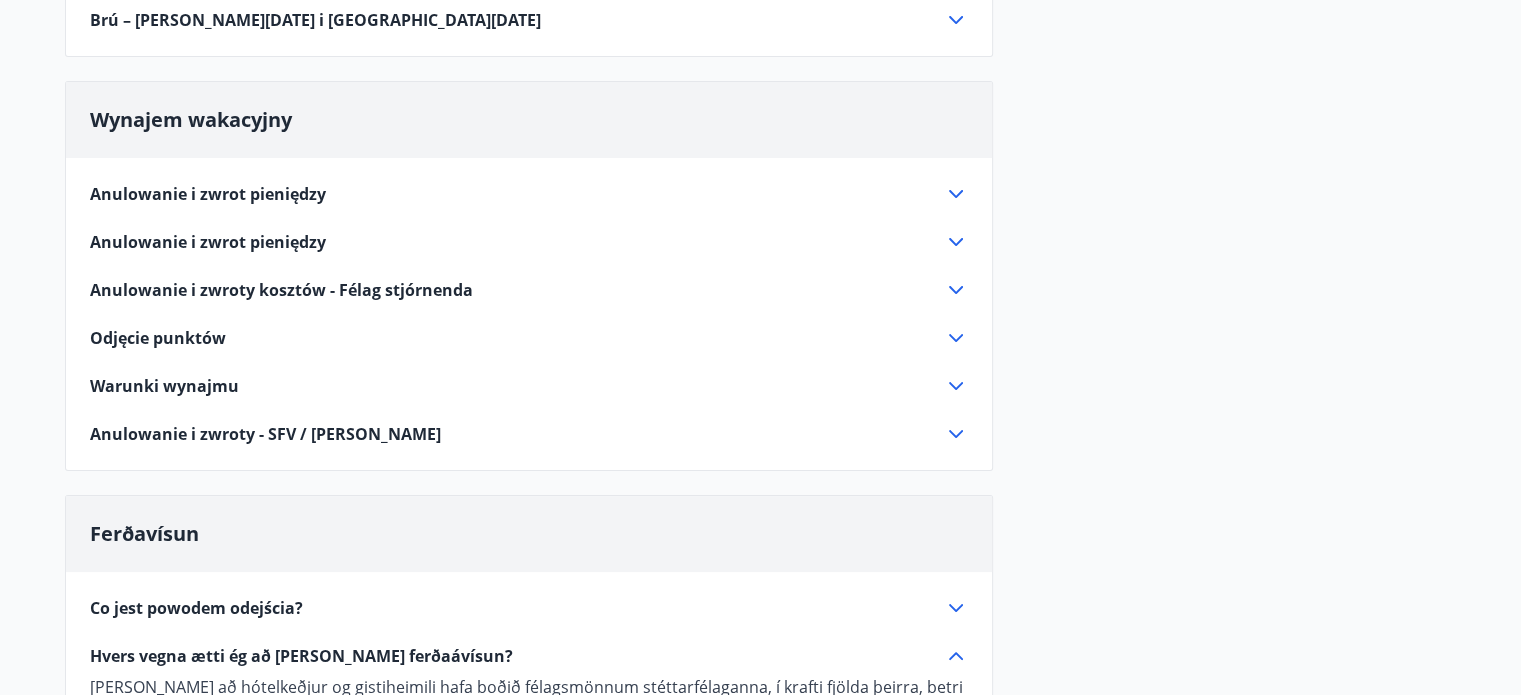 scroll, scrollTop: 301, scrollLeft: 0, axis: vertical 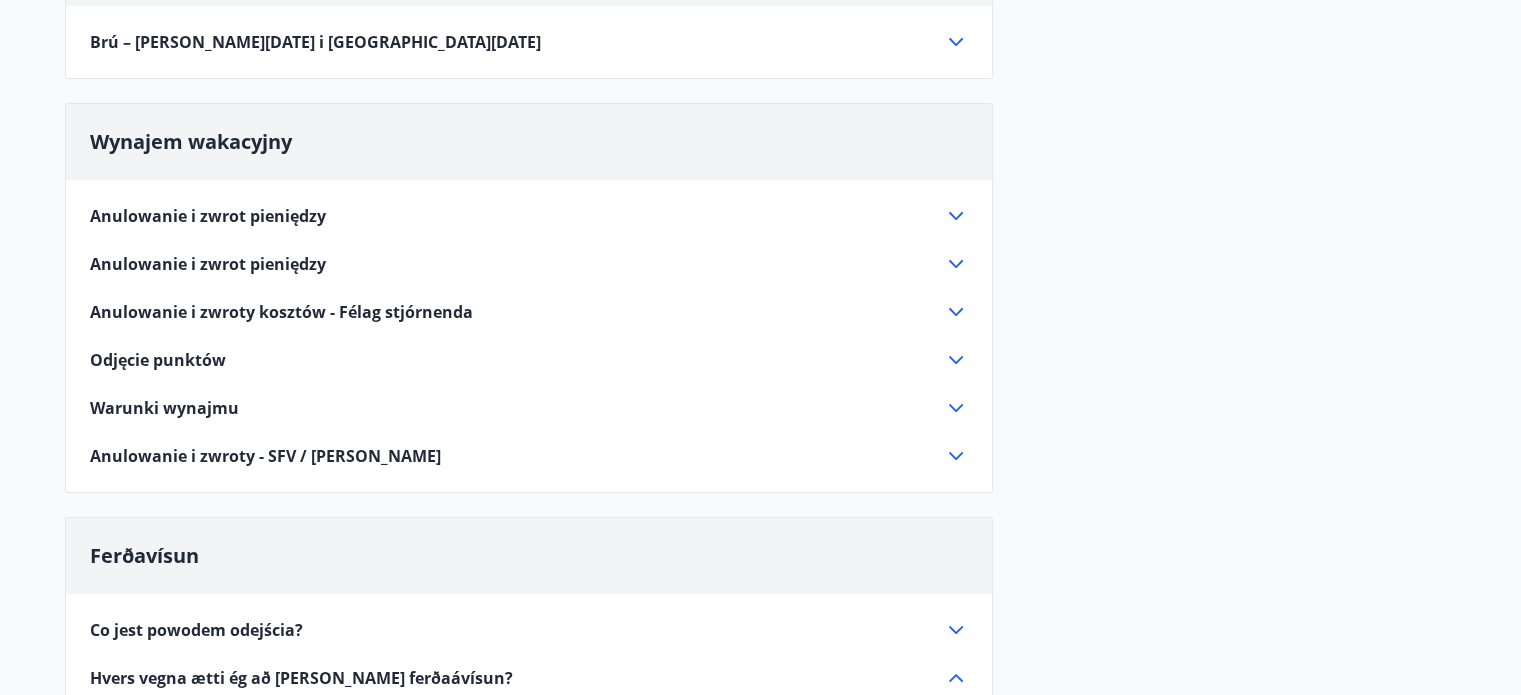 click on "Odjęcie punktów" at bounding box center [517, 360] 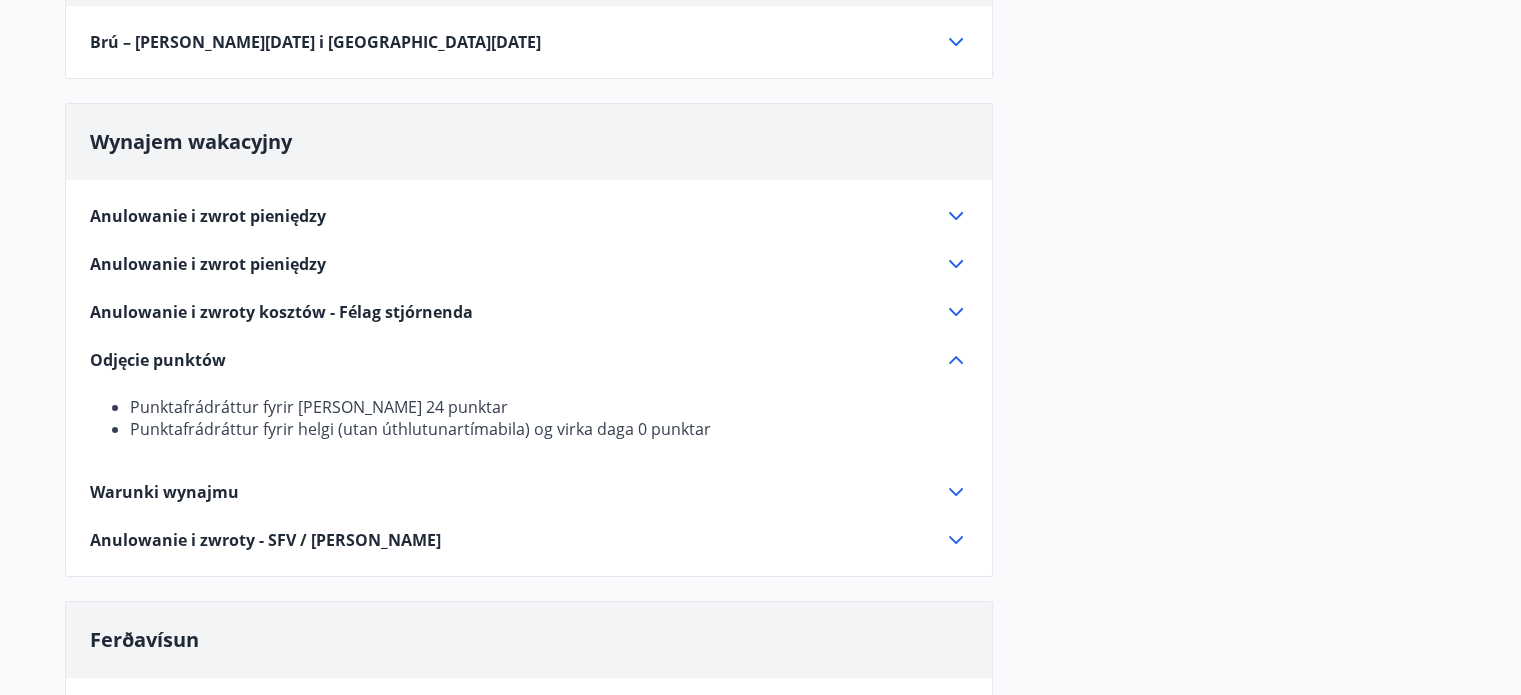 click on "Odjęcie punktów" at bounding box center [517, 360] 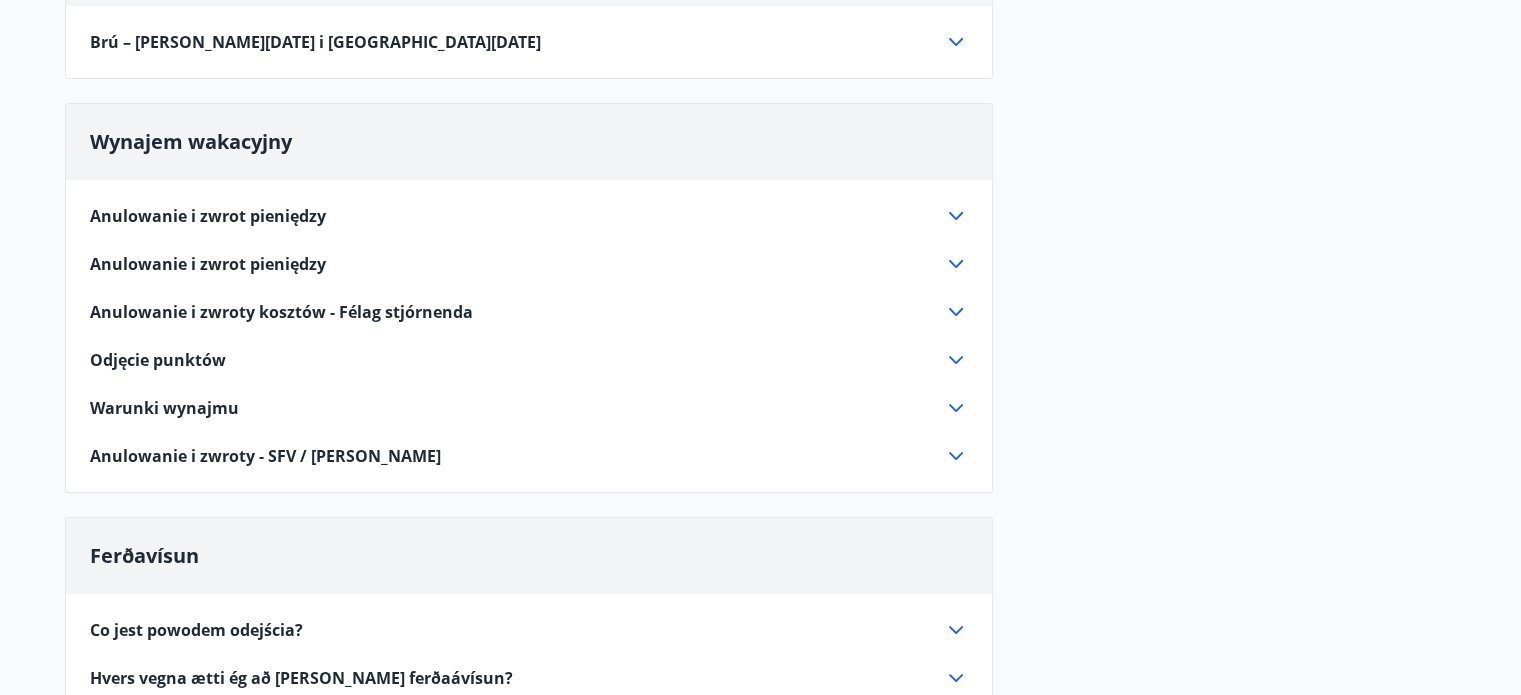 click on "Anulowanie i zwroty - SFV / Berg" at bounding box center [265, 456] 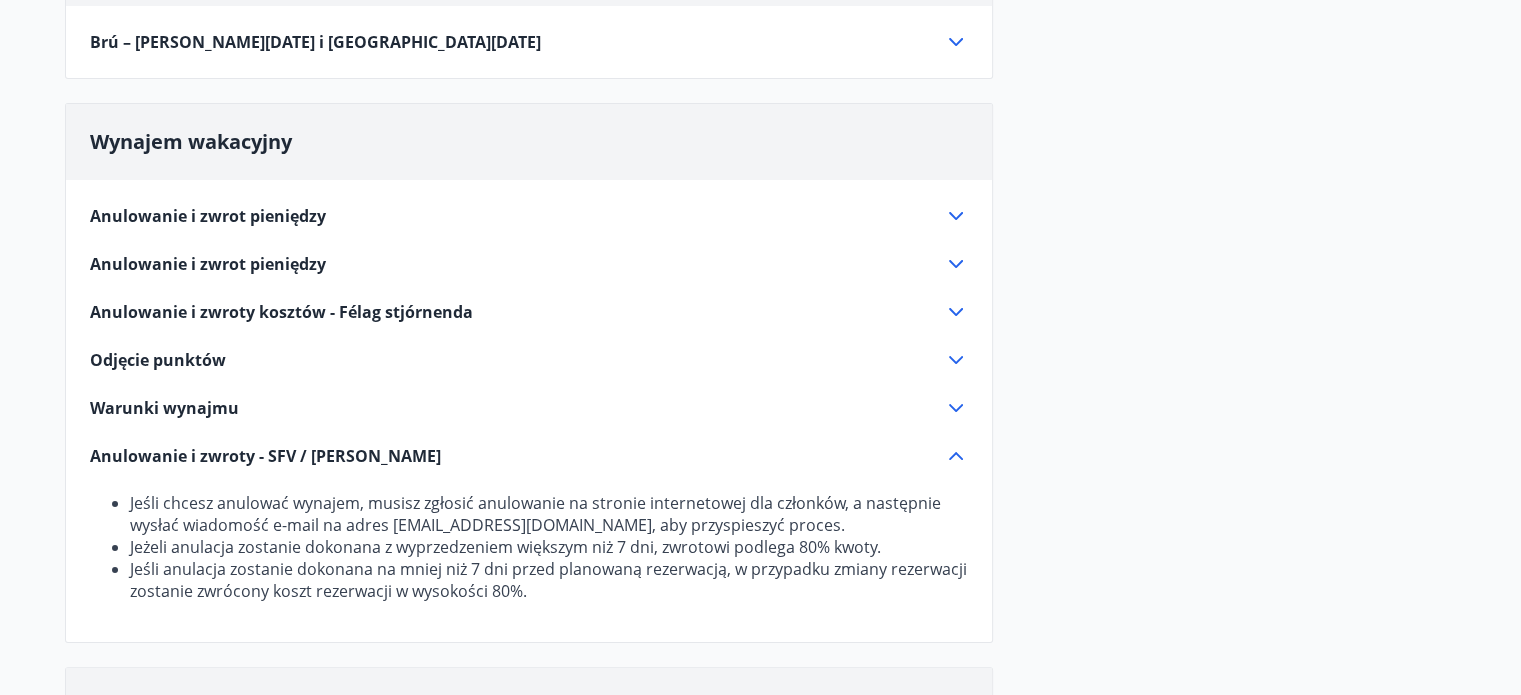 click on "Warunki wynajmu" at bounding box center (517, 408) 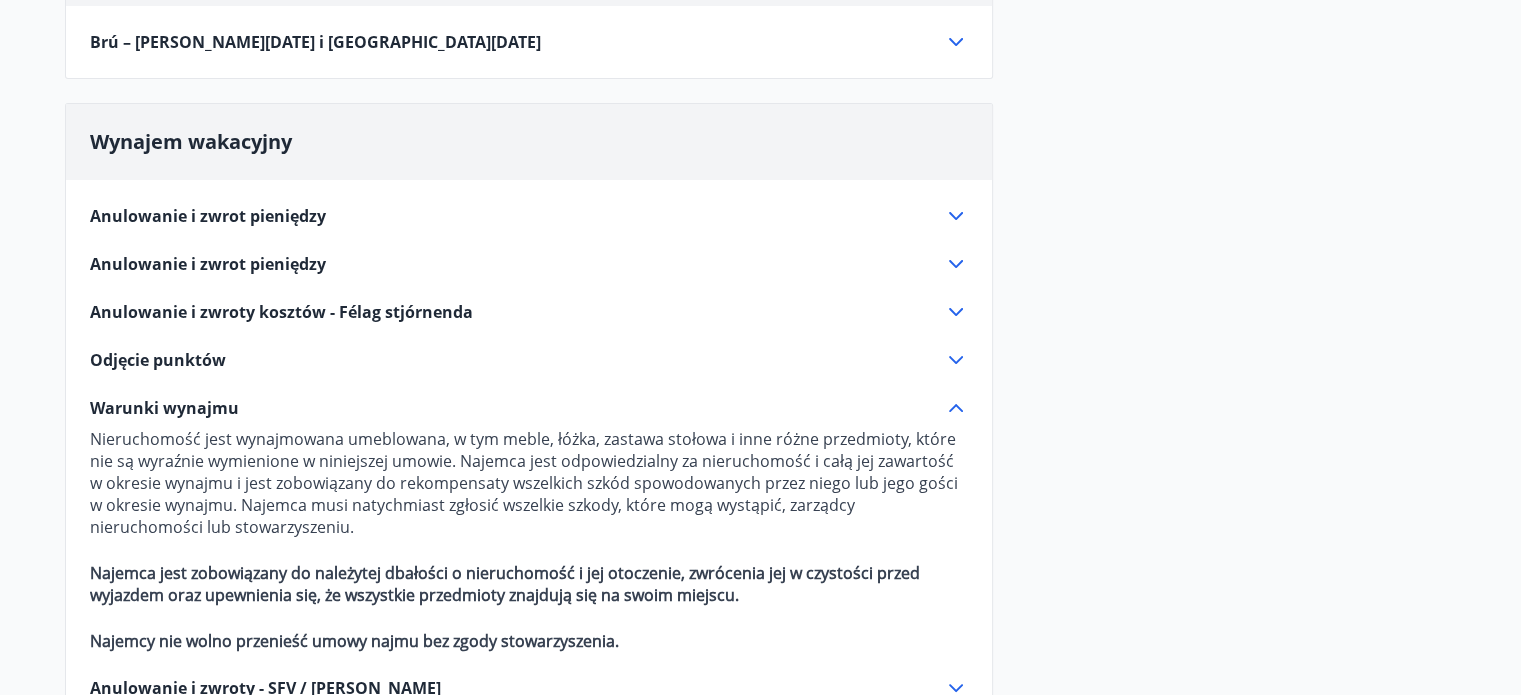 click on "Anulowanie i zwroty kosztów - Félag stjórnenda" at bounding box center (281, 312) 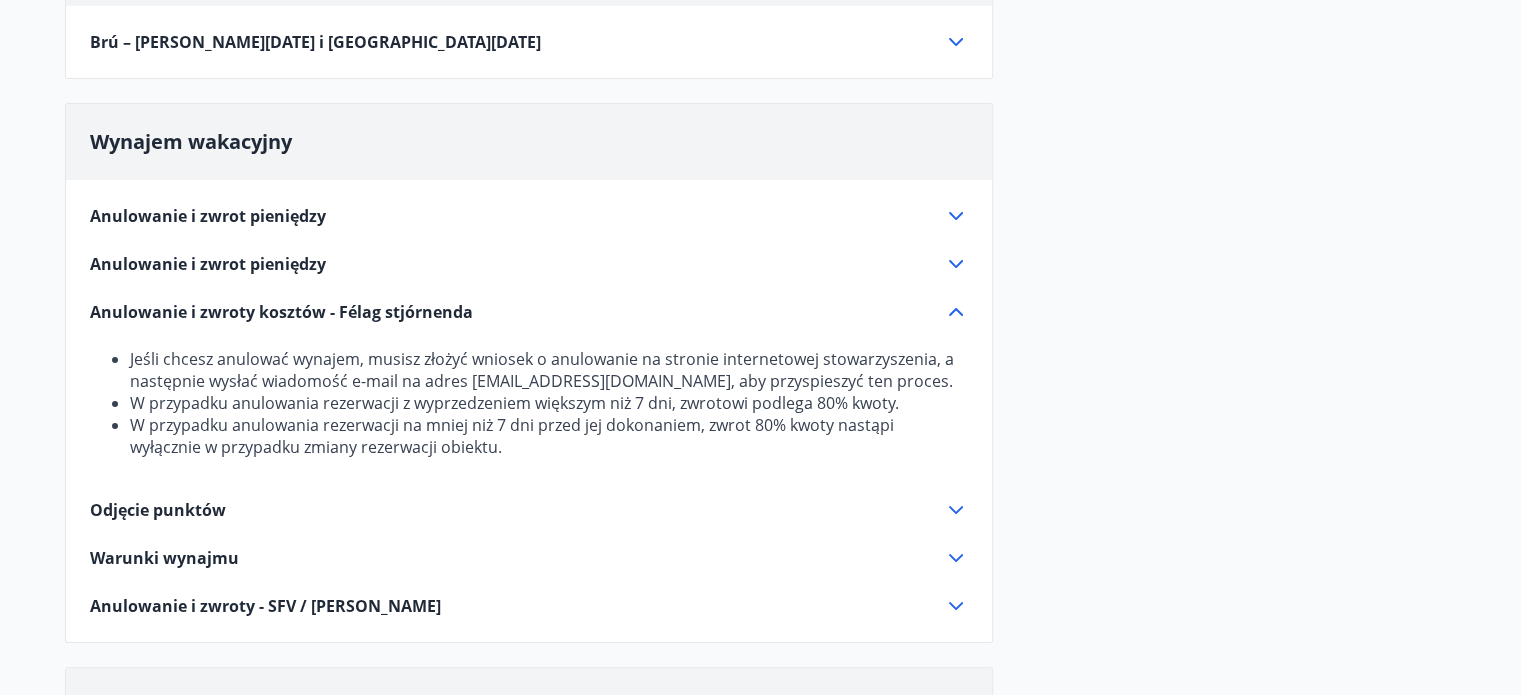 click on "Anulowanie i zwrot pieniędzy" at bounding box center [517, 264] 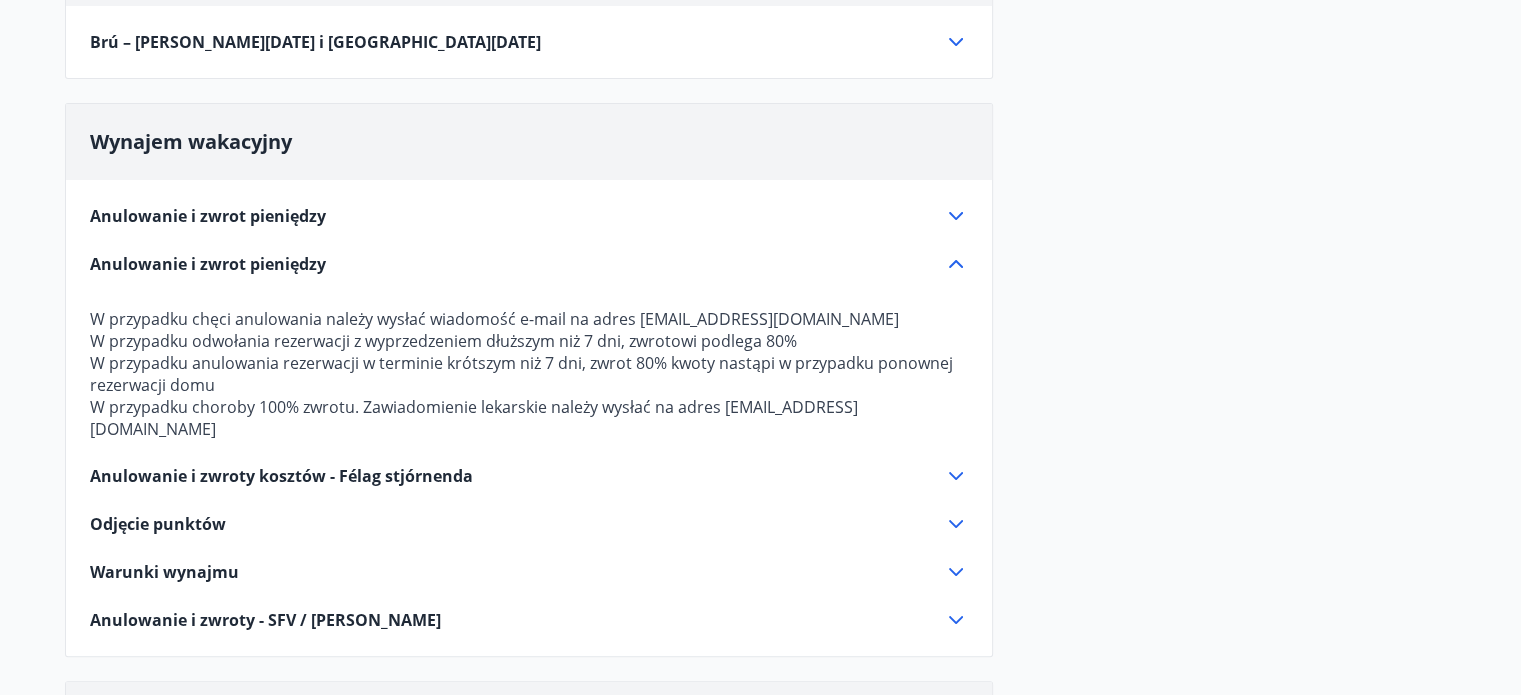 click on "Anulowanie i zwrot pieniędzy" at bounding box center (517, 216) 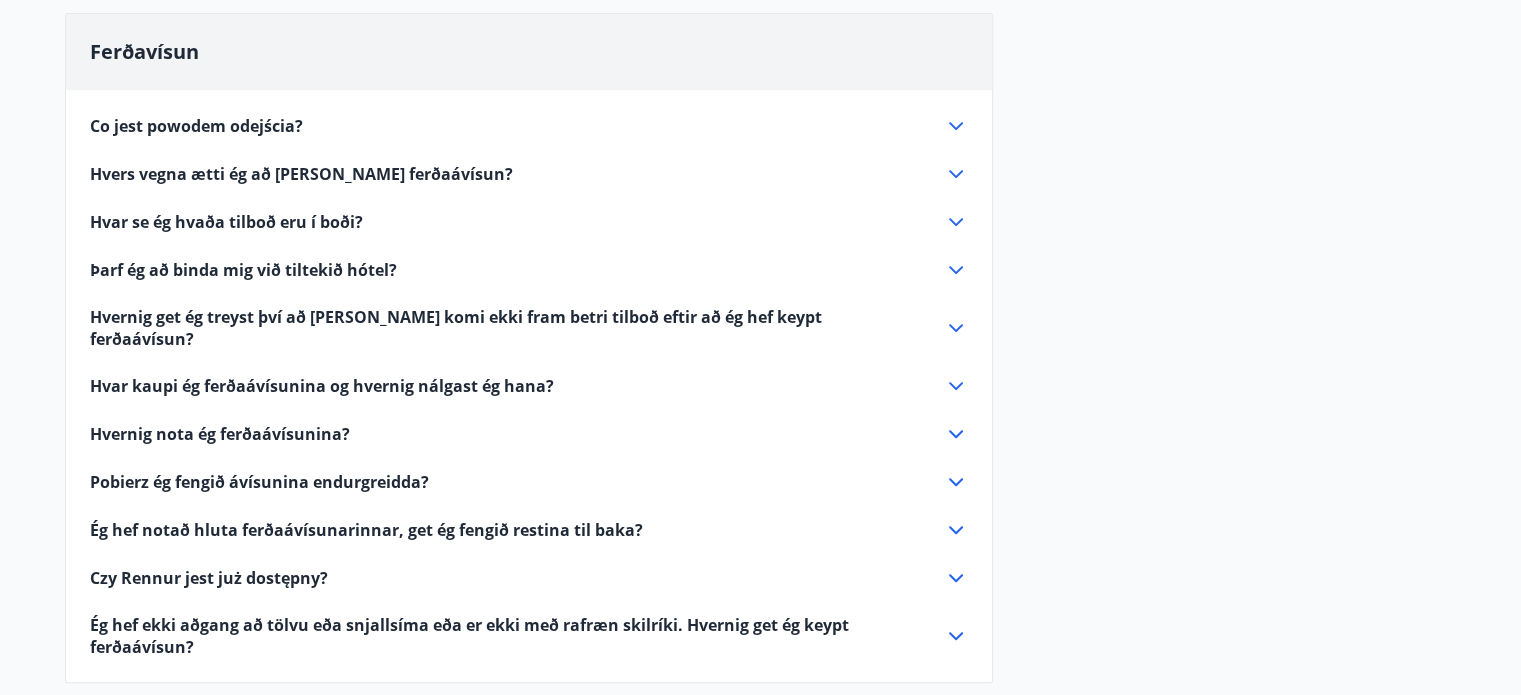 scroll, scrollTop: 888, scrollLeft: 0, axis: vertical 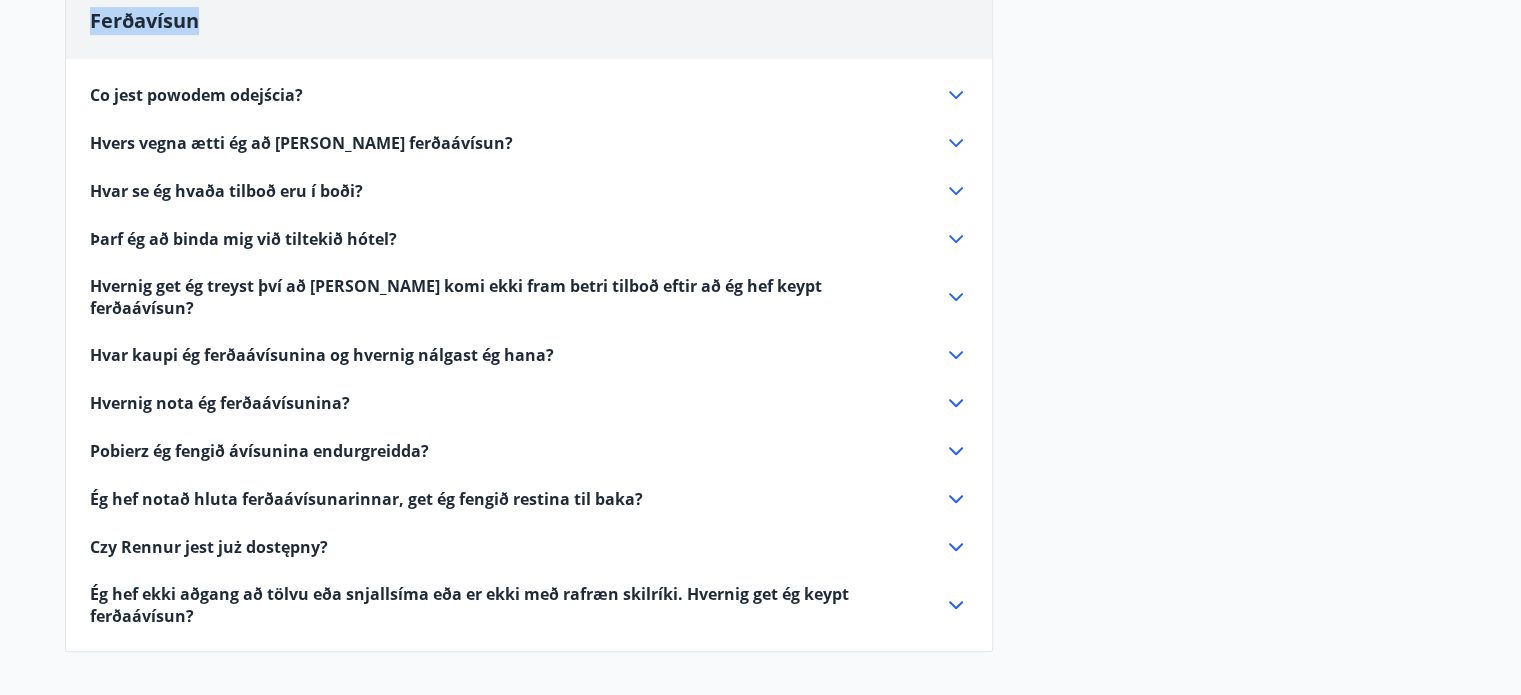drag, startPoint x: 86, startPoint y: 20, endPoint x: 237, endPoint y: 35, distance: 151.74321 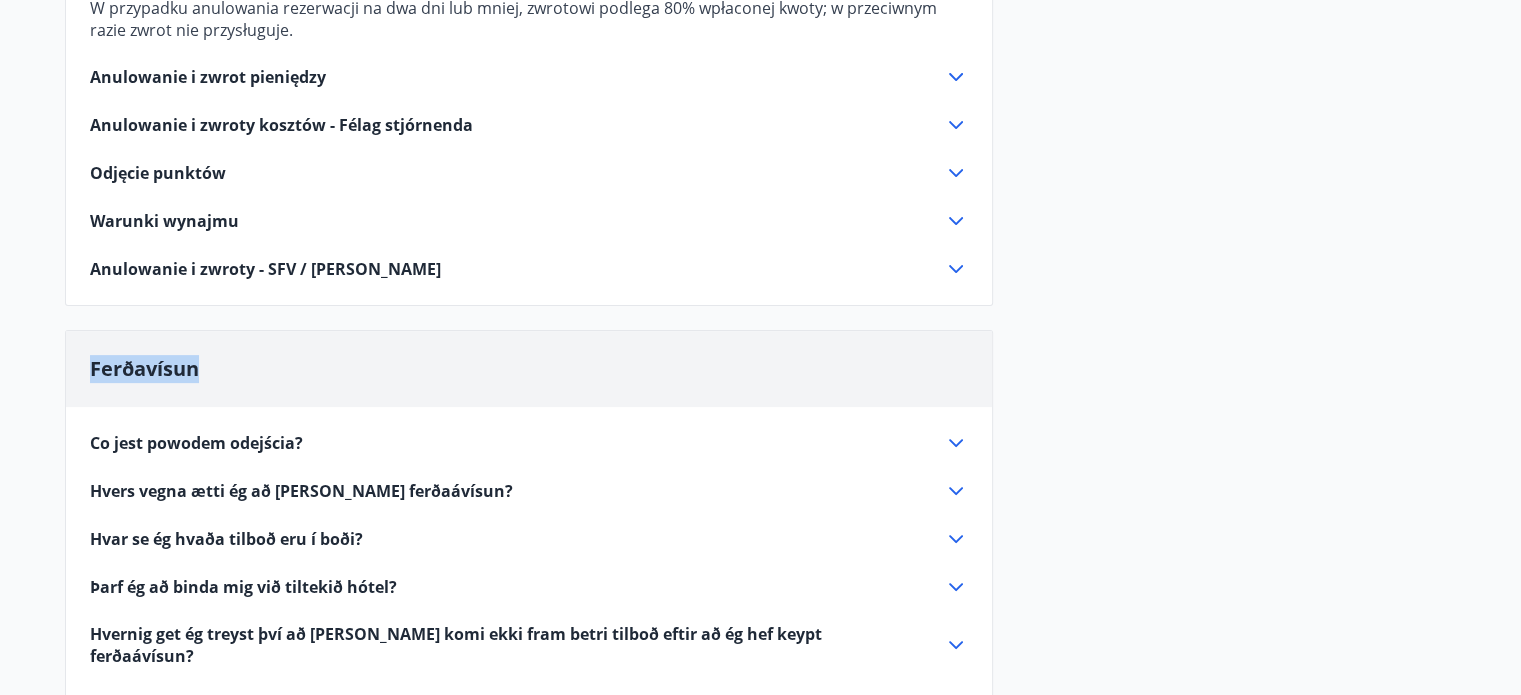 scroll, scrollTop: 522, scrollLeft: 0, axis: vertical 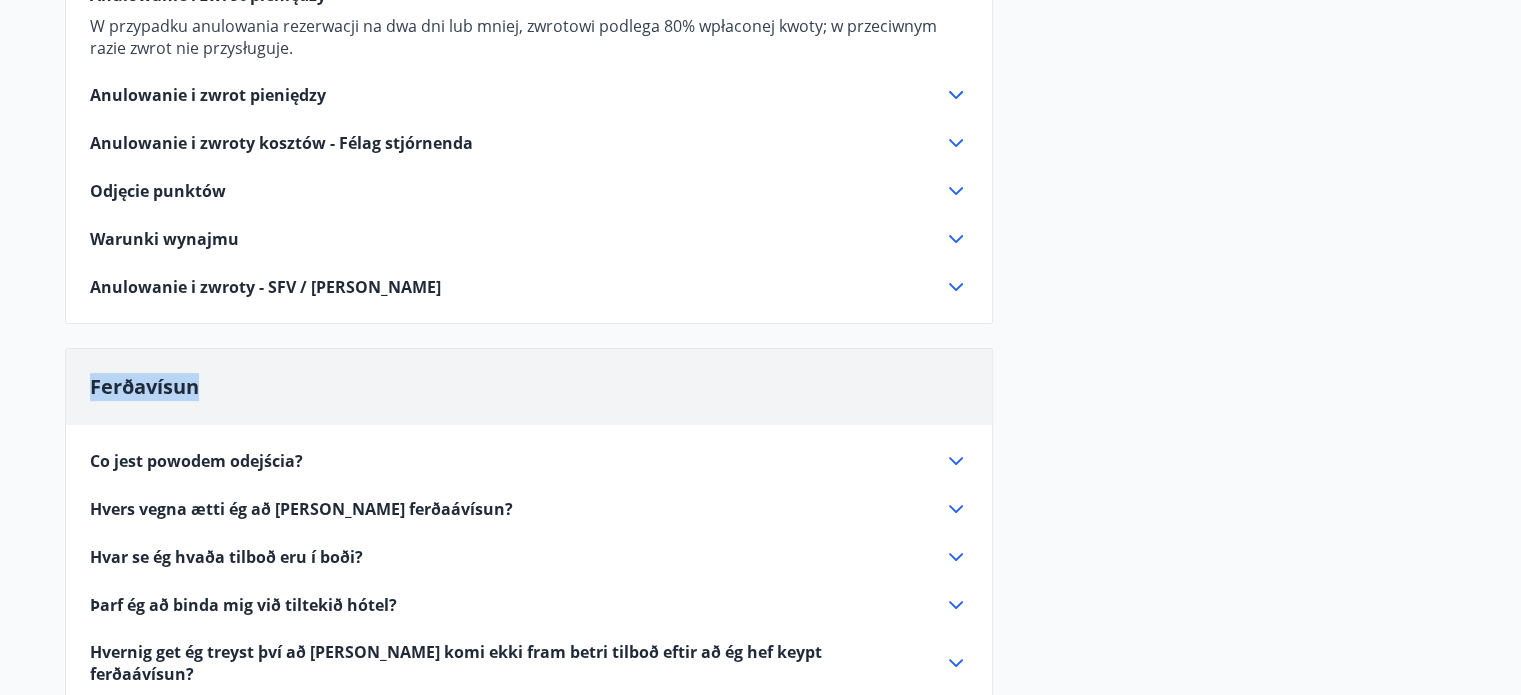 click on "Ferðavísun" at bounding box center (529, 387) 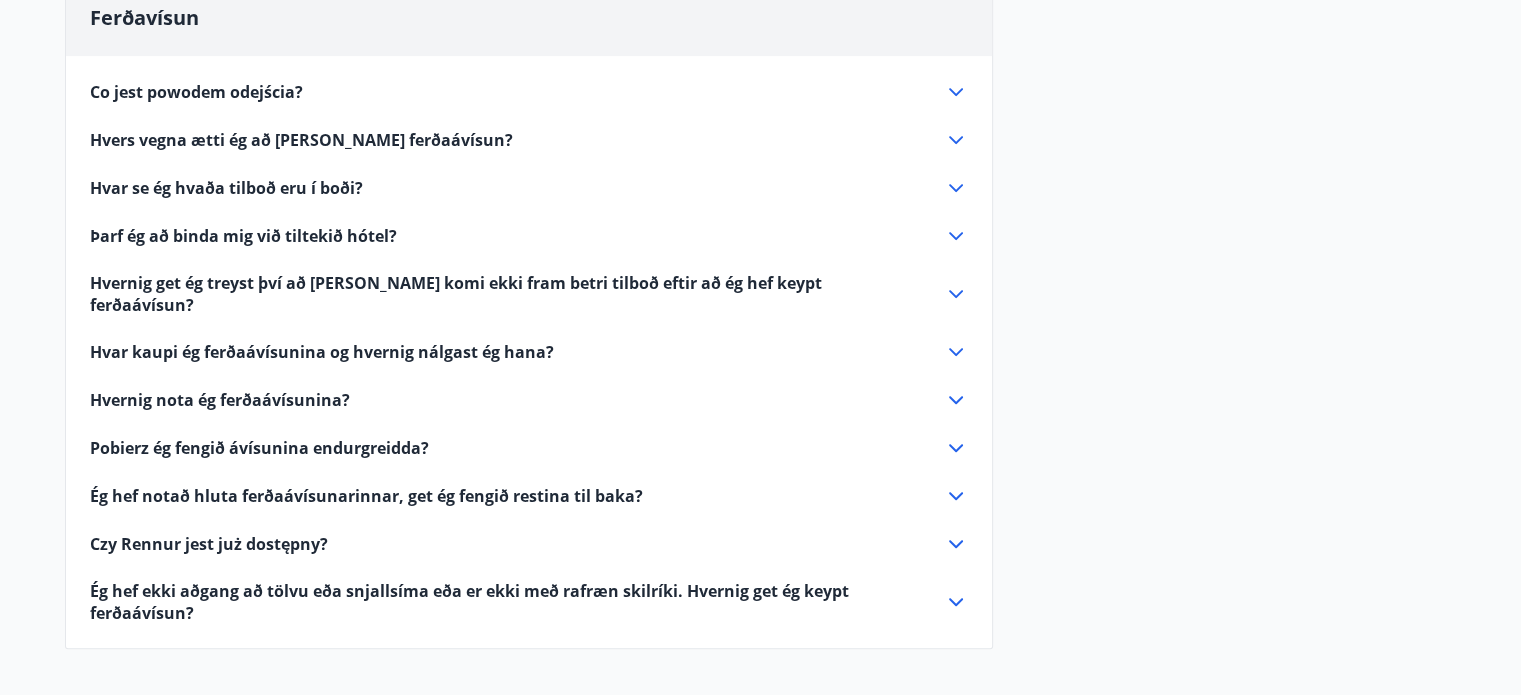 scroll, scrollTop: 876, scrollLeft: 0, axis: vertical 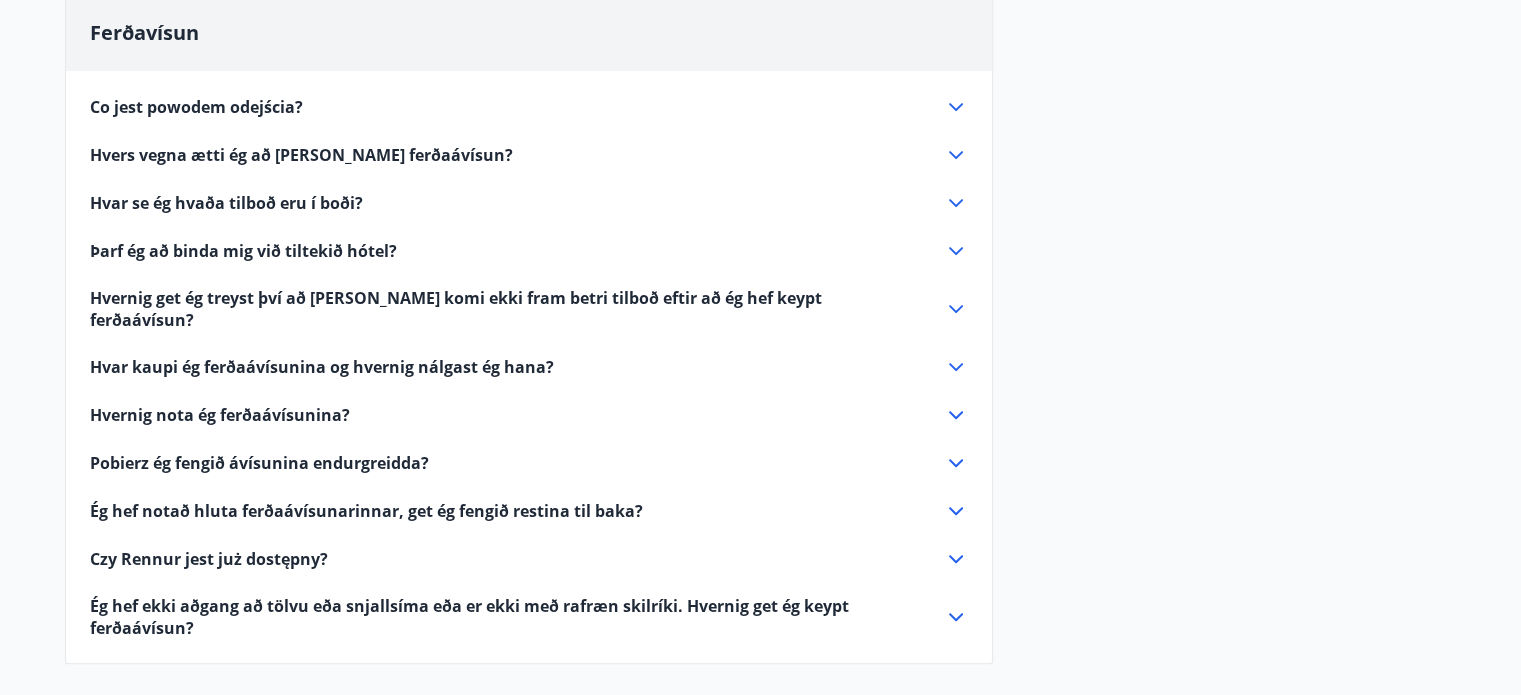 drag, startPoint x: 1277, startPoint y: 3, endPoint x: 1425, endPoint y: 188, distance: 236.9156 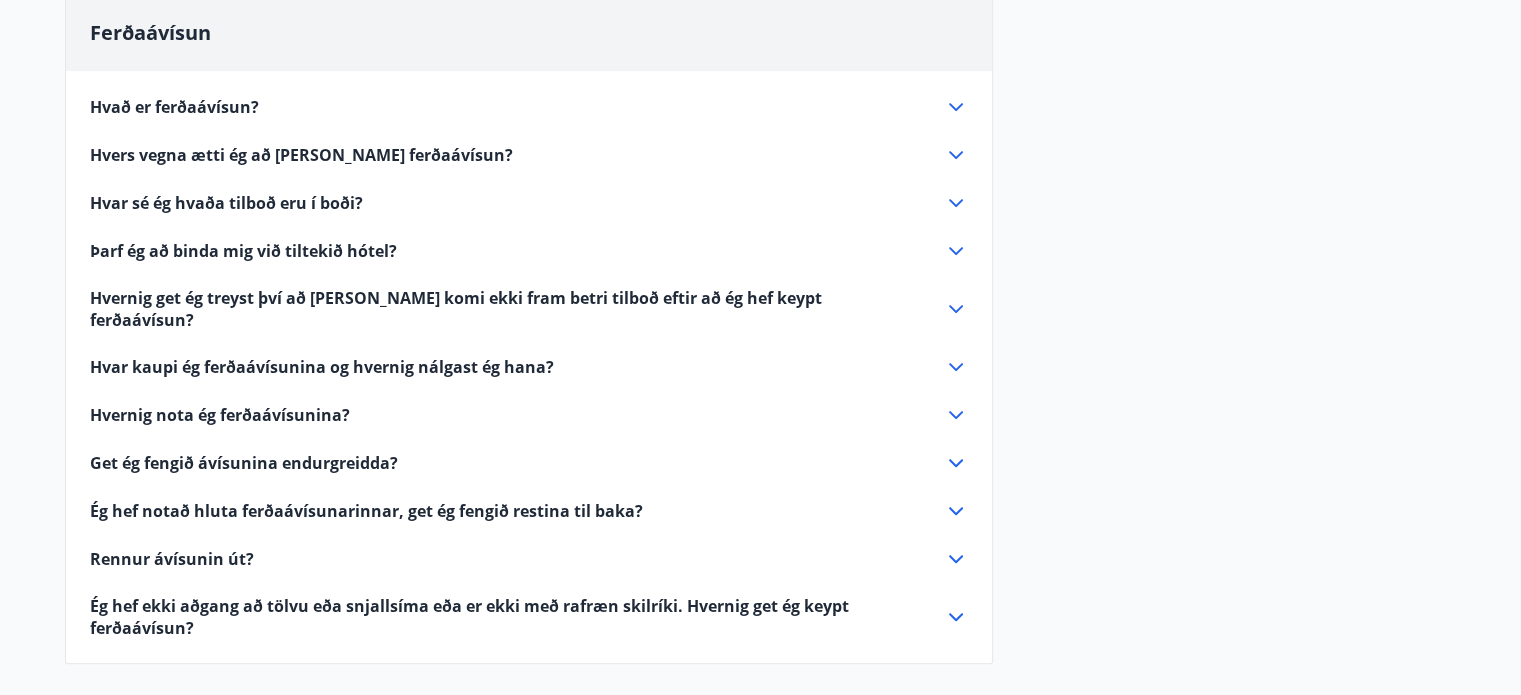 scroll, scrollTop: 876, scrollLeft: 0, axis: vertical 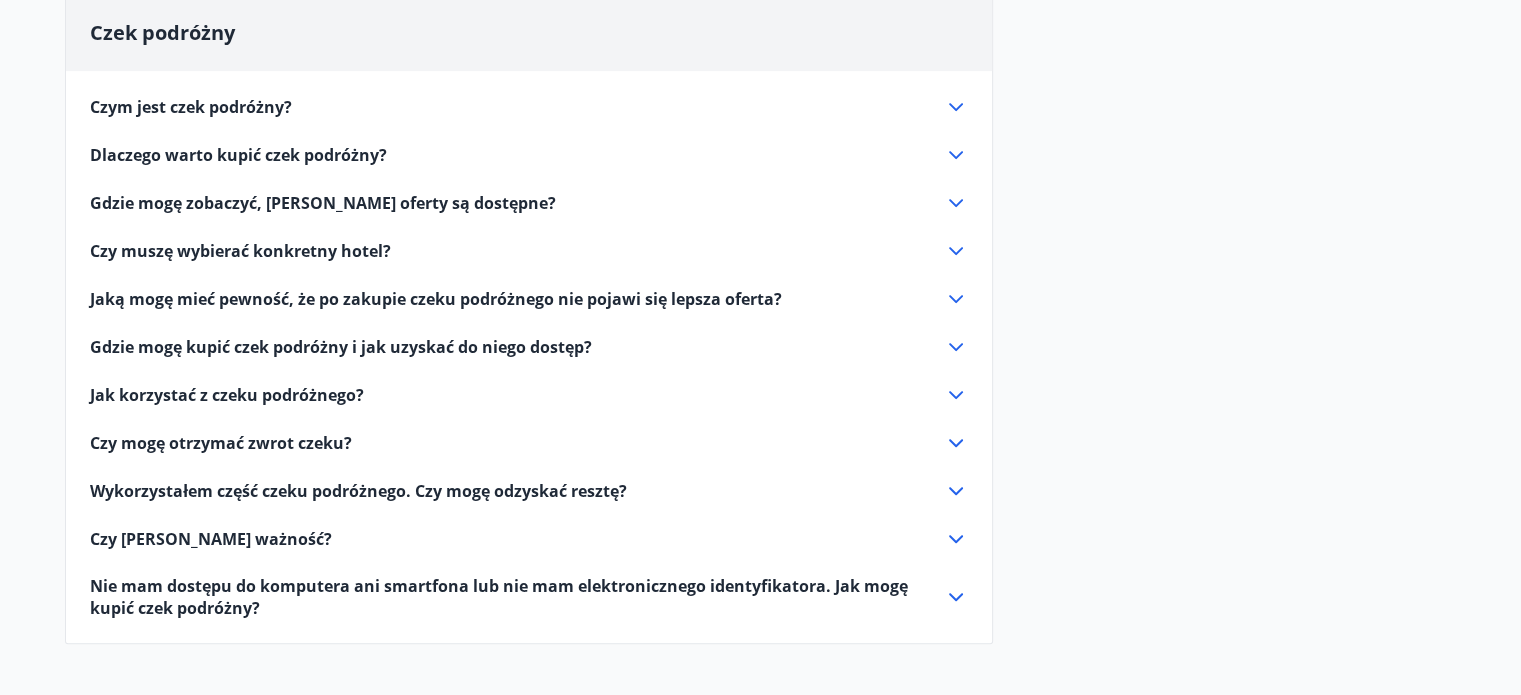 click on "Wyniki alokacji Brú – Boże Narodzenie i Nowy Rok 2024 Łącznie otrzymano 12 wniosków. Przydział nastąpił 30 września 2024 r. Przydział został oparty na statusie punktowym członków.
Einisfold 1, Skorradalur
20.12.2024 do 27.12.2024 -21 pkt
27.12.2024 do 3.1.2025 56 pkt.
Einisfold 2, Skorradalur
27.12.2024 do 3.1.2025 93 pkt.
Hrafnaland 1, Akureyri
20.12.2024 do 27.12.2024 55 pkt.
Most – Hyrnuland 14, Akureyri
27.12.2024 do 3.1.2025 197 pkt.
Most - Kerhraun 85 (czerwony dom), Grímsnes
20.12.2024 do 27.12.2024 89 pkt.
27.12.2024 do 3.1.2025 93 pkt.
Most - Kerhraun 86 (żółty dom), Grímsnes
20.12.2024 do 27.12.2024 66 pkt.
27.12.2024 do 3.1.2025 108 pkt.
Wynajem wakacyjny Anulowanie i zwrot pieniędzy W przypadku anulowania rezerwacji na dwa dni lub mniej, zwrotowi podlega 80% wpłaconej kwoty; w przeciwnym razie zwrot nie przysługuje.
Anulowanie i zwrot pieniędzy
Anulowanie i zwroty - Management Association" at bounding box center [761, 11] 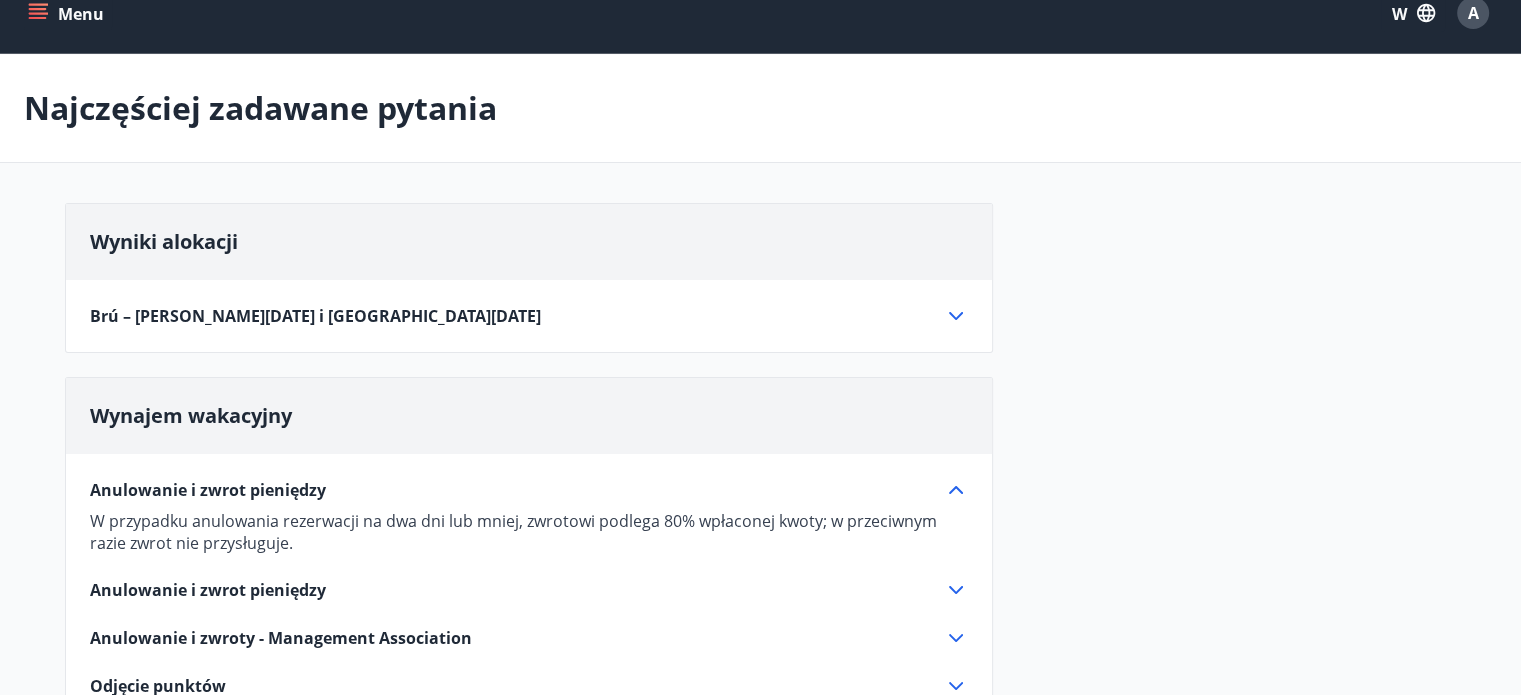 scroll, scrollTop: 0, scrollLeft: 0, axis: both 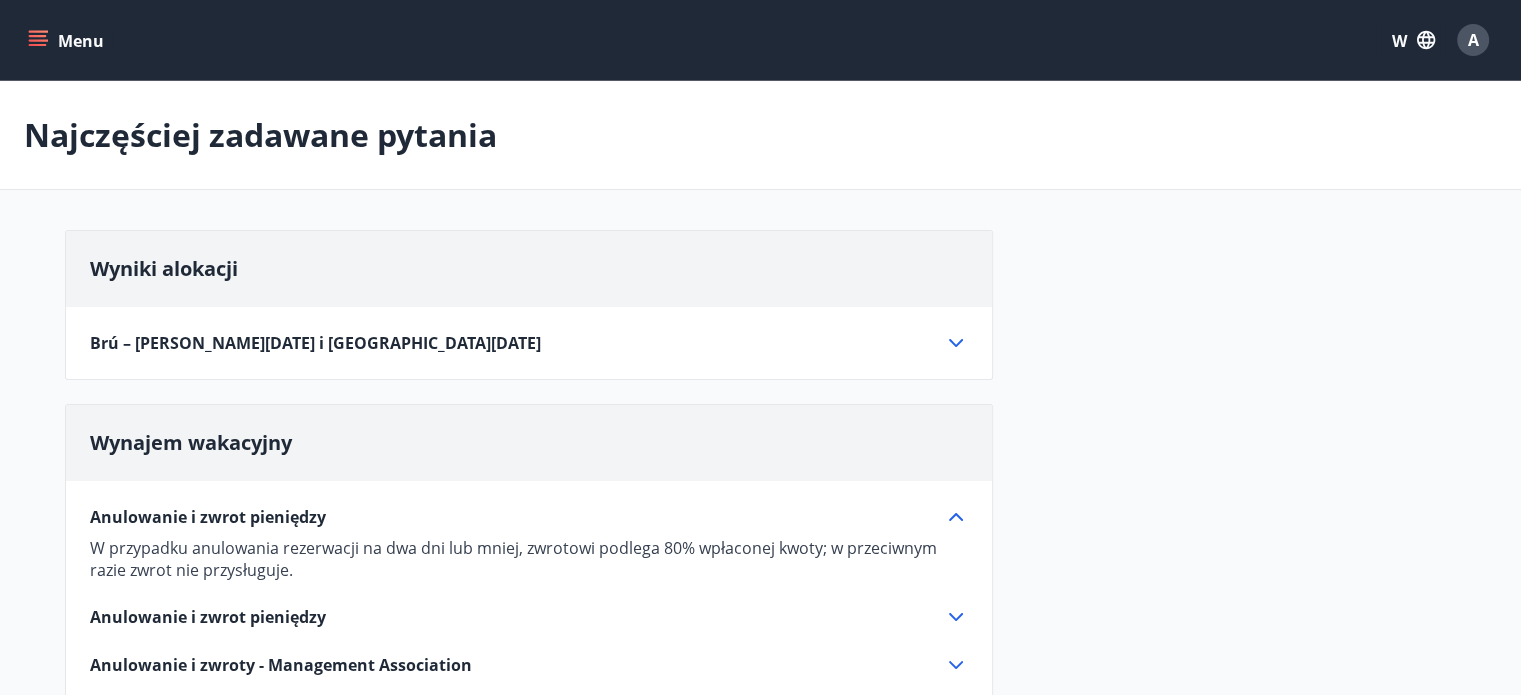 click on "Wyniki alokacji Brú – Boże Narodzenie i Nowy Rok 2024 Łącznie otrzymano 12 wniosków. Przydział nastąpił 30 września 2024 r. Przydział został oparty na statusie punktowym członków.
Einisfold 1, Skorradalur
20.12.2024 do 27.12.2024 -21 pkt
27.12.2024 do 3.1.2025 56 pkt.
Einisfold 2, Skorradalur
27.12.2024 do 3.1.2025 93 pkt.
Hrafnaland 1, Akureyri
20.12.2024 do 27.12.2024 55 pkt.
Most – Hyrnuland 14, Akureyri
27.12.2024 do 3.1.2025 197 pkt.
Most - Kerhraun 85 (czerwony dom), Grímsnes
20.12.2024 do 27.12.2024 89 pkt.
27.12.2024 do 3.1.2025 93 pkt.
Most - Kerhraun 86 (żółty dom), Grímsnes
20.12.2024 do 27.12.2024 66 pkt.
27.12.2024 do 3.1.2025 108 pkt." at bounding box center (529, 305) 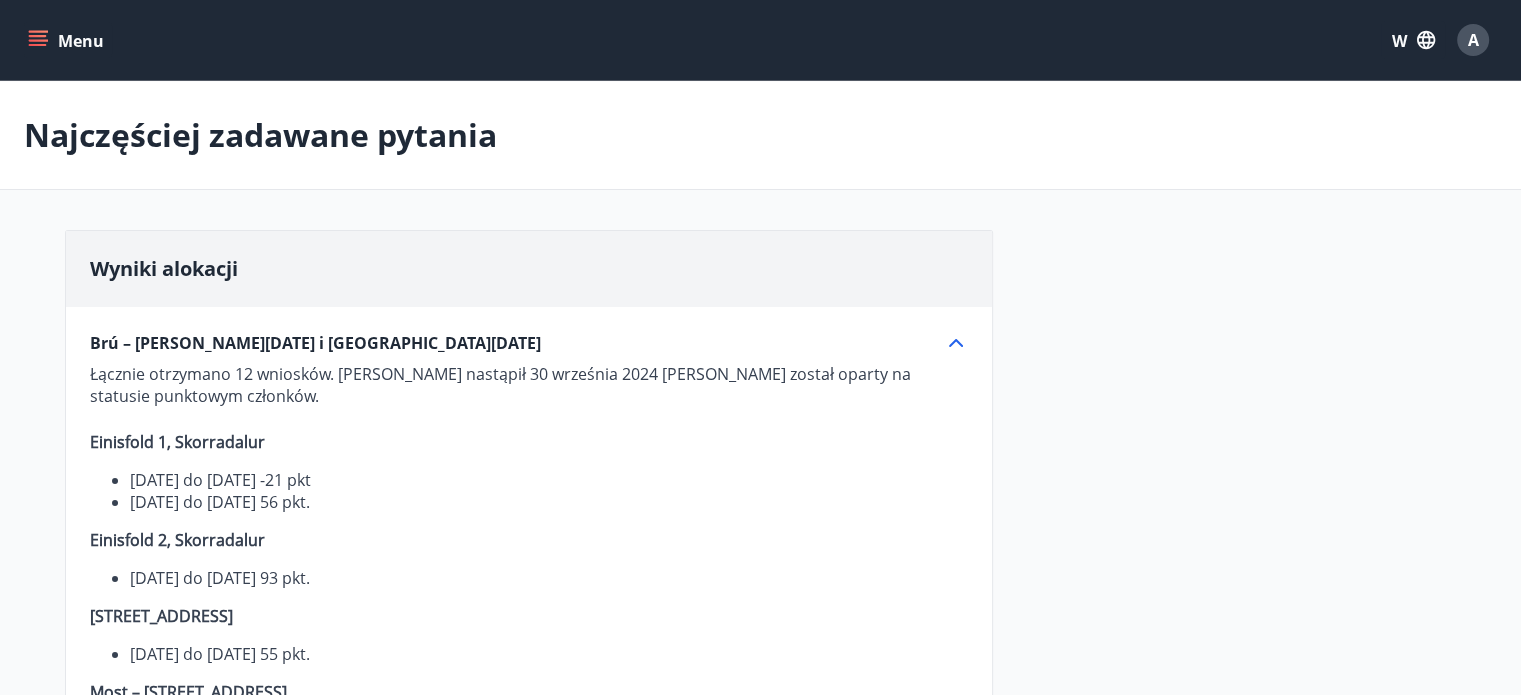 click on "Menu" at bounding box center [68, 40] 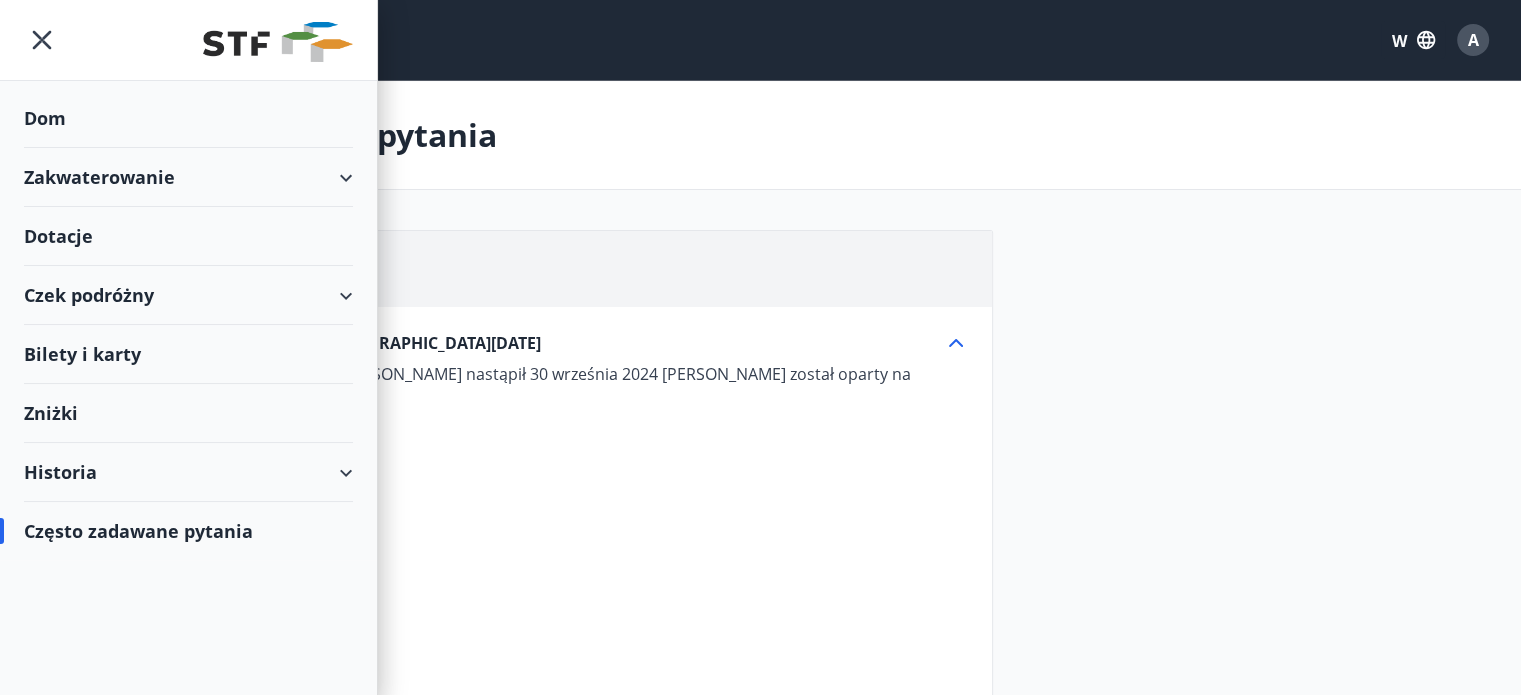 click on "Zakwaterowanie" at bounding box center [99, 177] 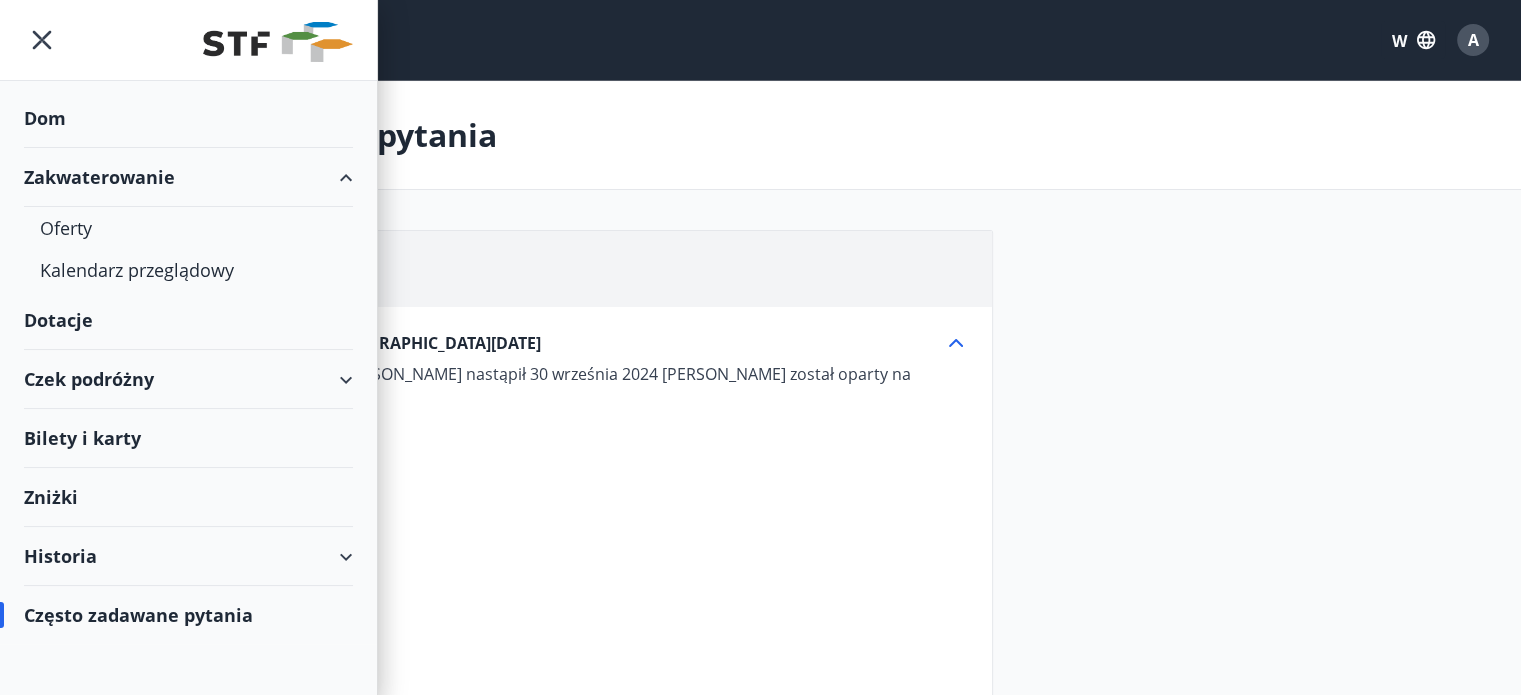 click on "Dotacje" at bounding box center [45, 118] 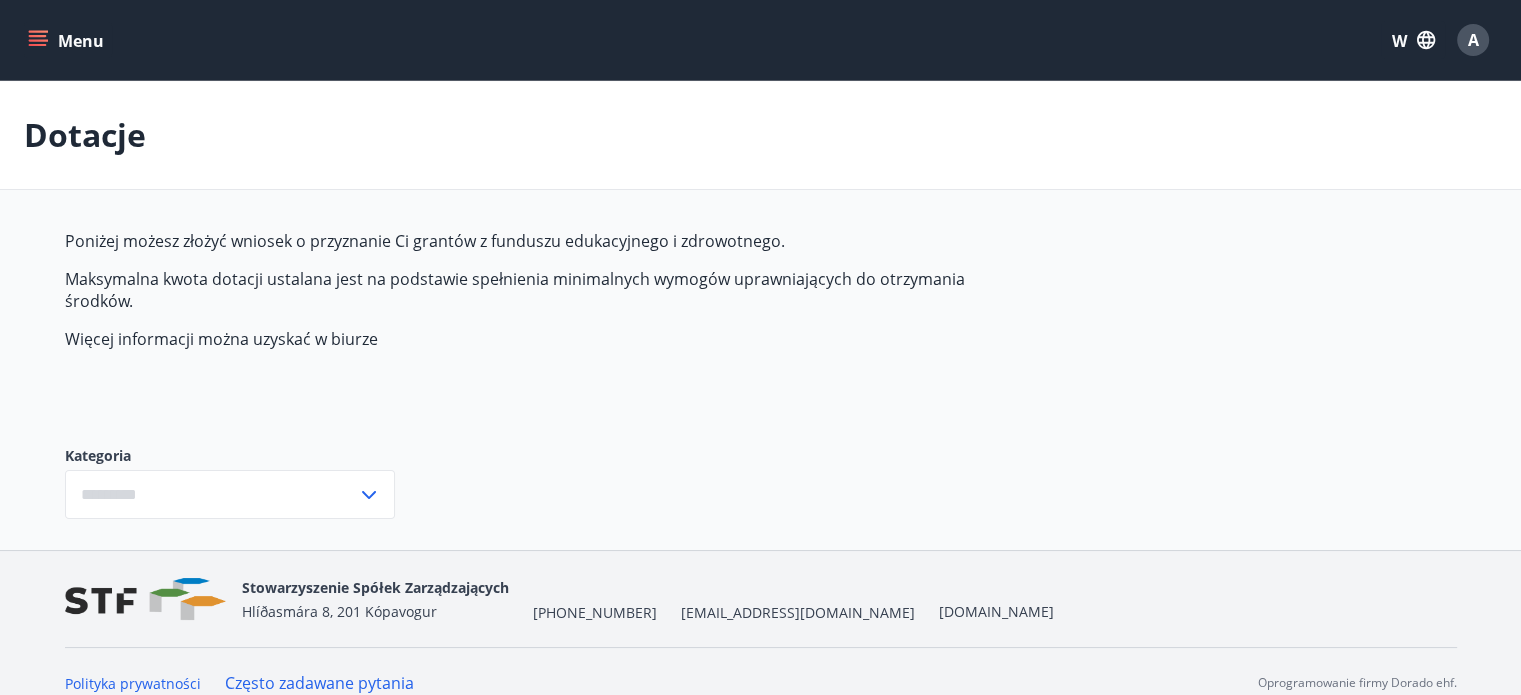 click on "​" at bounding box center [230, 494] 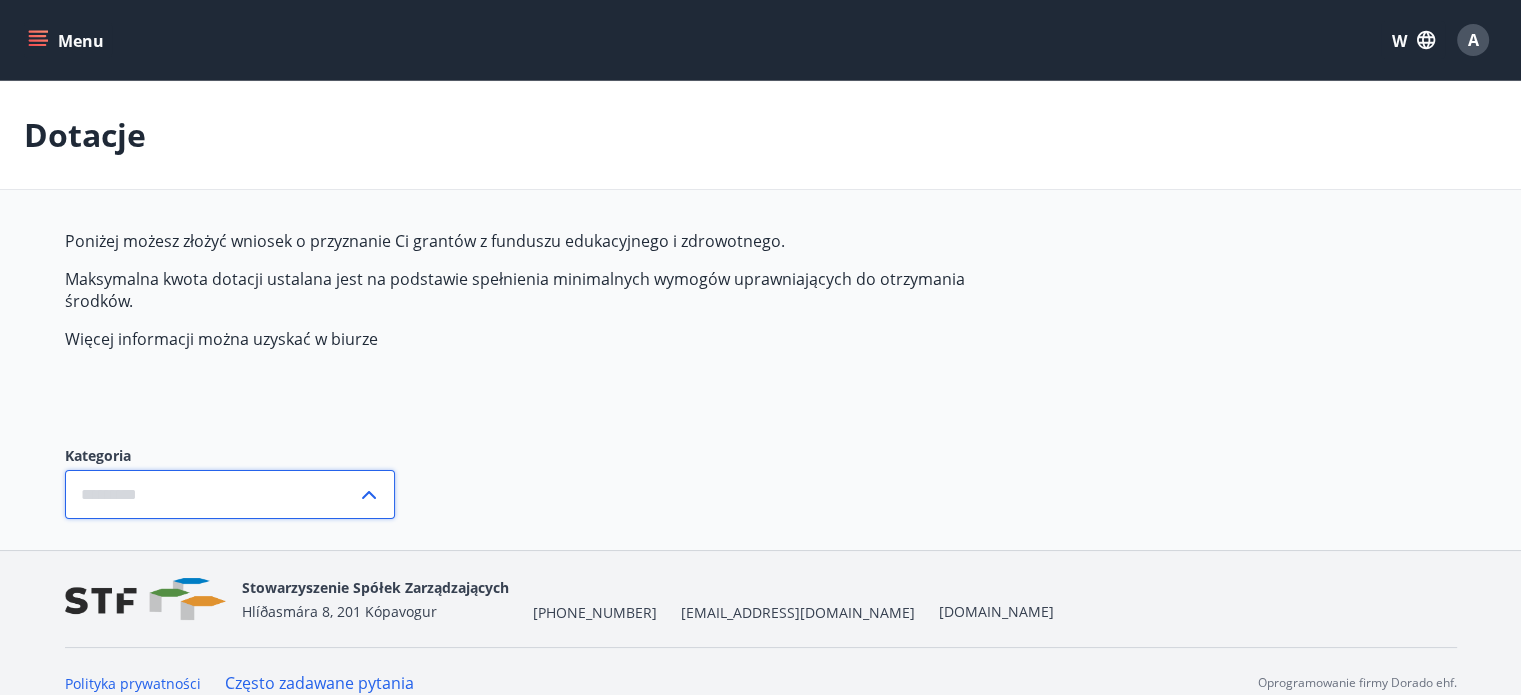 click 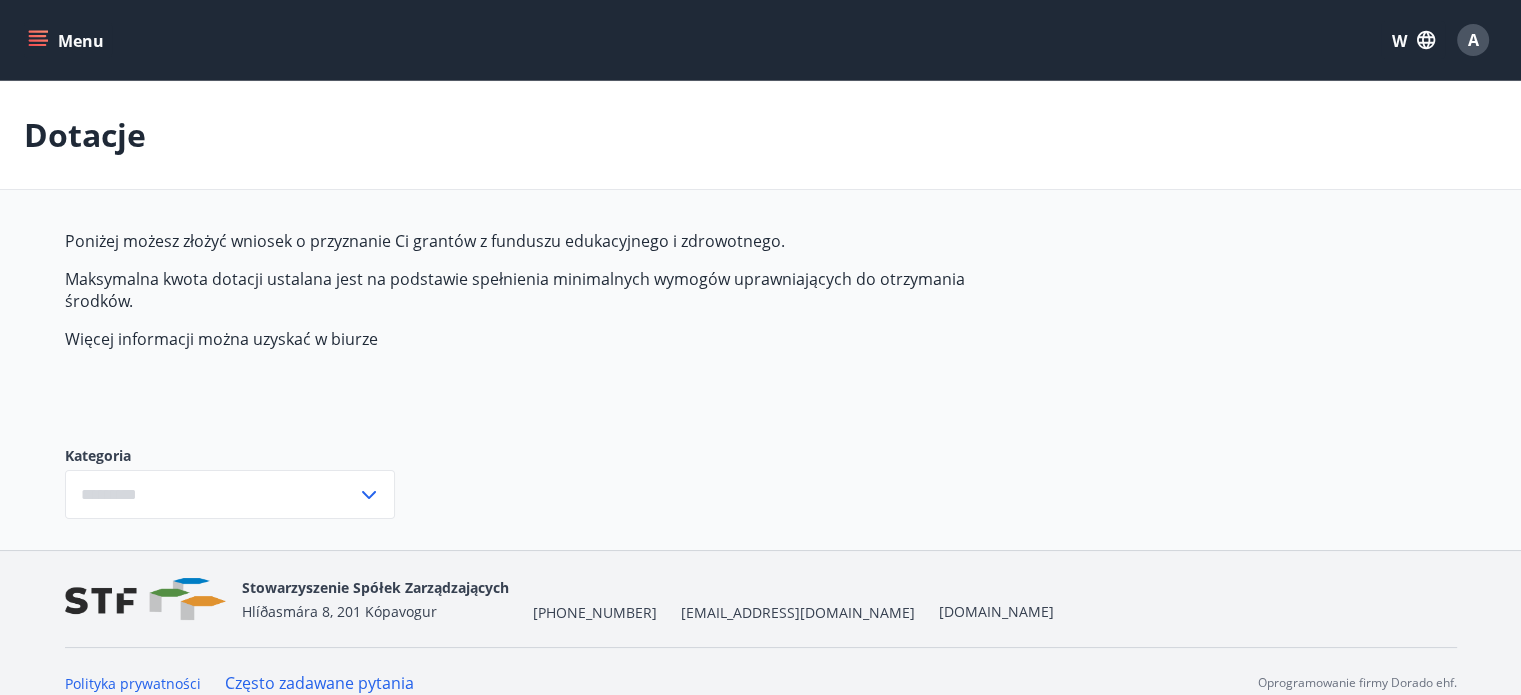 click 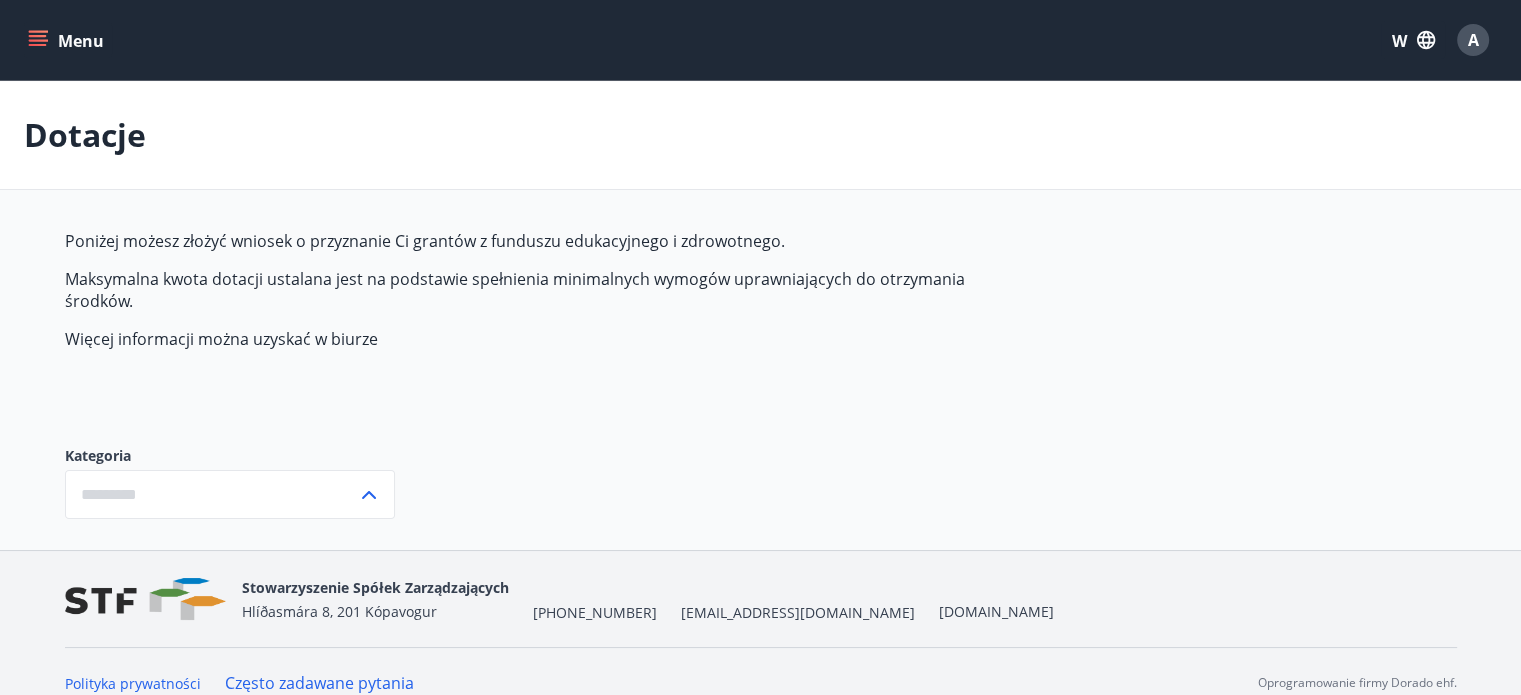 click 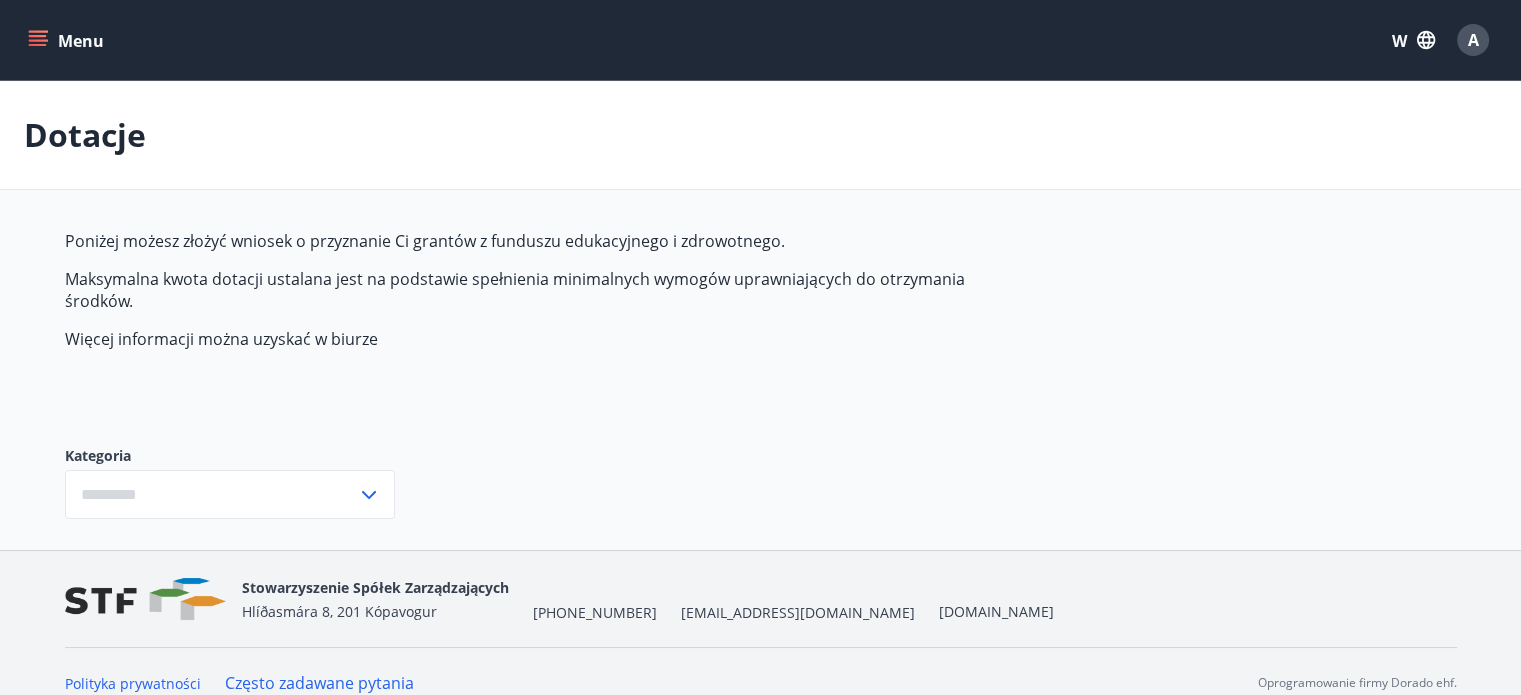 click 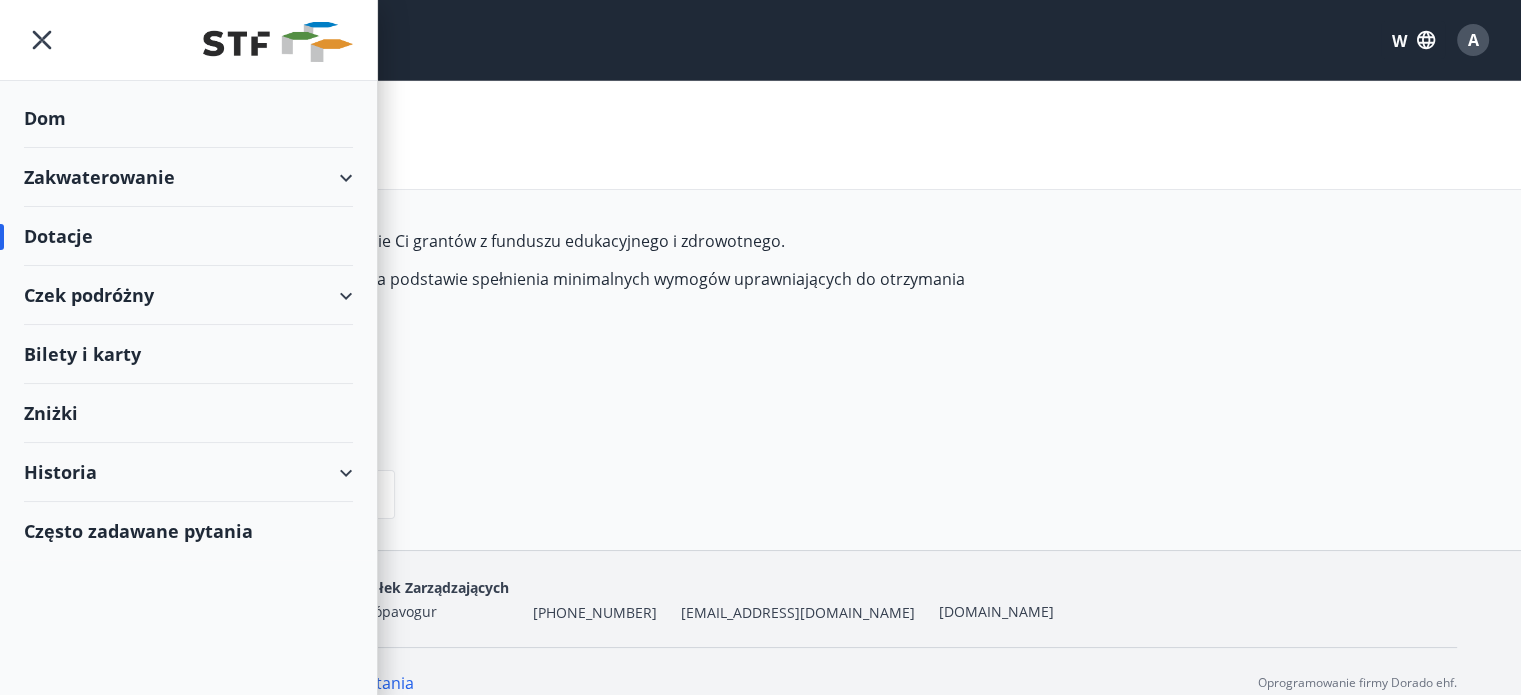 click on "Poniżej możesz złożyć wniosek o przyznanie Ci grantów z funduszu edukacyjnego i zdrowotnego.
Maksymalna kwota dotacji ustalana jest na podstawie spełnienia minimalnych wymogów uprawniających do otrzymania środków.
Więcej informacji można uzyskać w biurze" at bounding box center (537, 322) 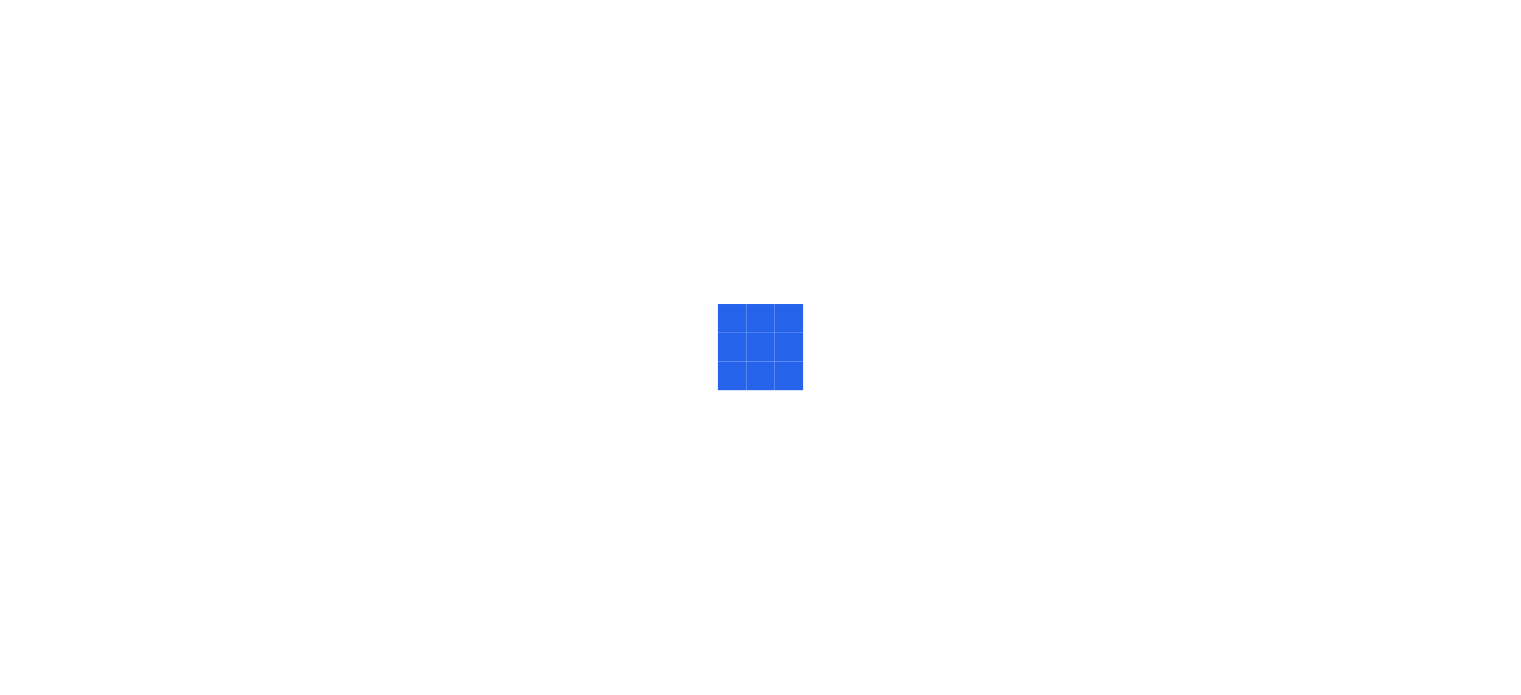 scroll, scrollTop: 0, scrollLeft: 0, axis: both 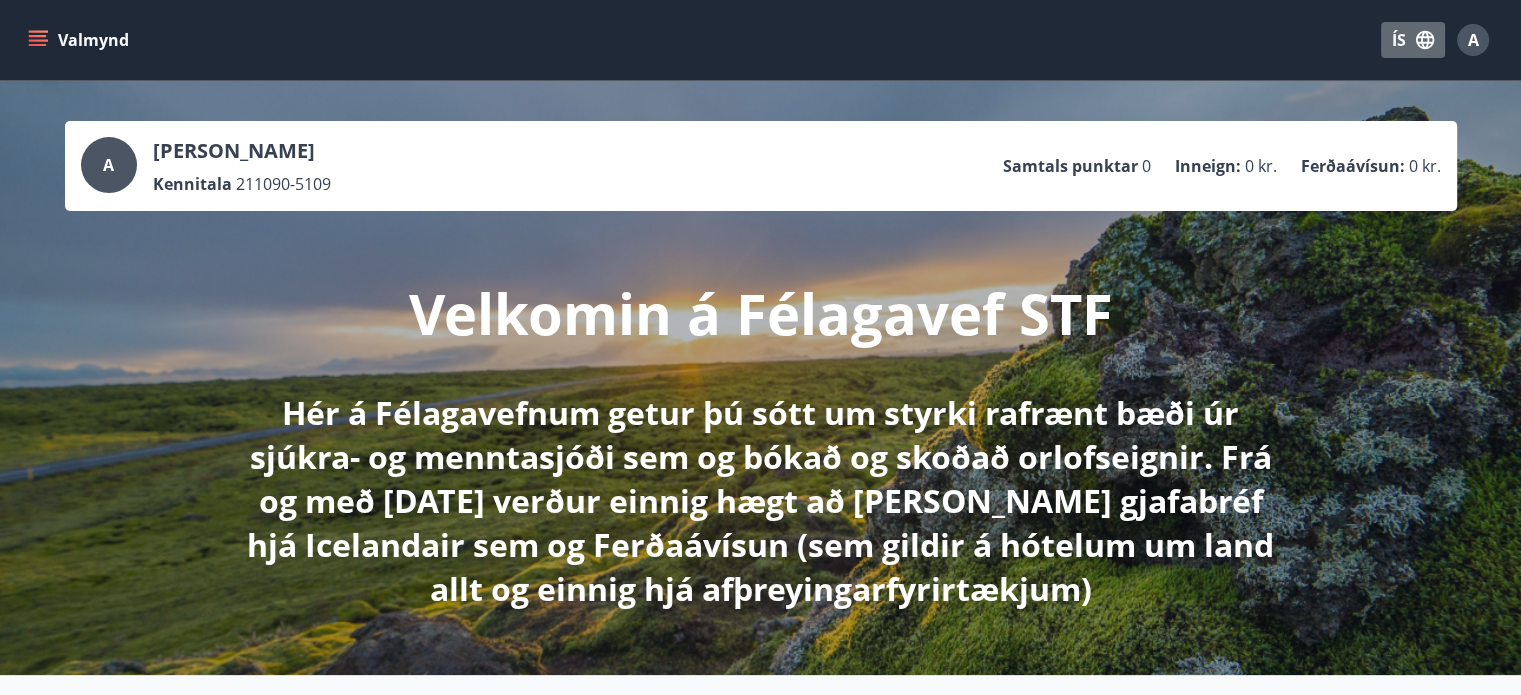 click 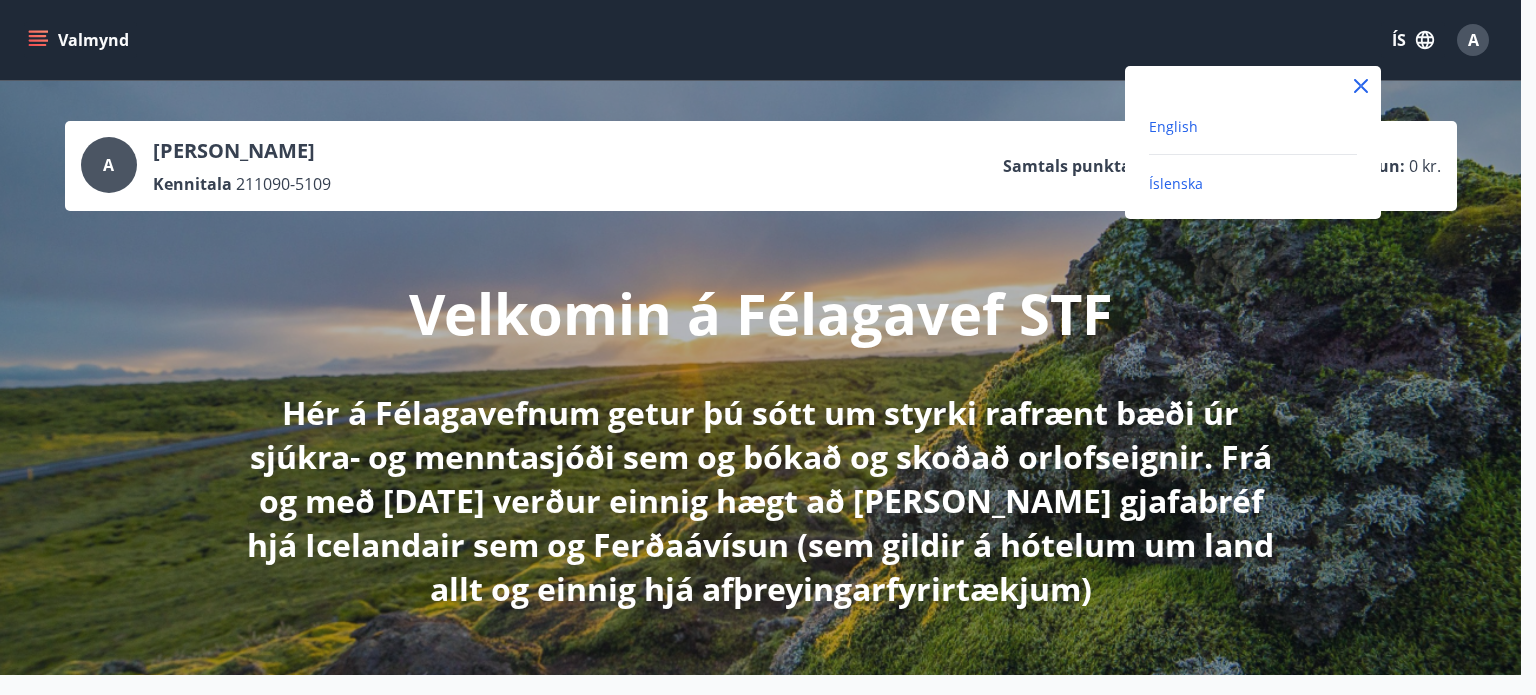 click on "English" at bounding box center [1173, 126] 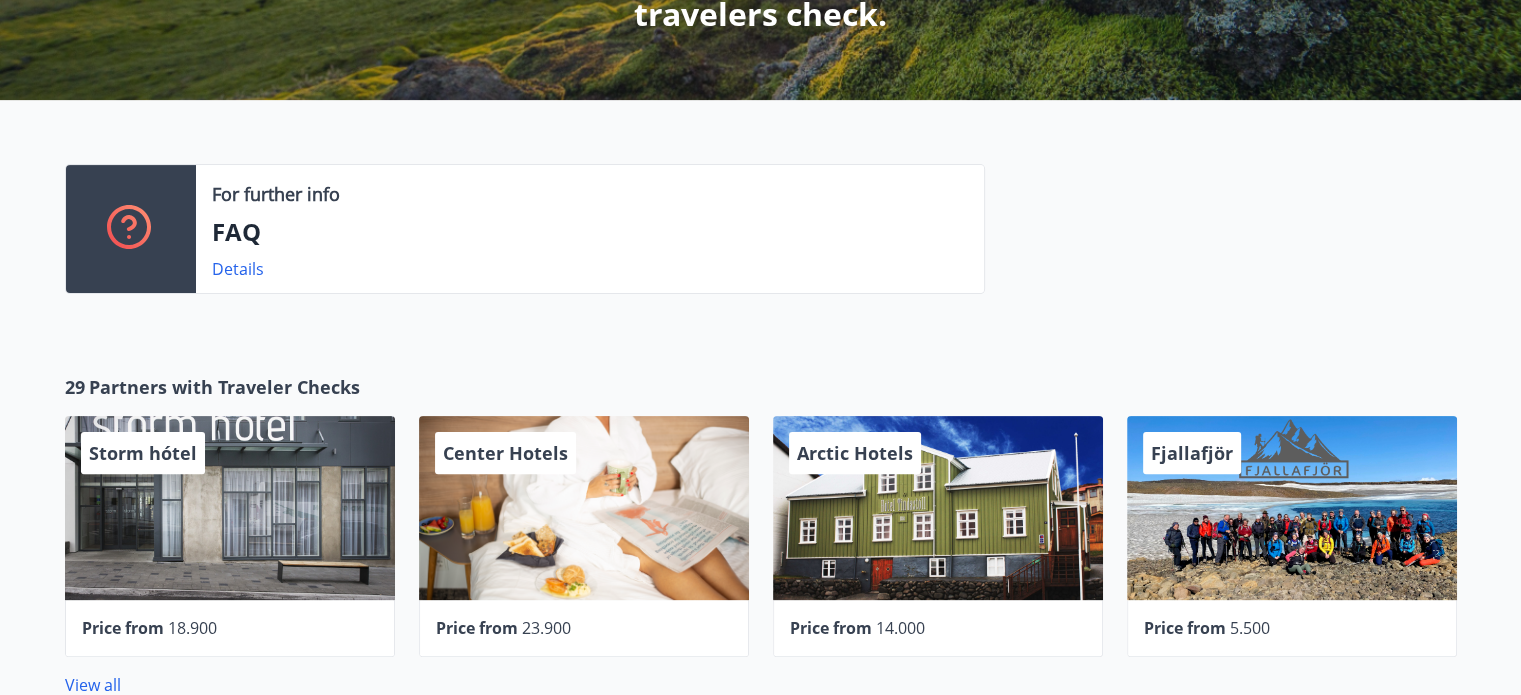 scroll, scrollTop: 450, scrollLeft: 0, axis: vertical 